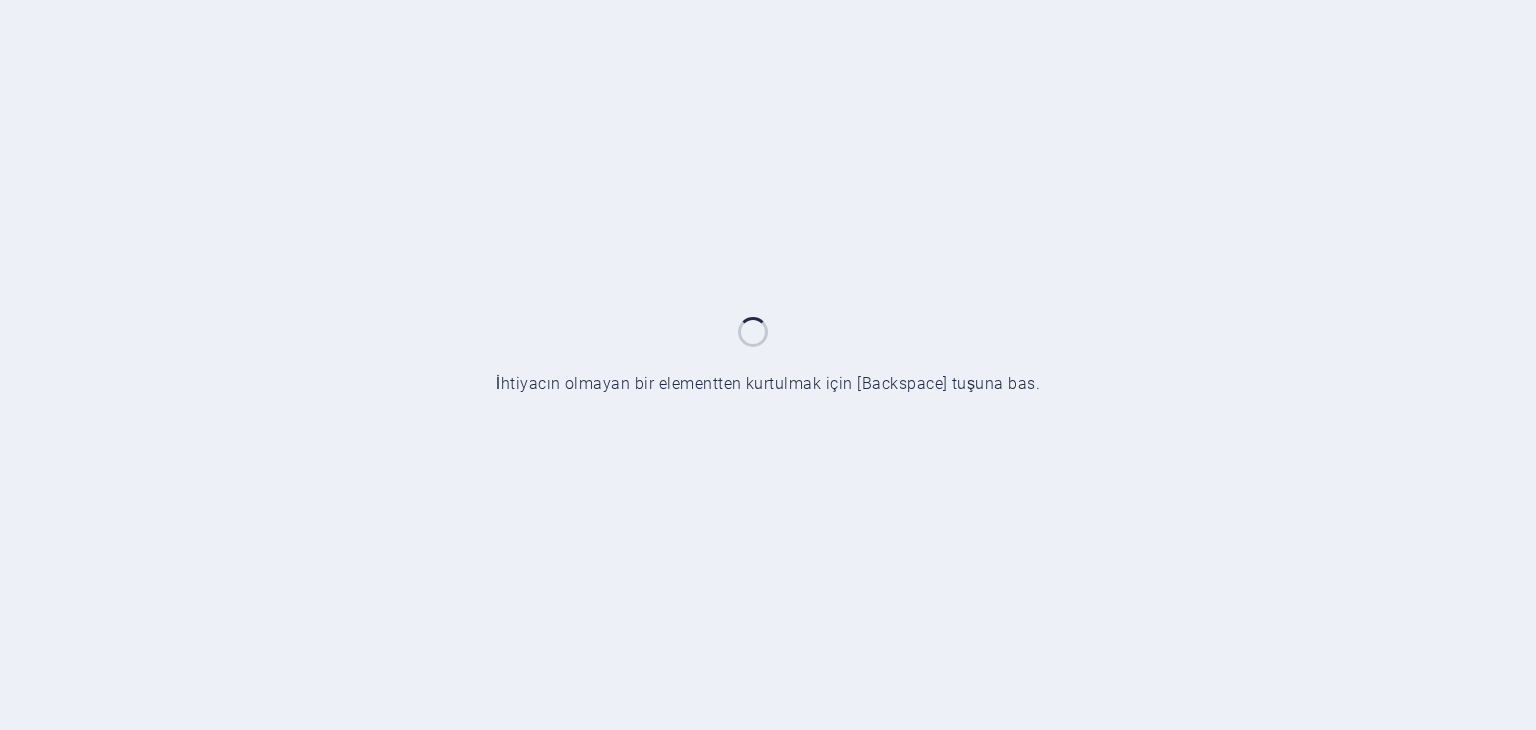 scroll, scrollTop: 0, scrollLeft: 0, axis: both 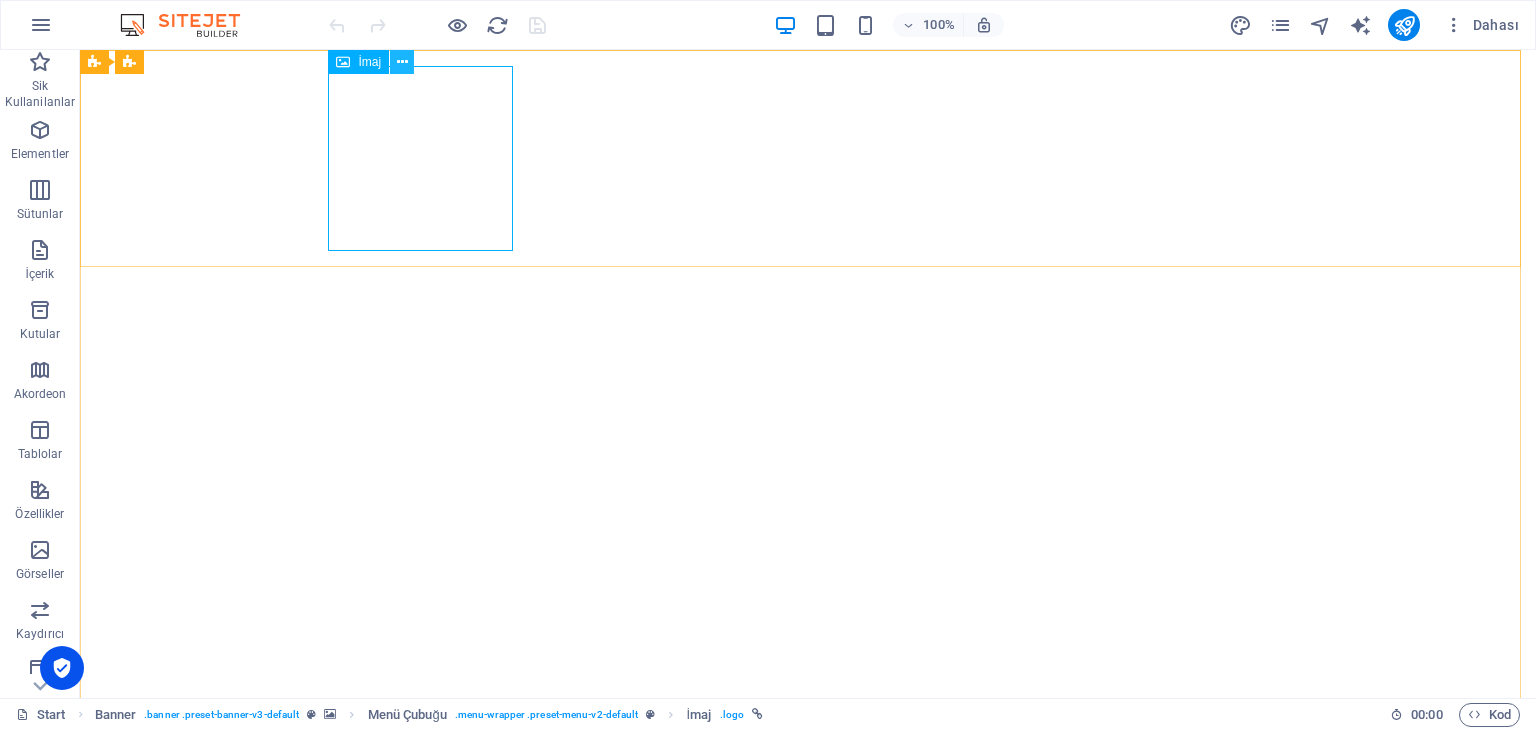 click at bounding box center [402, 62] 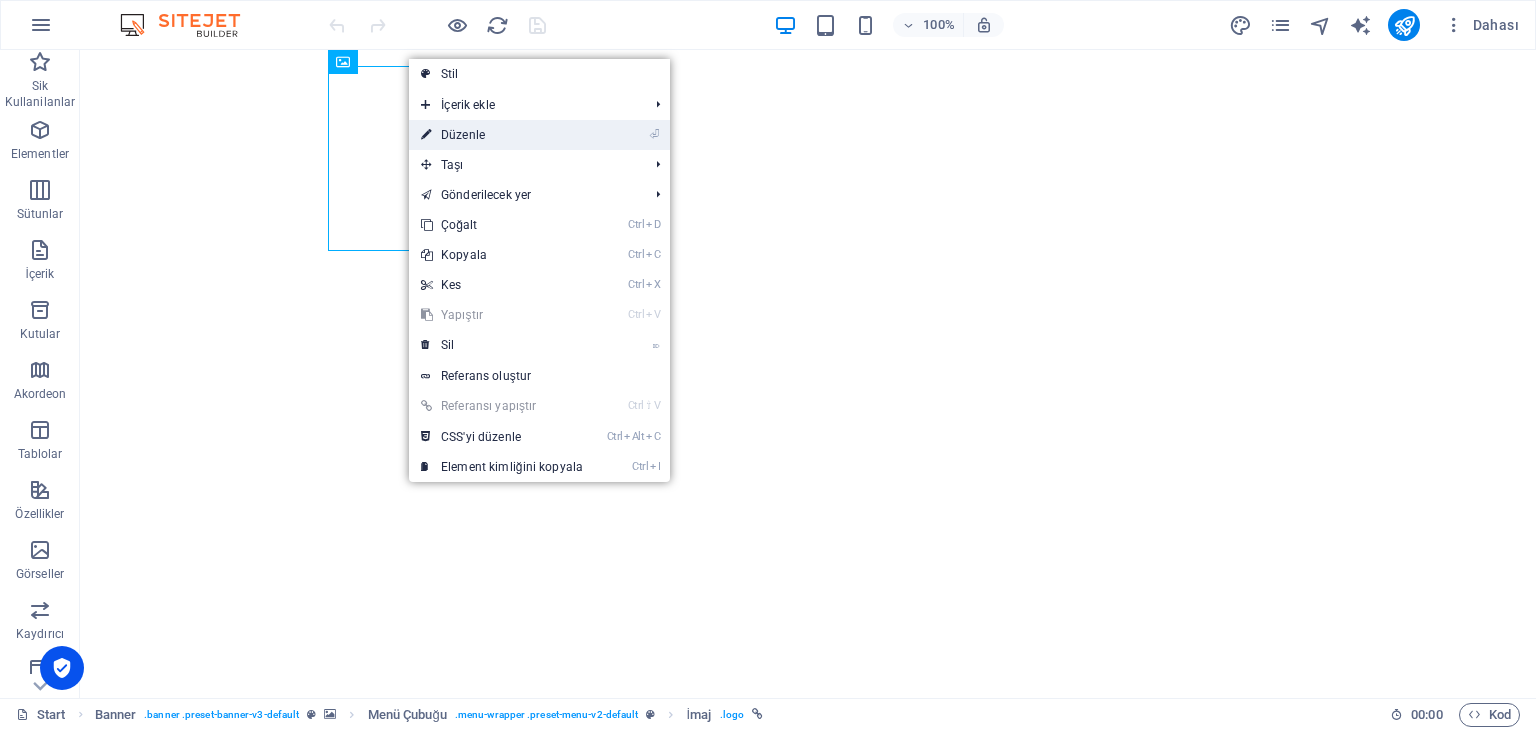 click on "⏎  Düzenle" at bounding box center [502, 135] 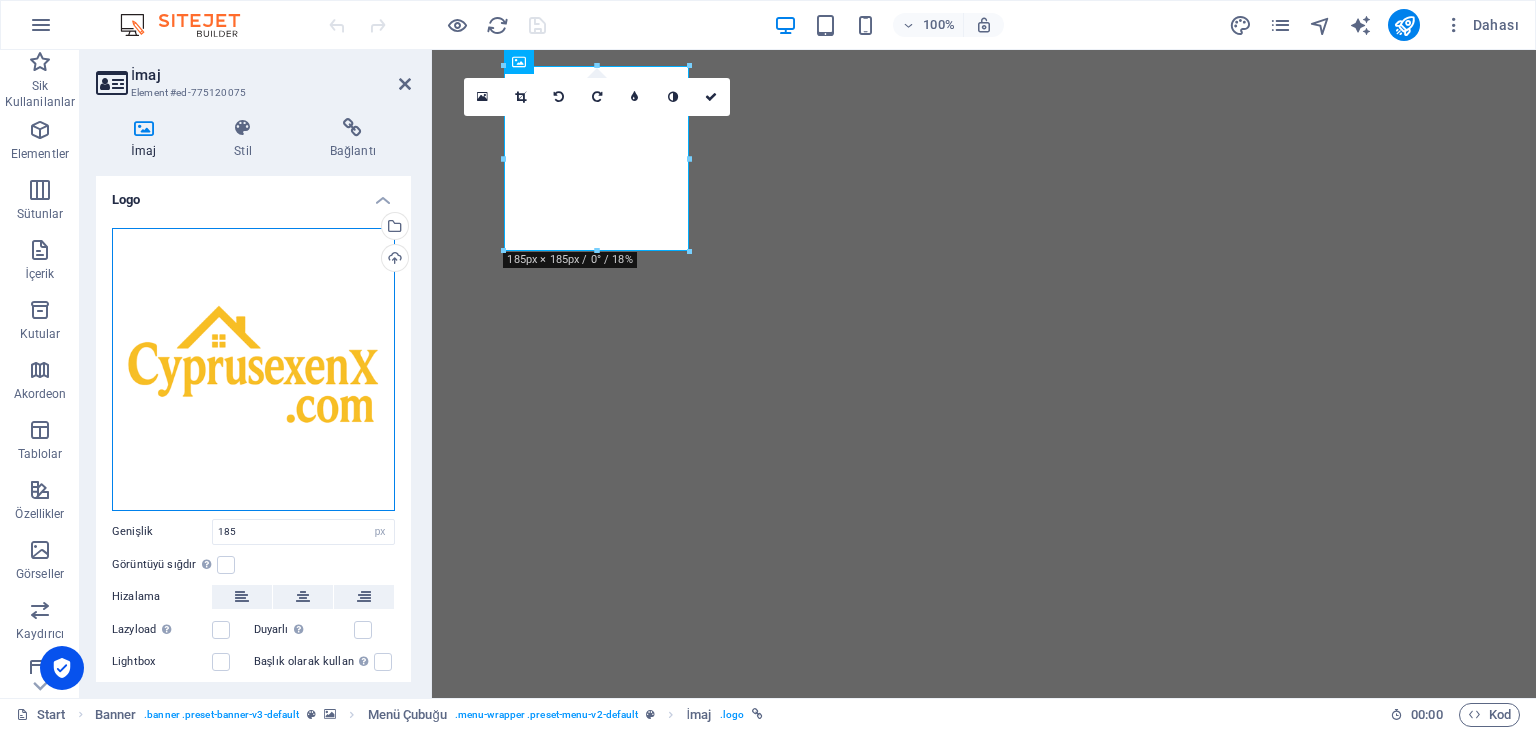 click on "Dosyaları buraya sürükleyin, dosyaları seçmek için tıklayın veya Dosyalardan ya da ücretsiz stok fotoğraf ve videolarımızdan dosyalar seçin" at bounding box center (253, 369) 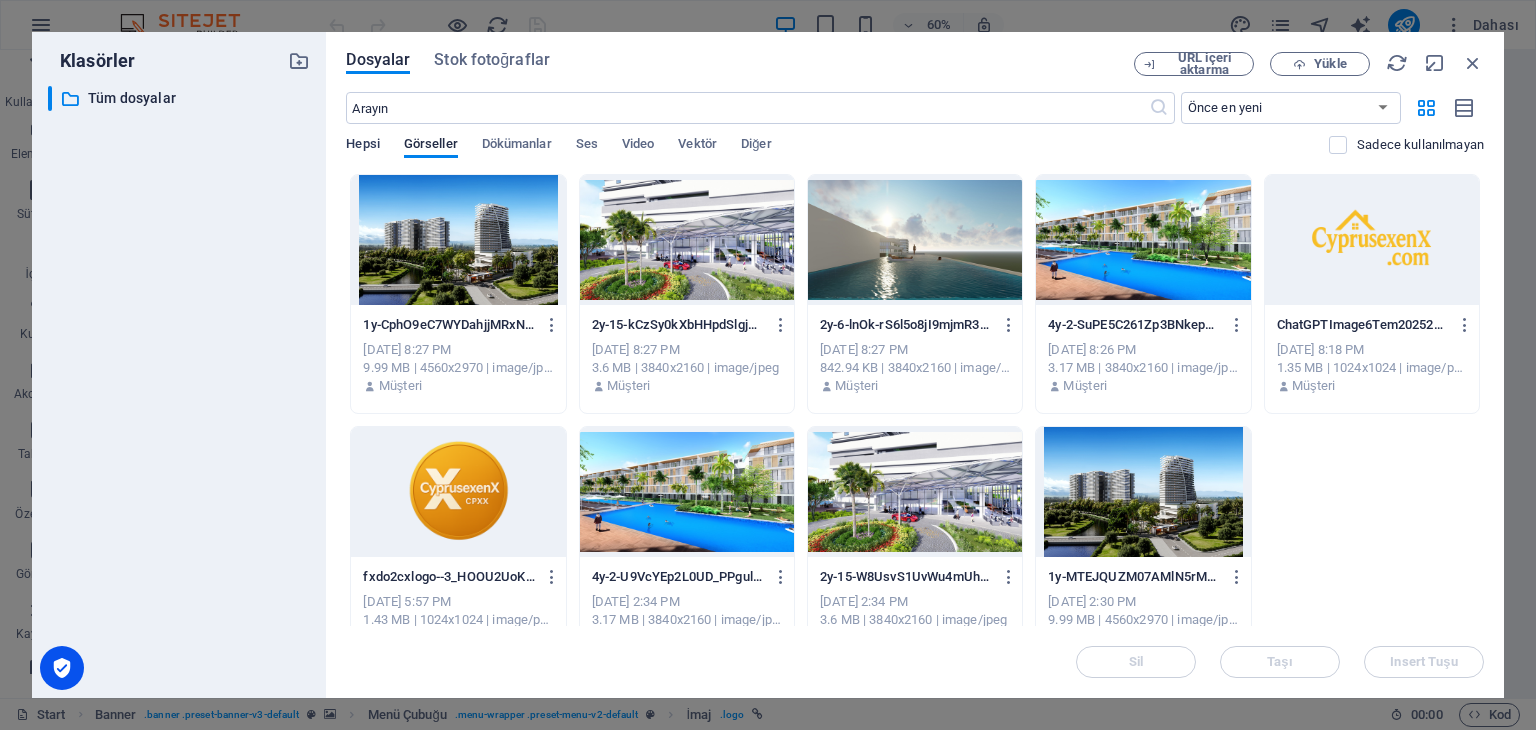 click on "Hepsi" at bounding box center [362, 146] 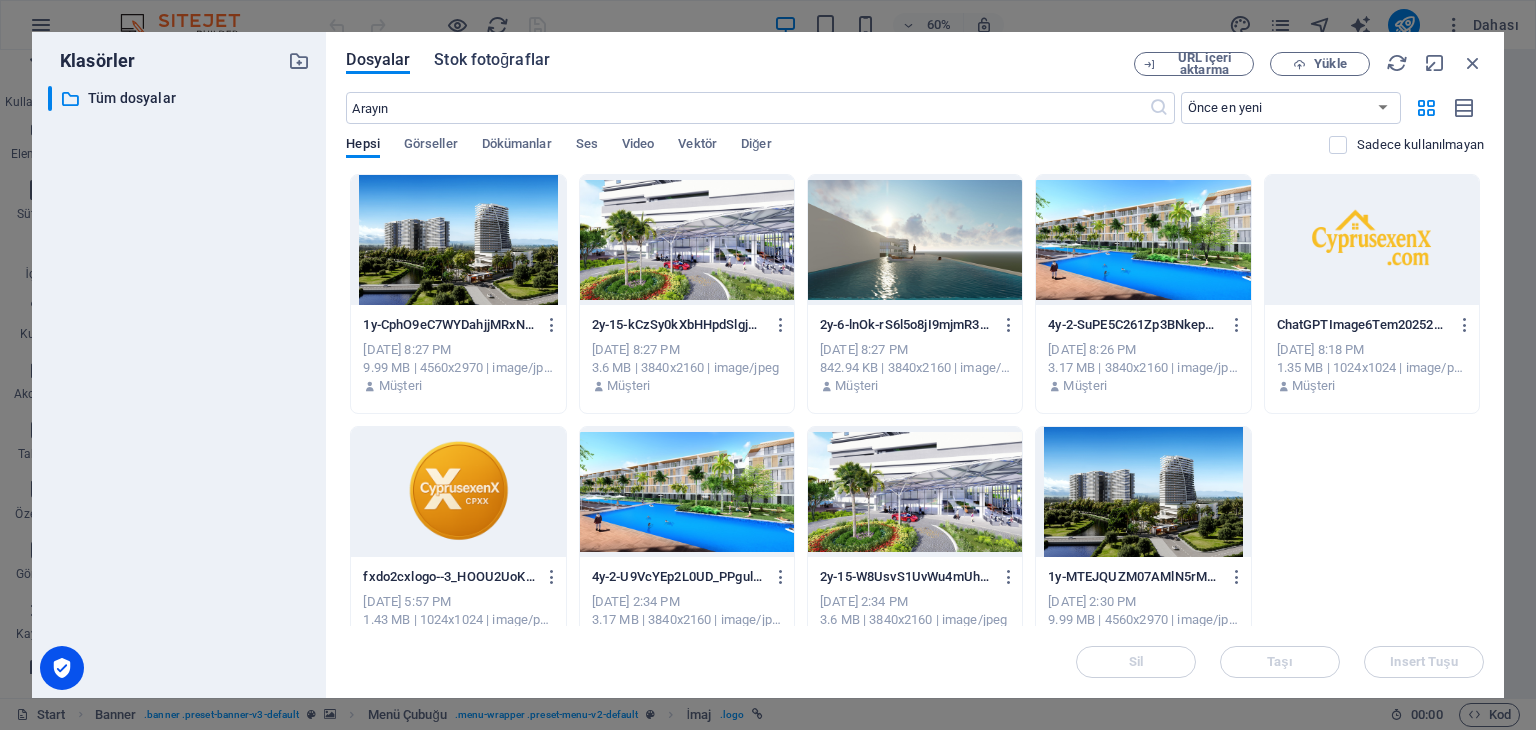 click on "Stok fotoğraflar" at bounding box center (492, 60) 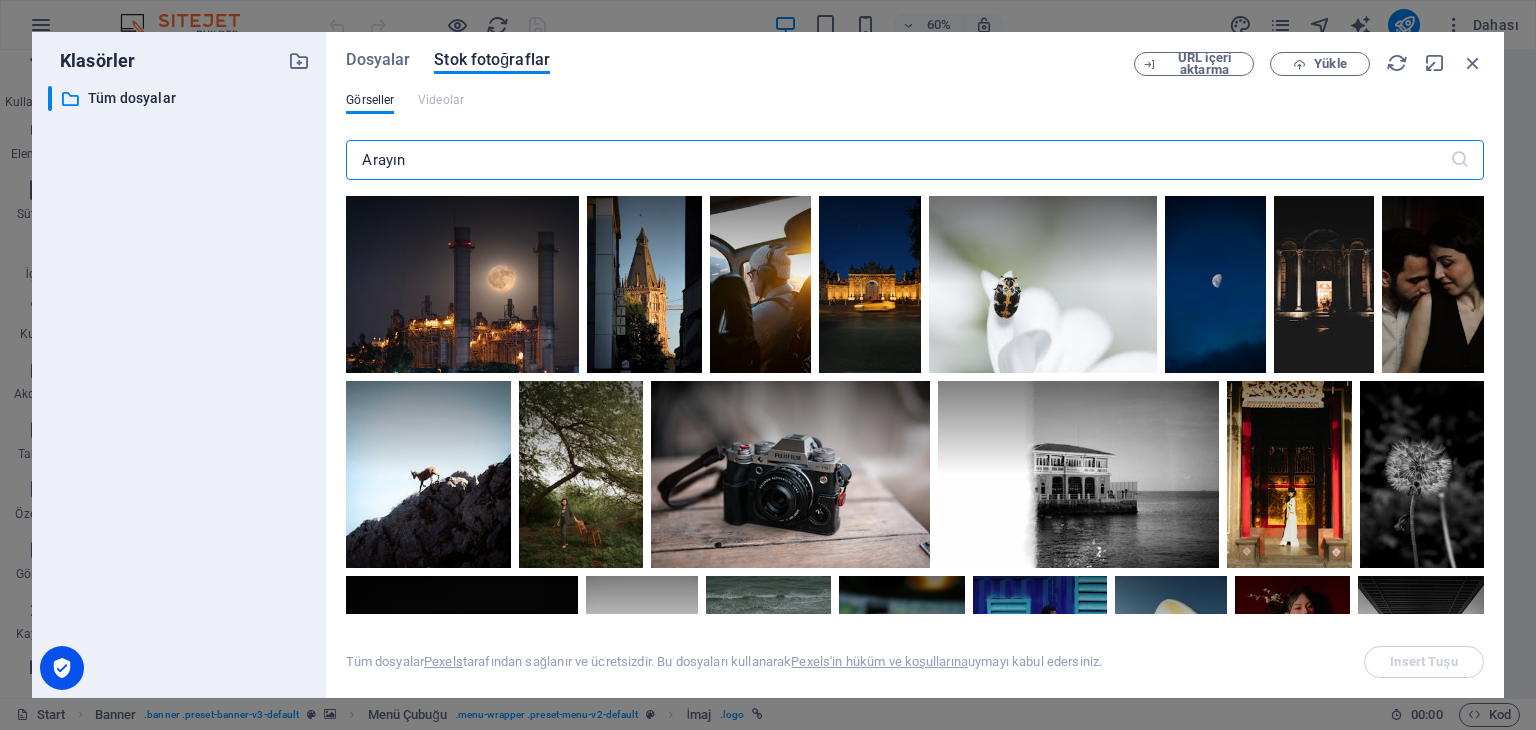 scroll, scrollTop: 0, scrollLeft: 0, axis: both 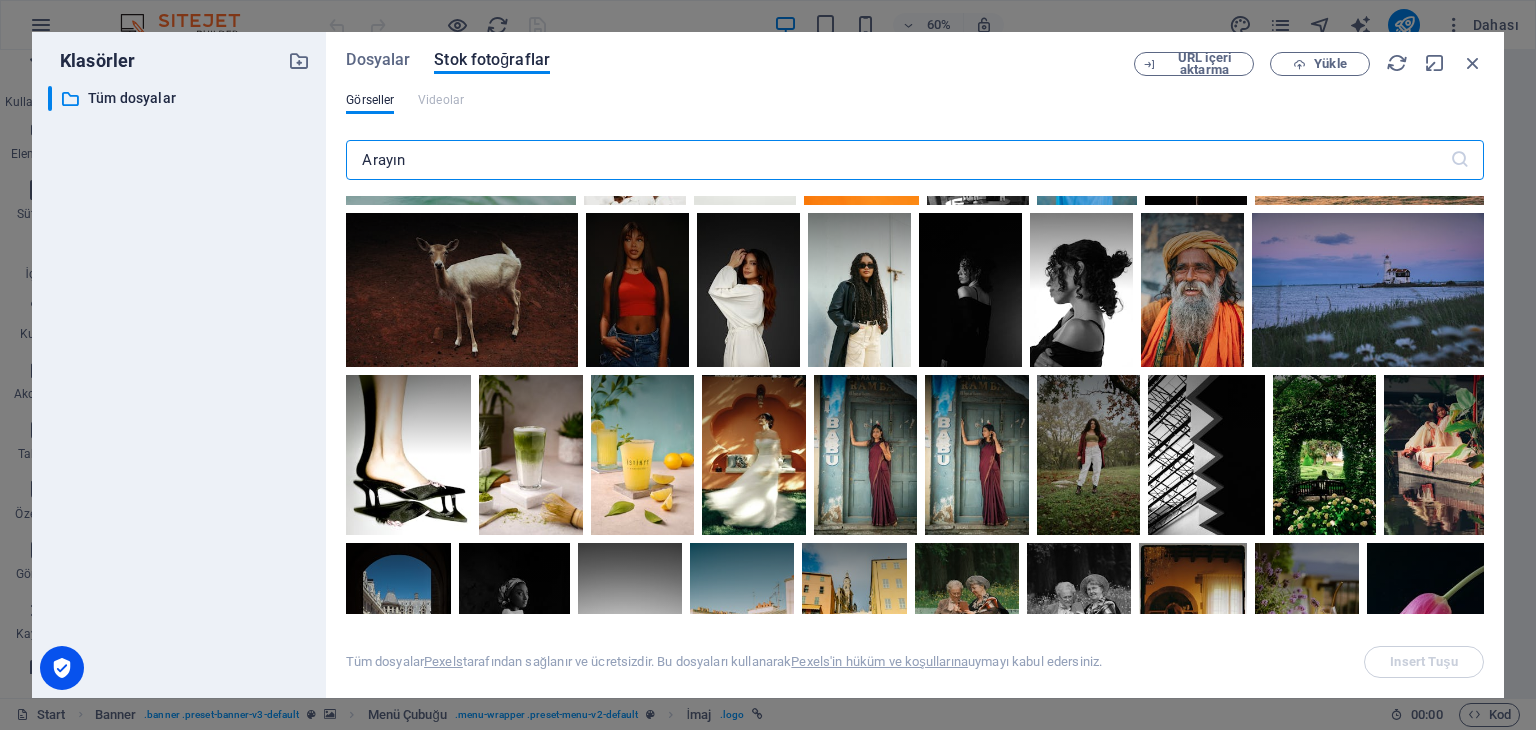 click at bounding box center [897, 160] 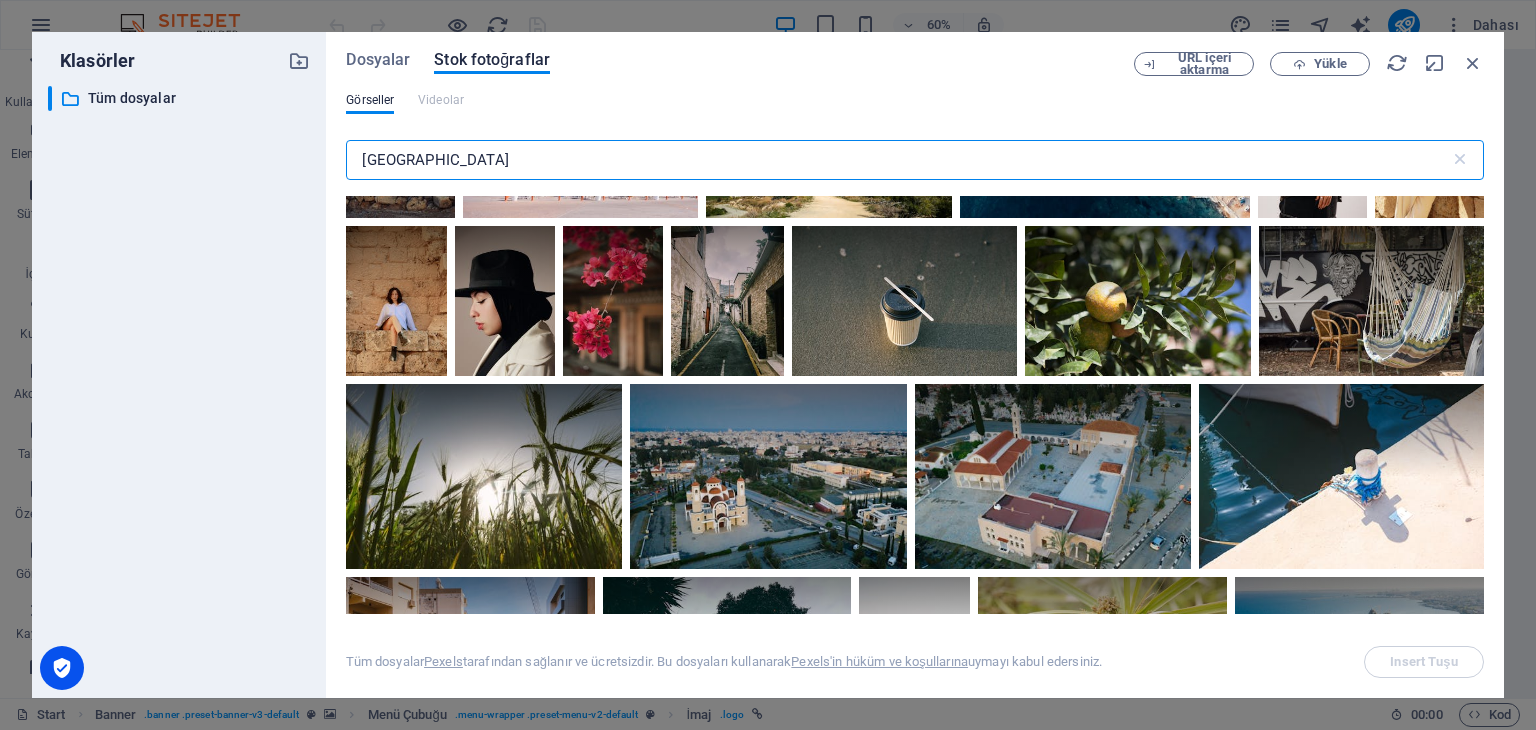 scroll, scrollTop: 800, scrollLeft: 0, axis: vertical 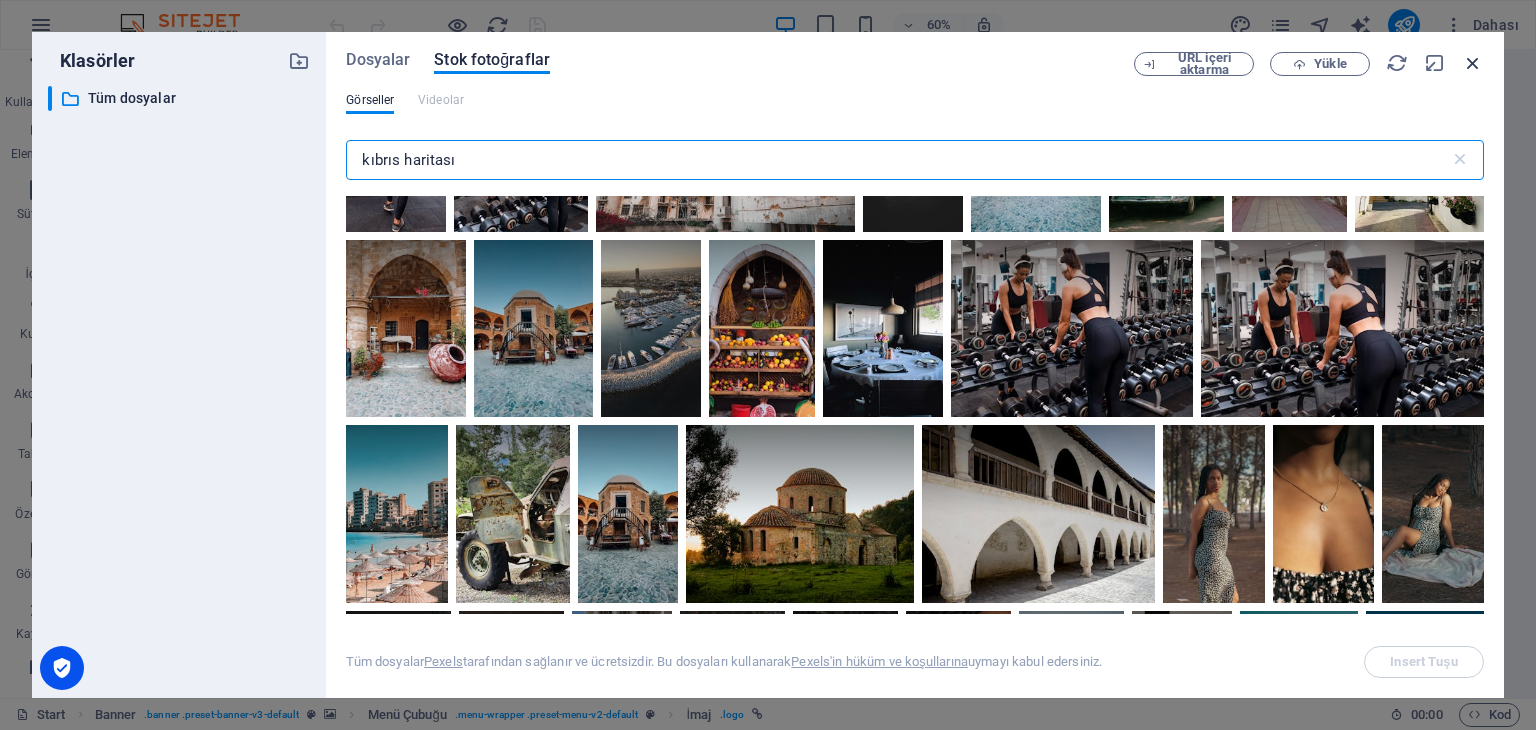 type on "kıbrıs haritası" 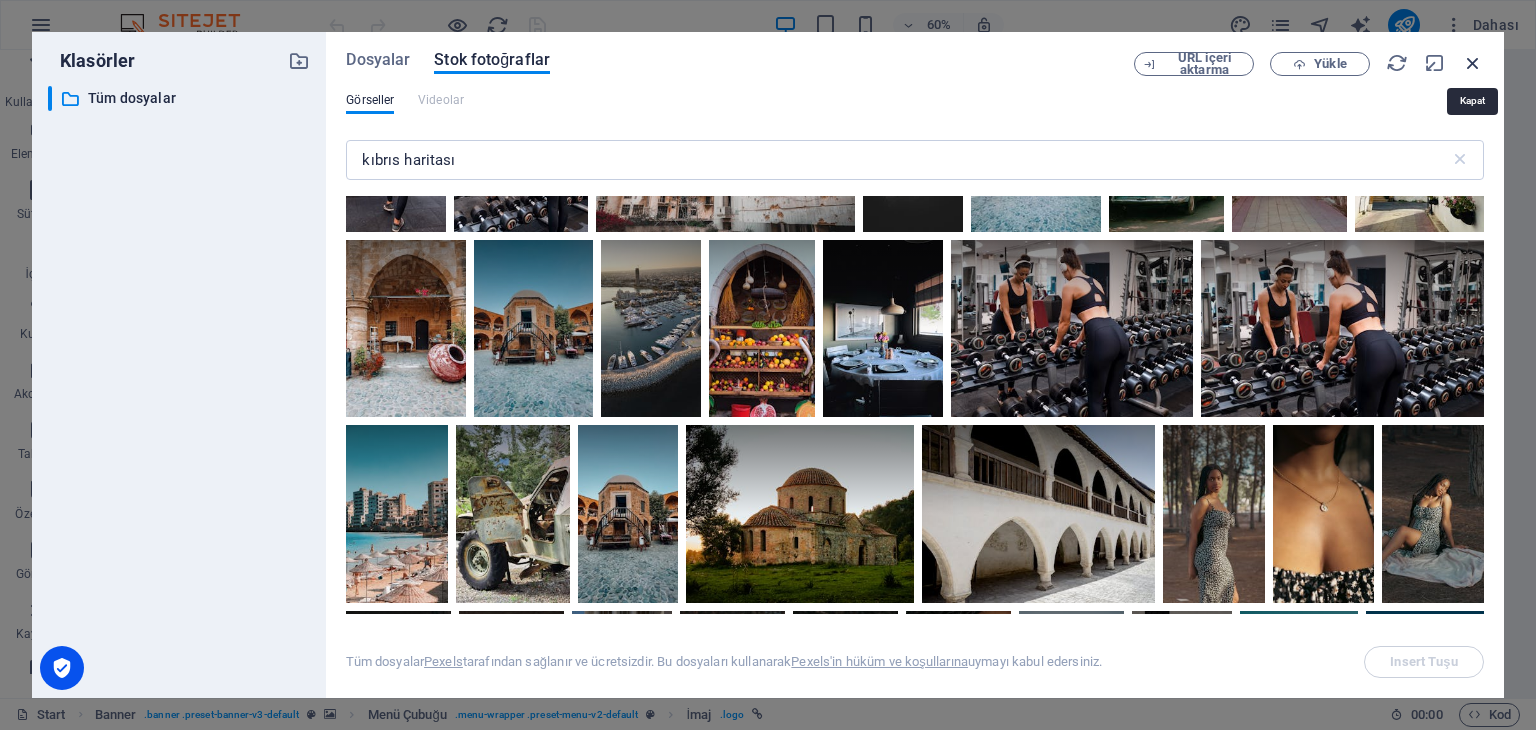 click at bounding box center (1473, 63) 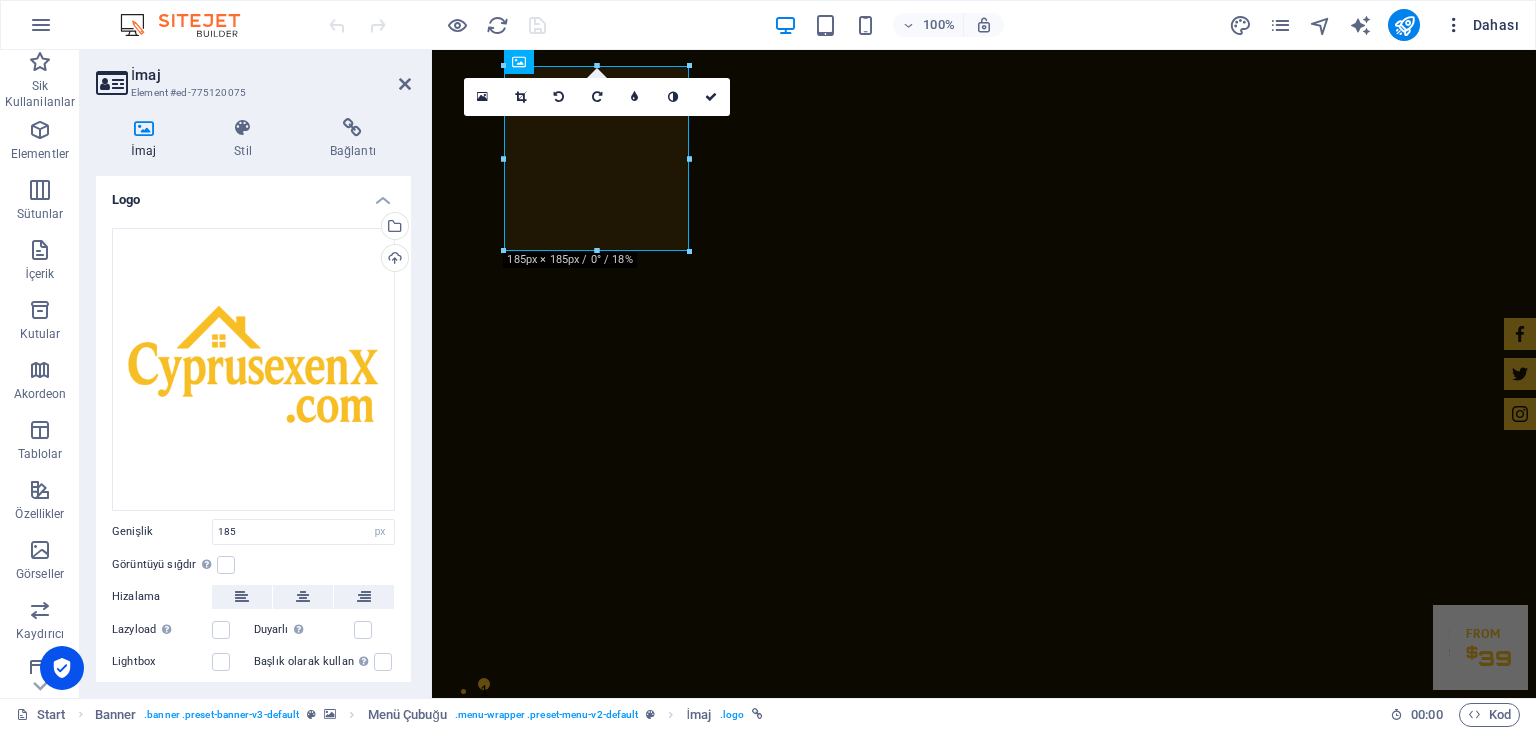 click on "Dahası" at bounding box center (1481, 25) 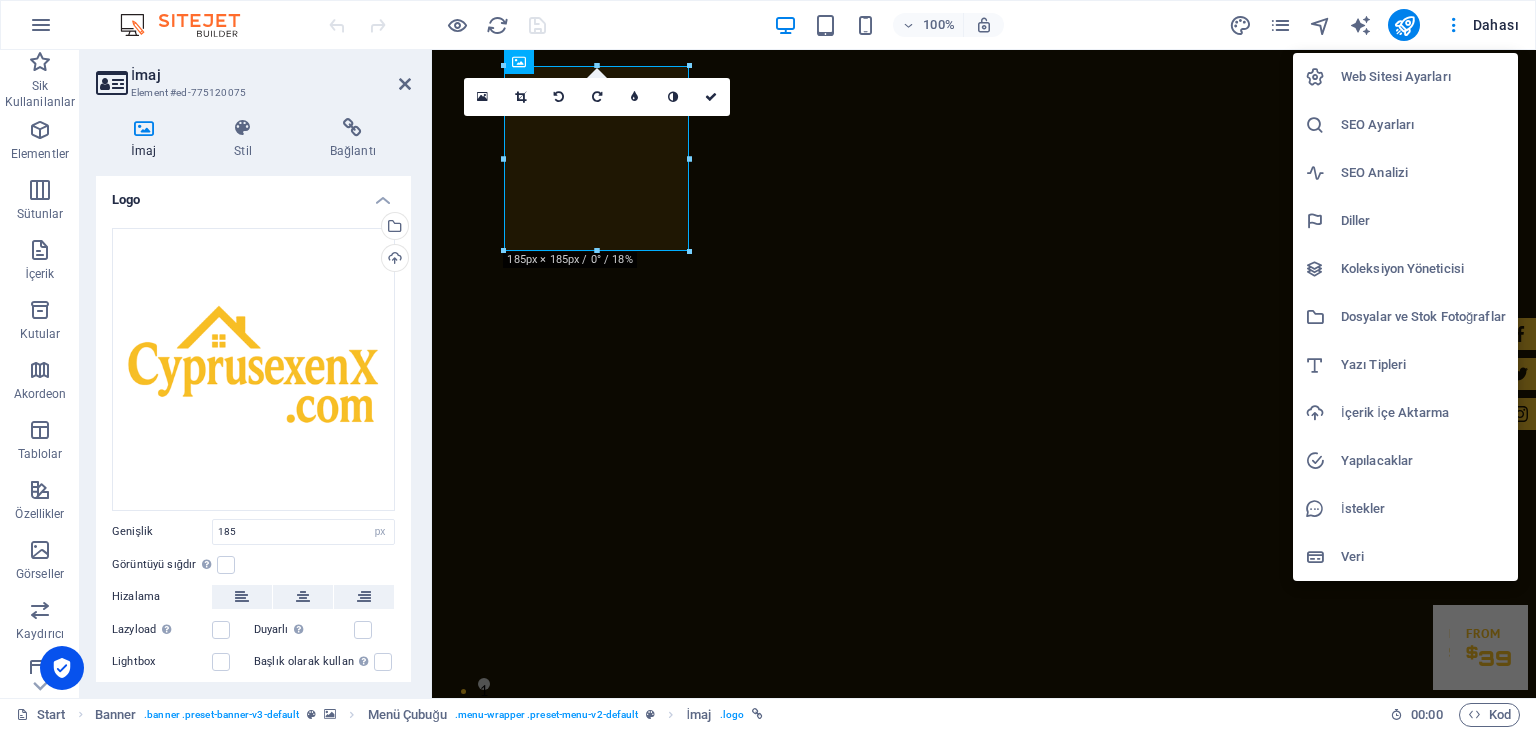 click on "Web Sitesi Ayarları" at bounding box center (1423, 77) 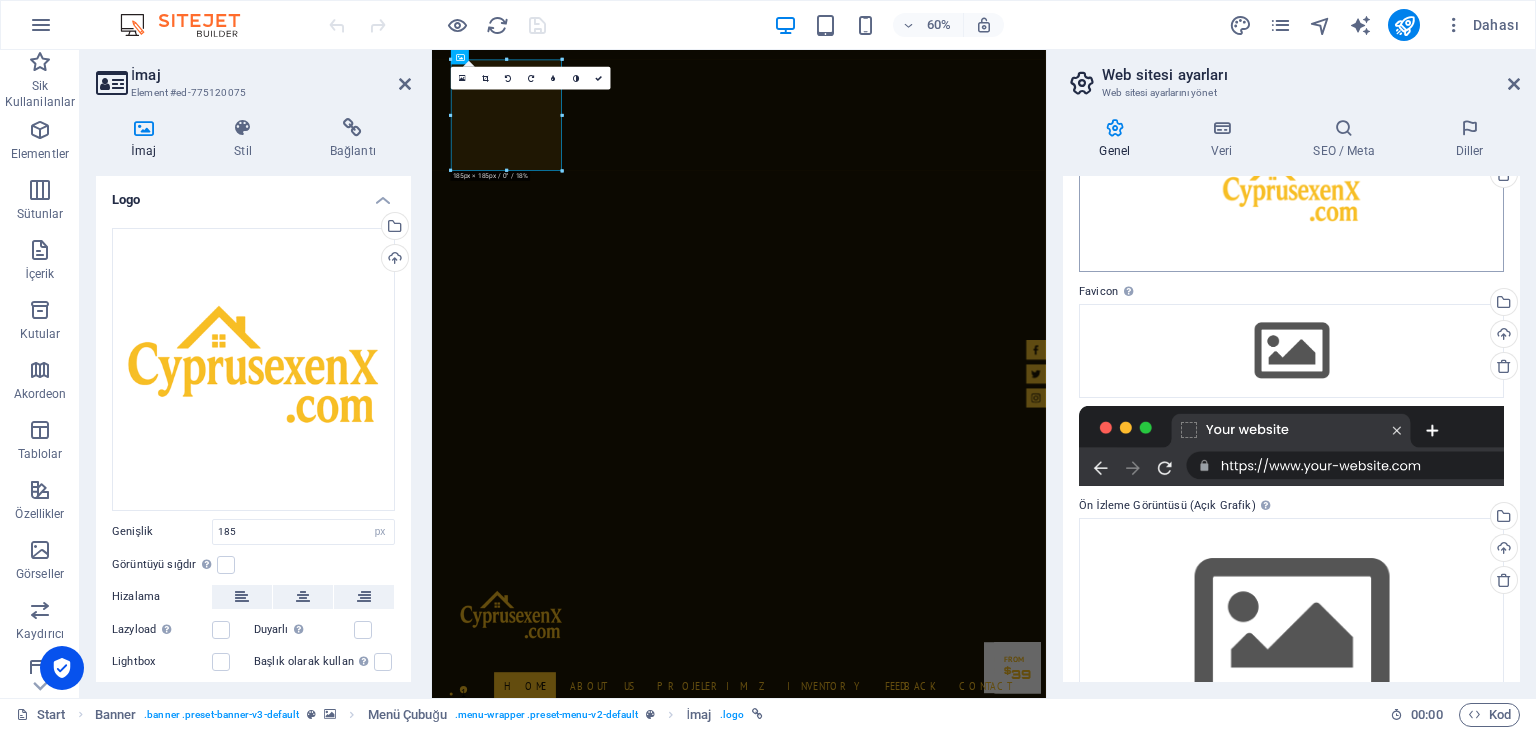 scroll, scrollTop: 0, scrollLeft: 0, axis: both 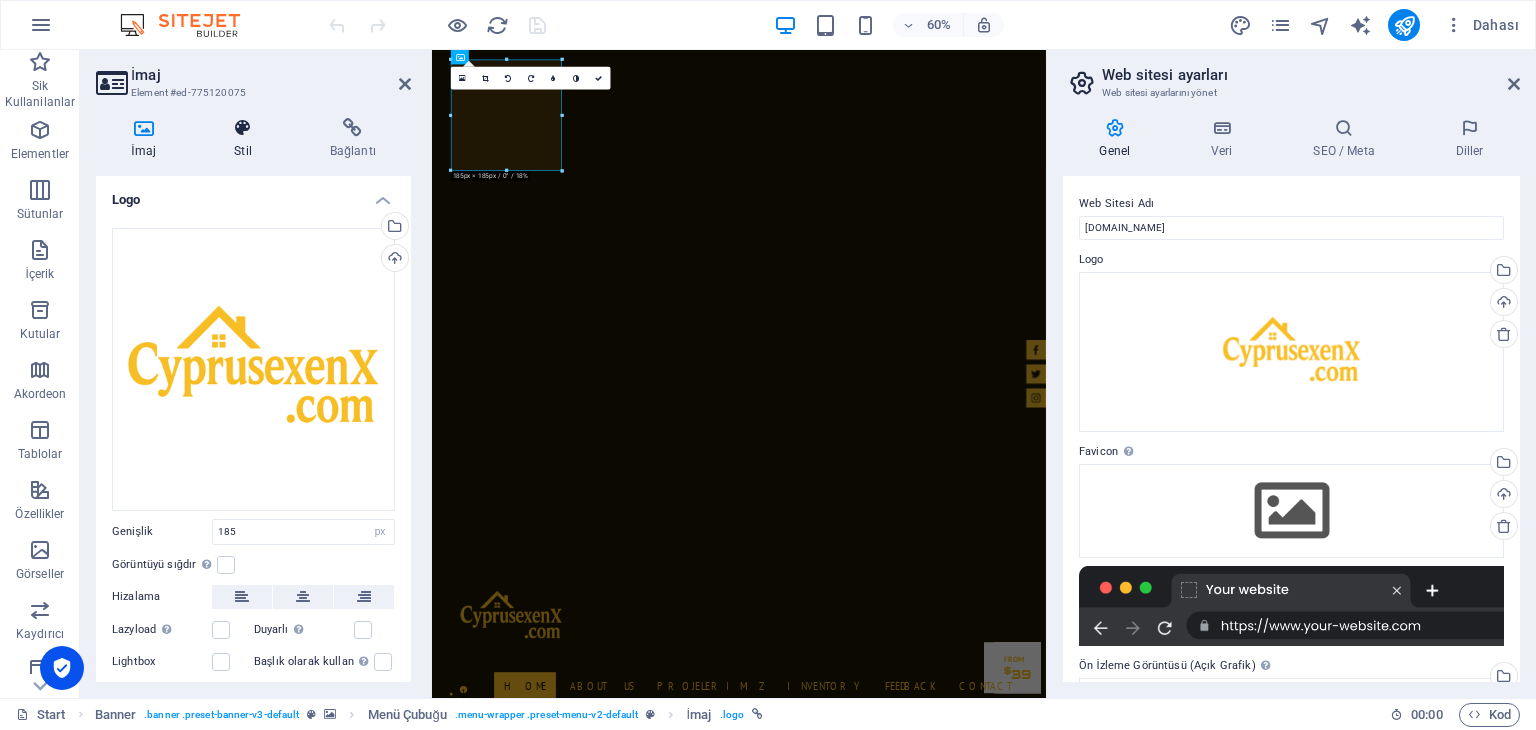 click at bounding box center [243, 128] 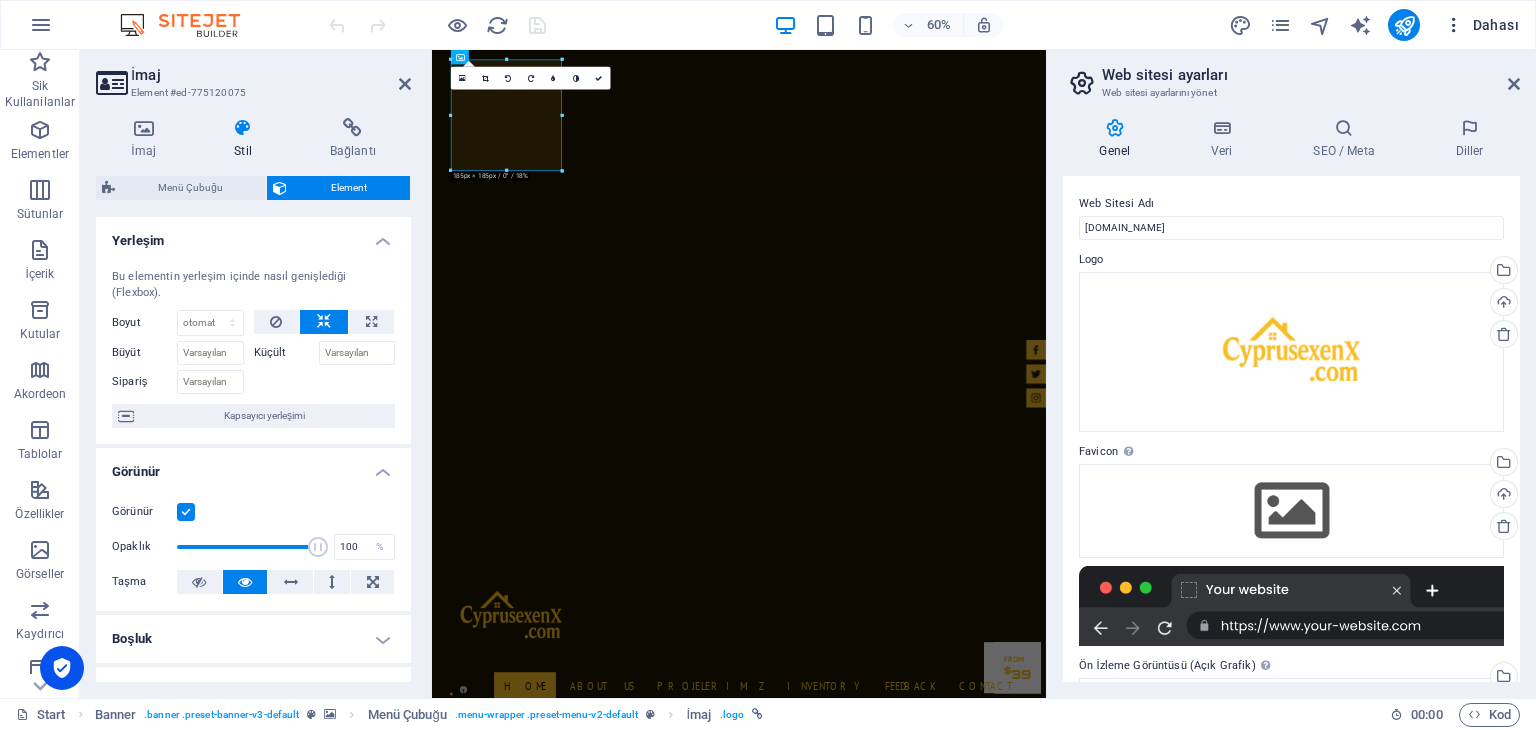 click at bounding box center [1454, 25] 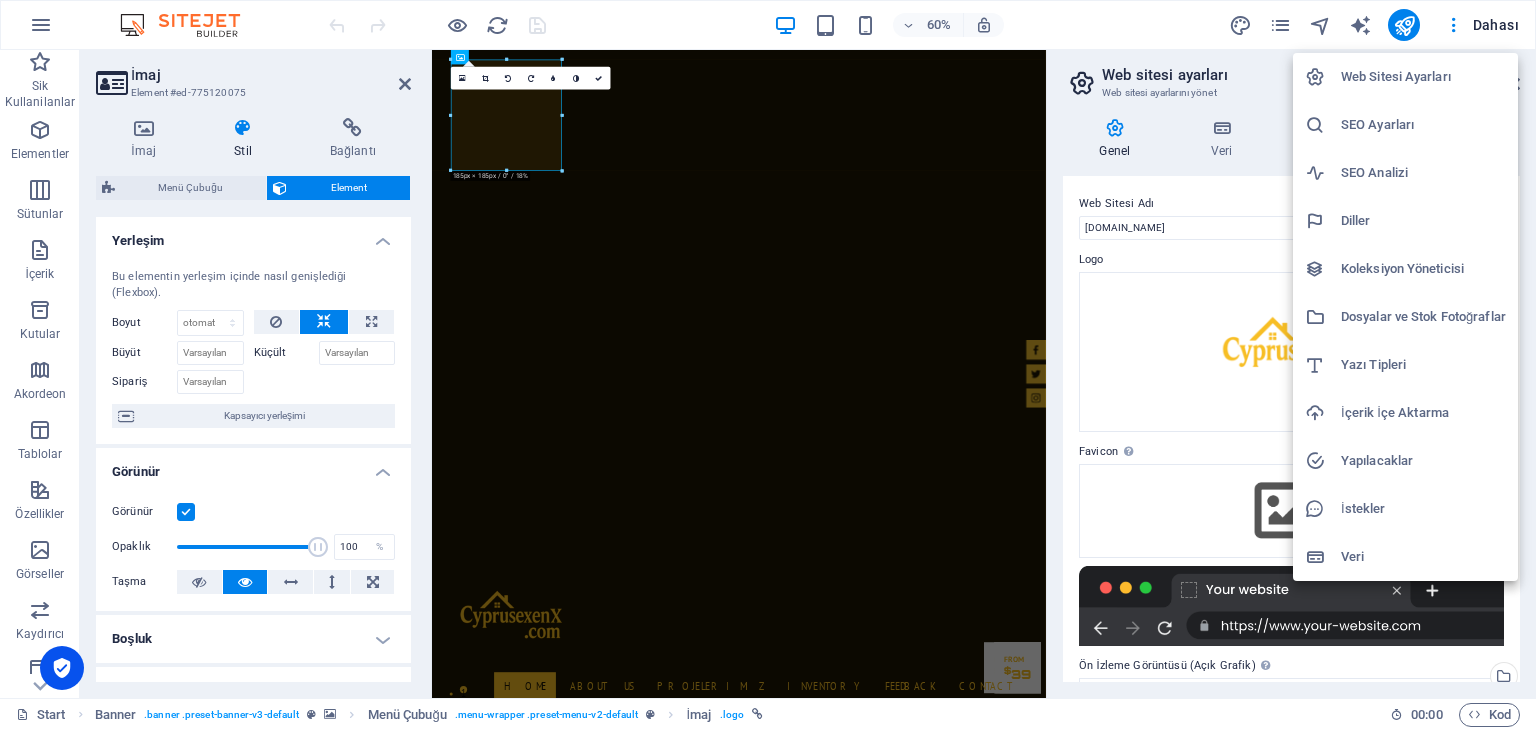 click on "Dosyalar ve Stok Fotoğraflar" at bounding box center [1423, 317] 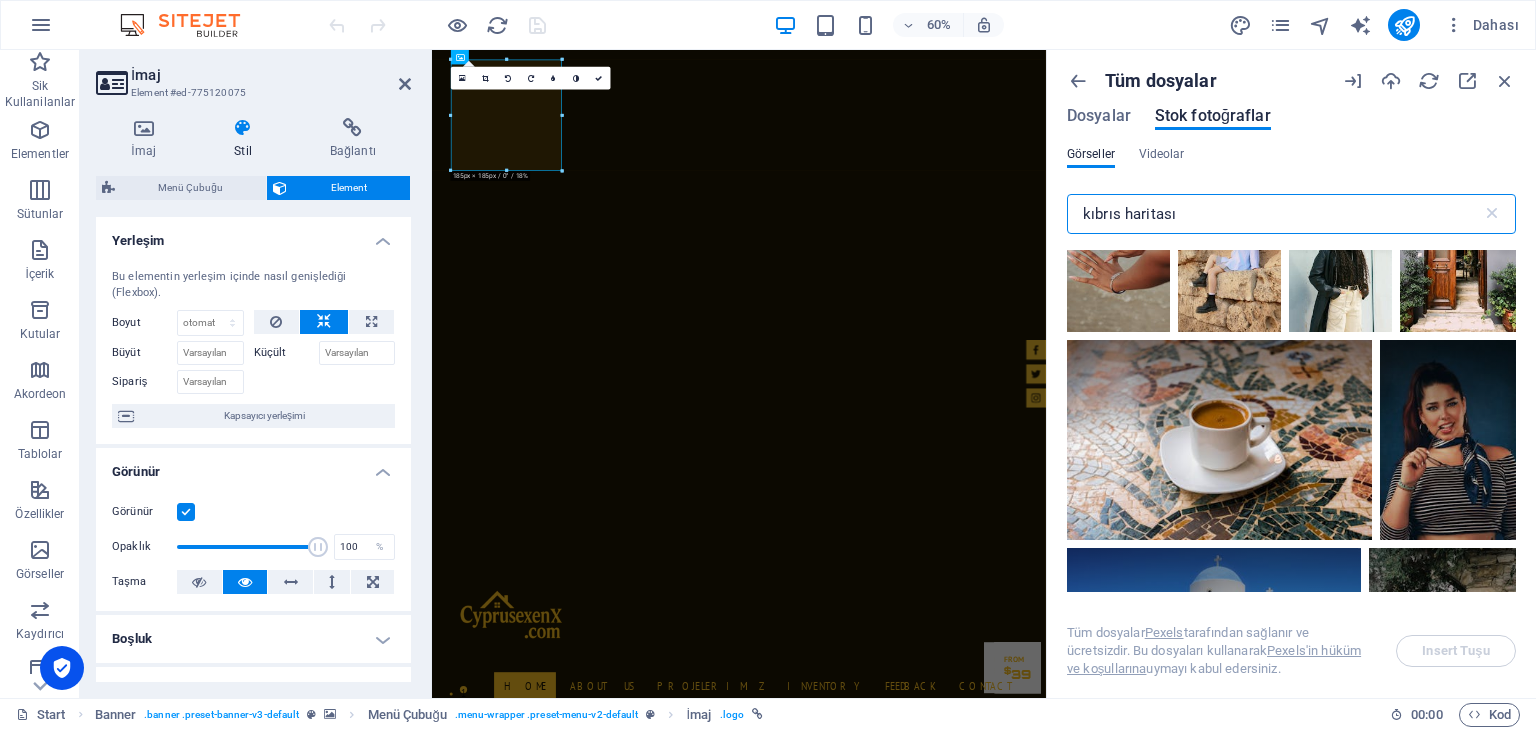 scroll, scrollTop: 700, scrollLeft: 0, axis: vertical 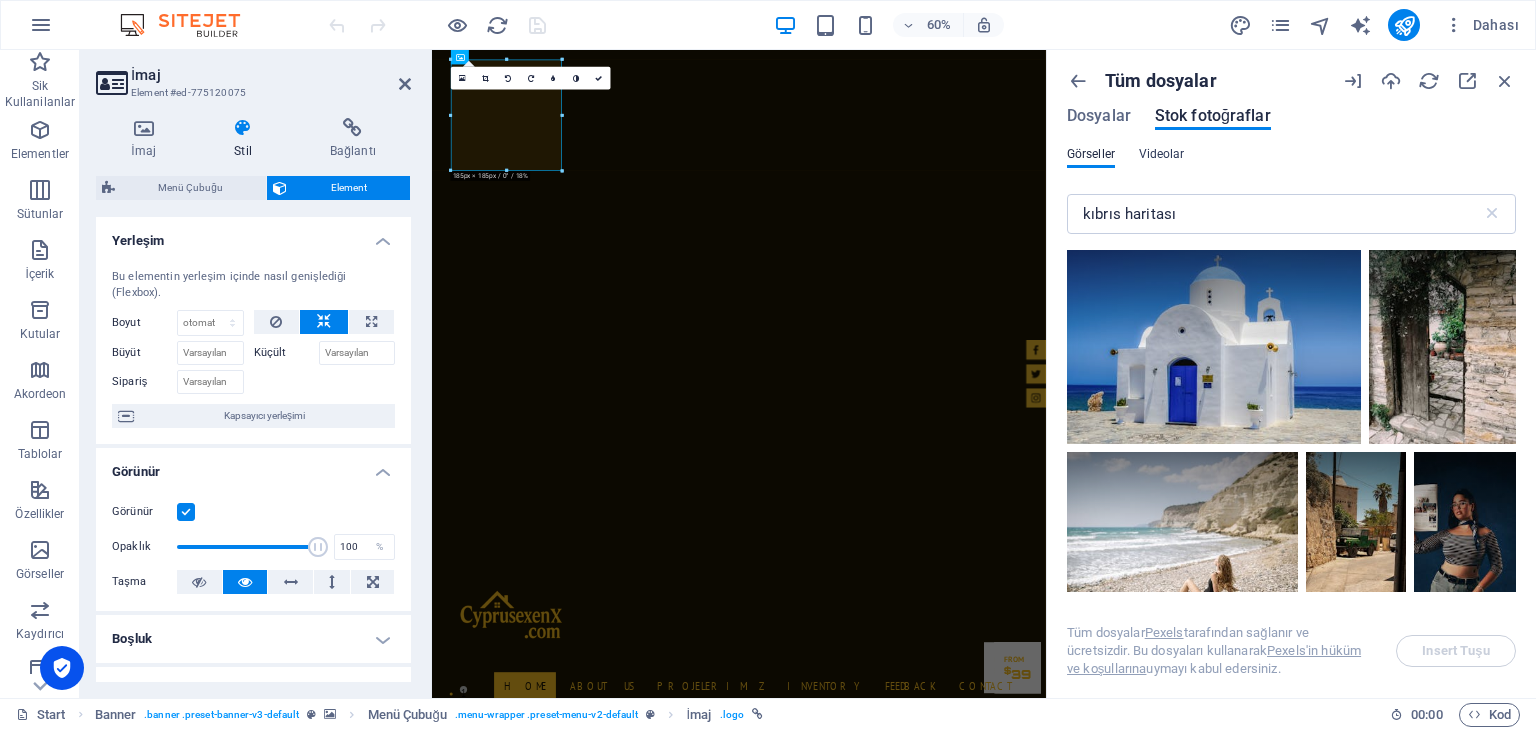 click on "Videolar" at bounding box center (1162, 154) 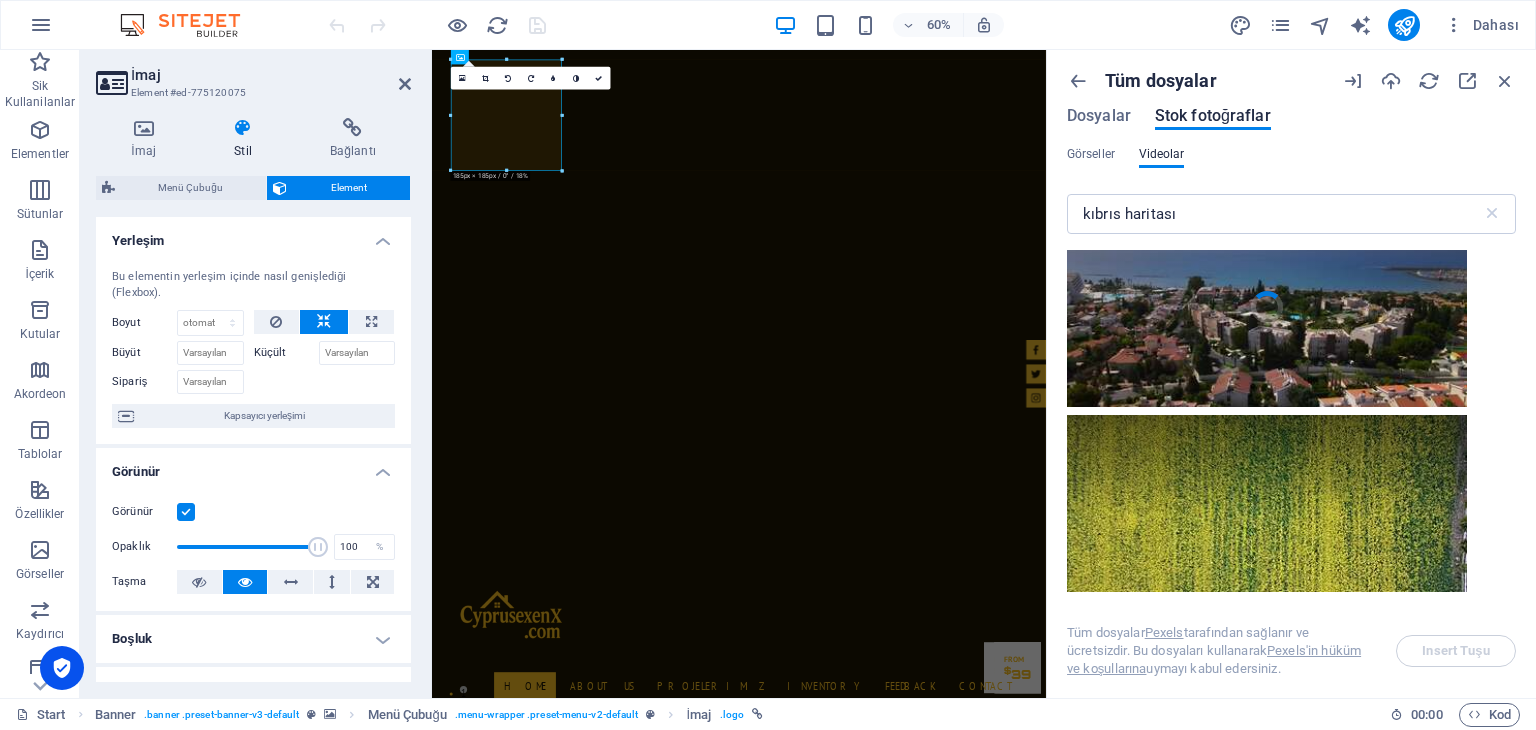scroll, scrollTop: 2000, scrollLeft: 0, axis: vertical 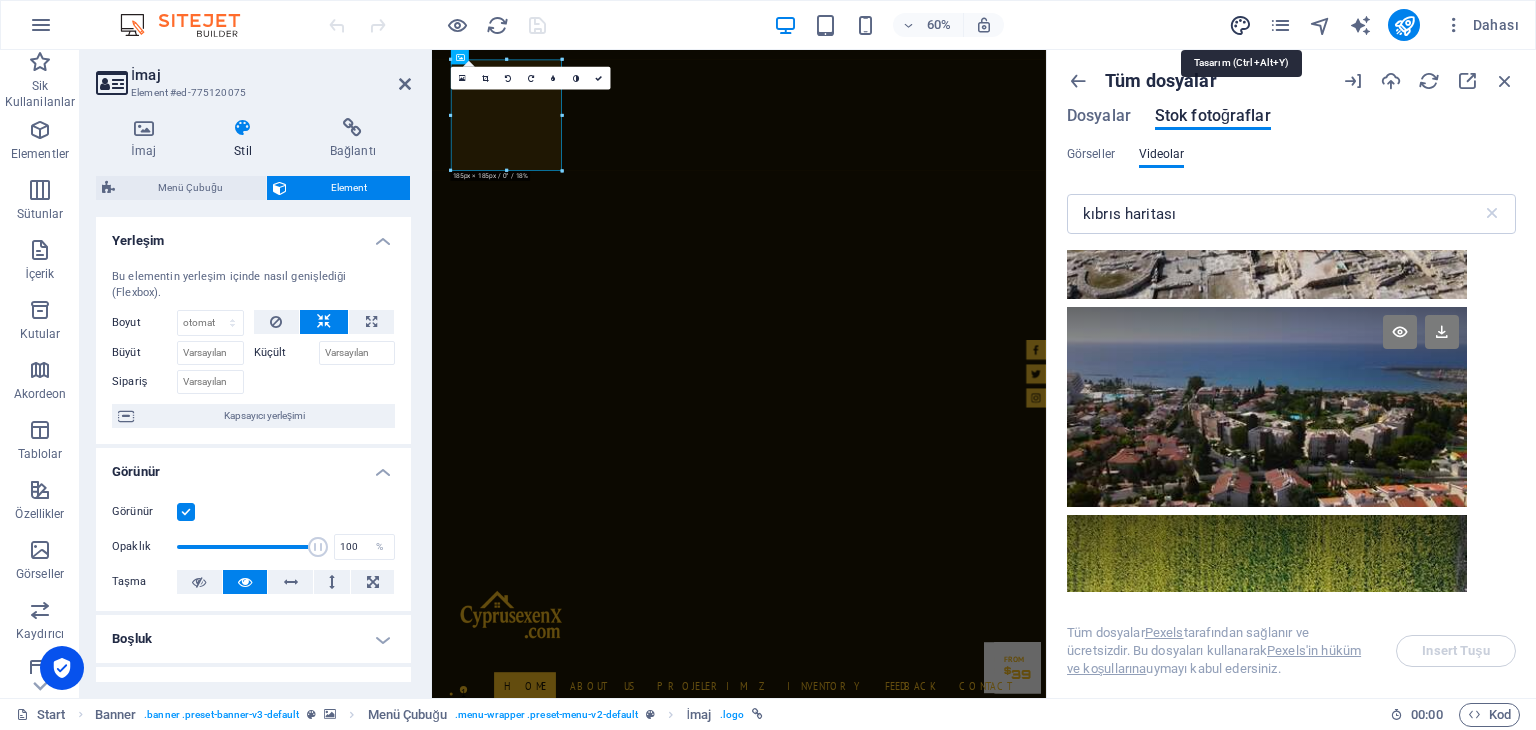 click at bounding box center [1240, 25] 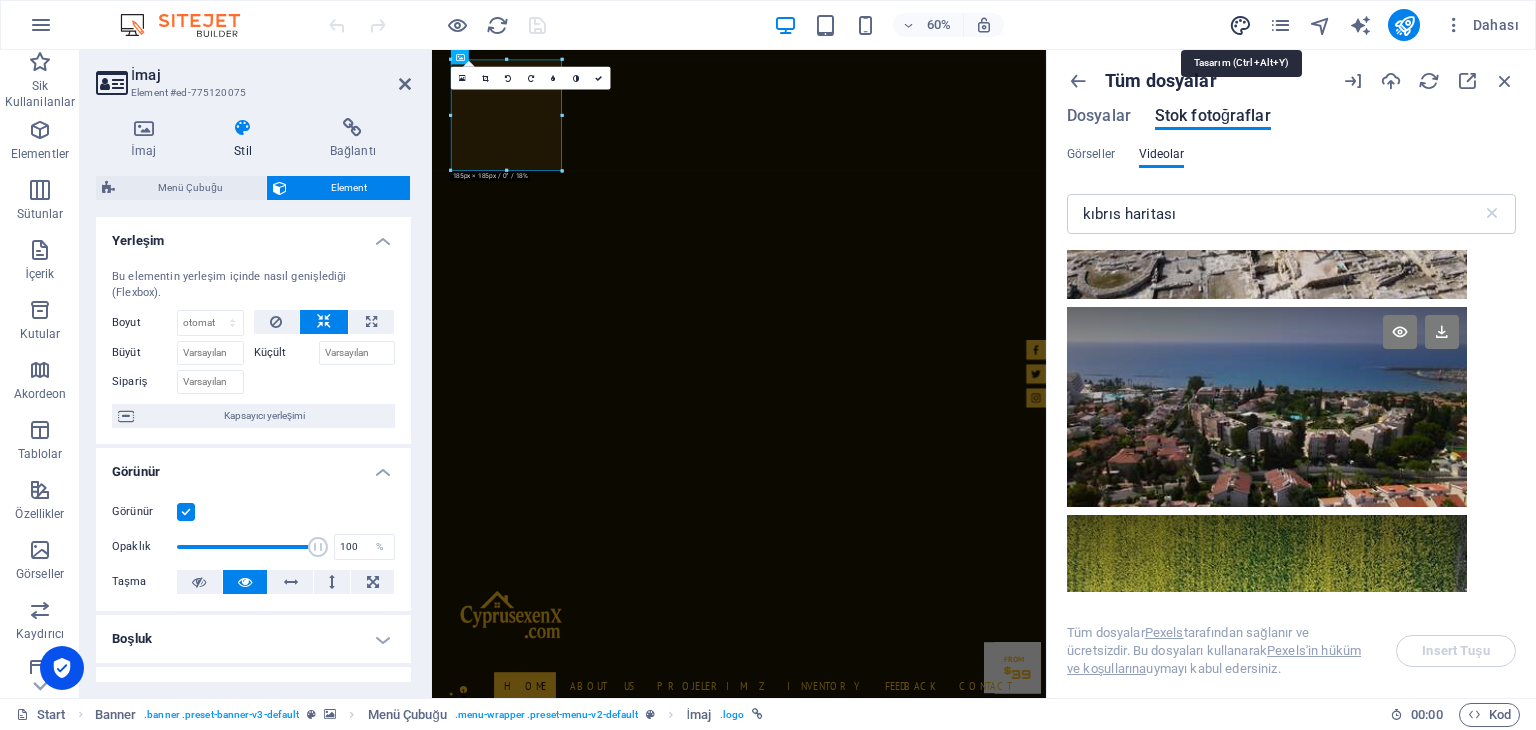 select on "px" 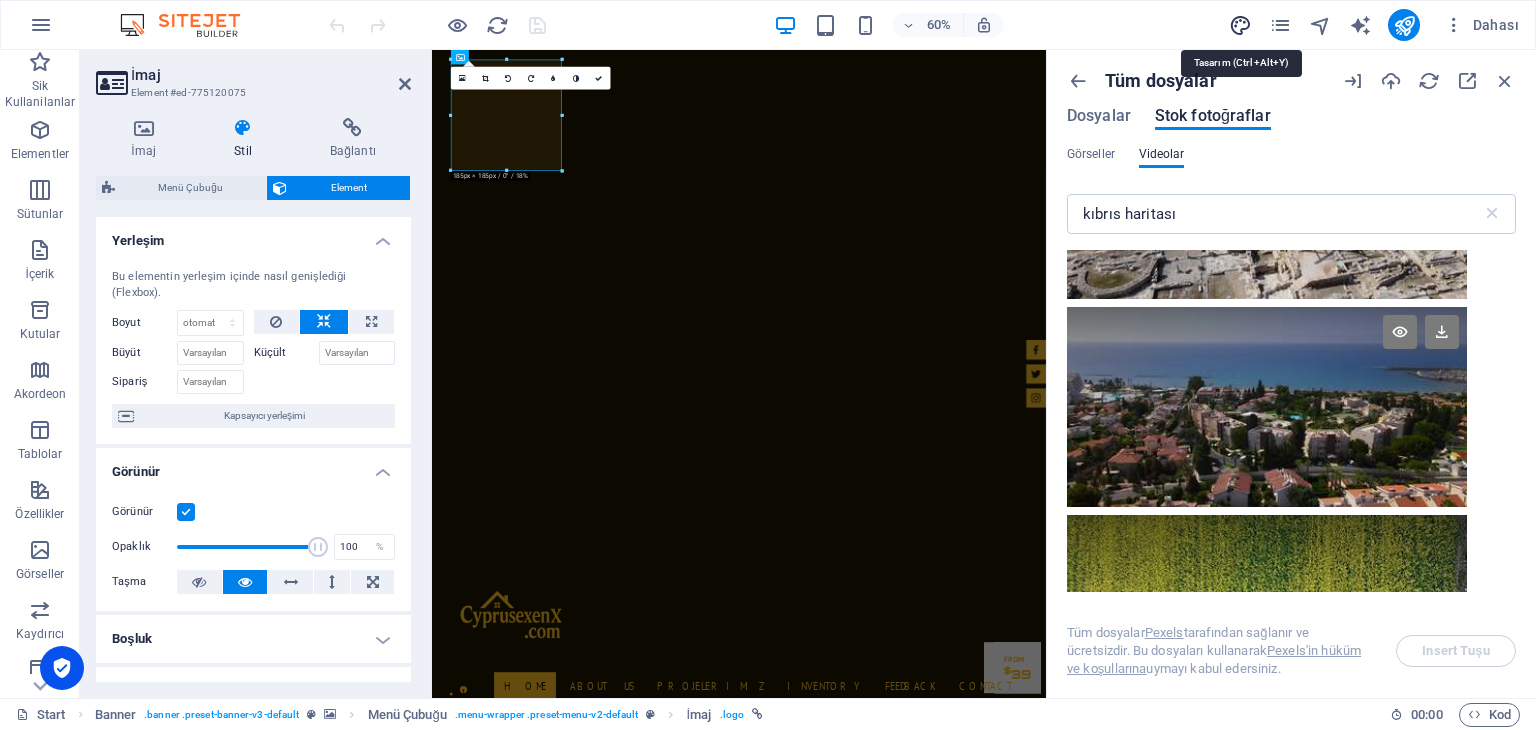 select on "400" 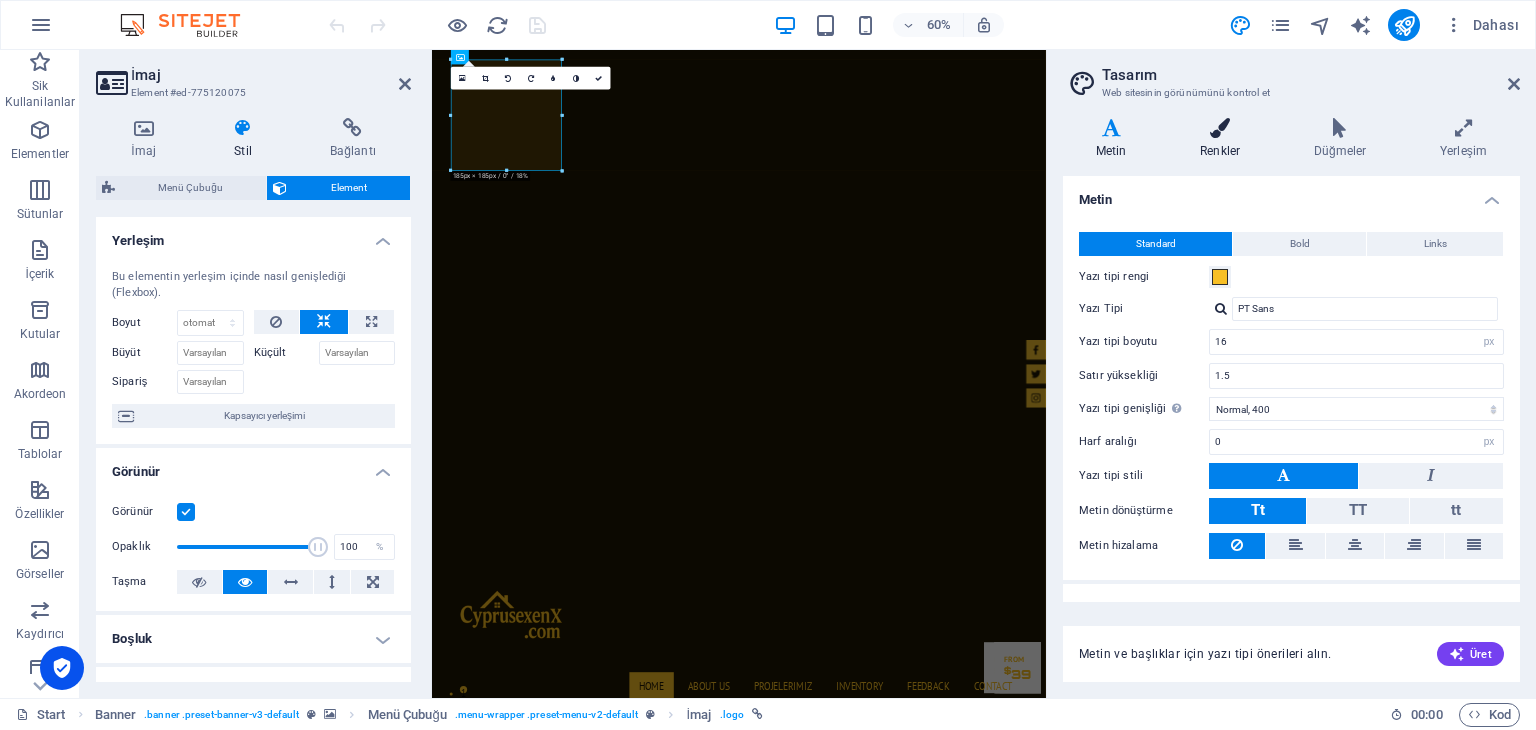 click on "Renkler" at bounding box center [1224, 139] 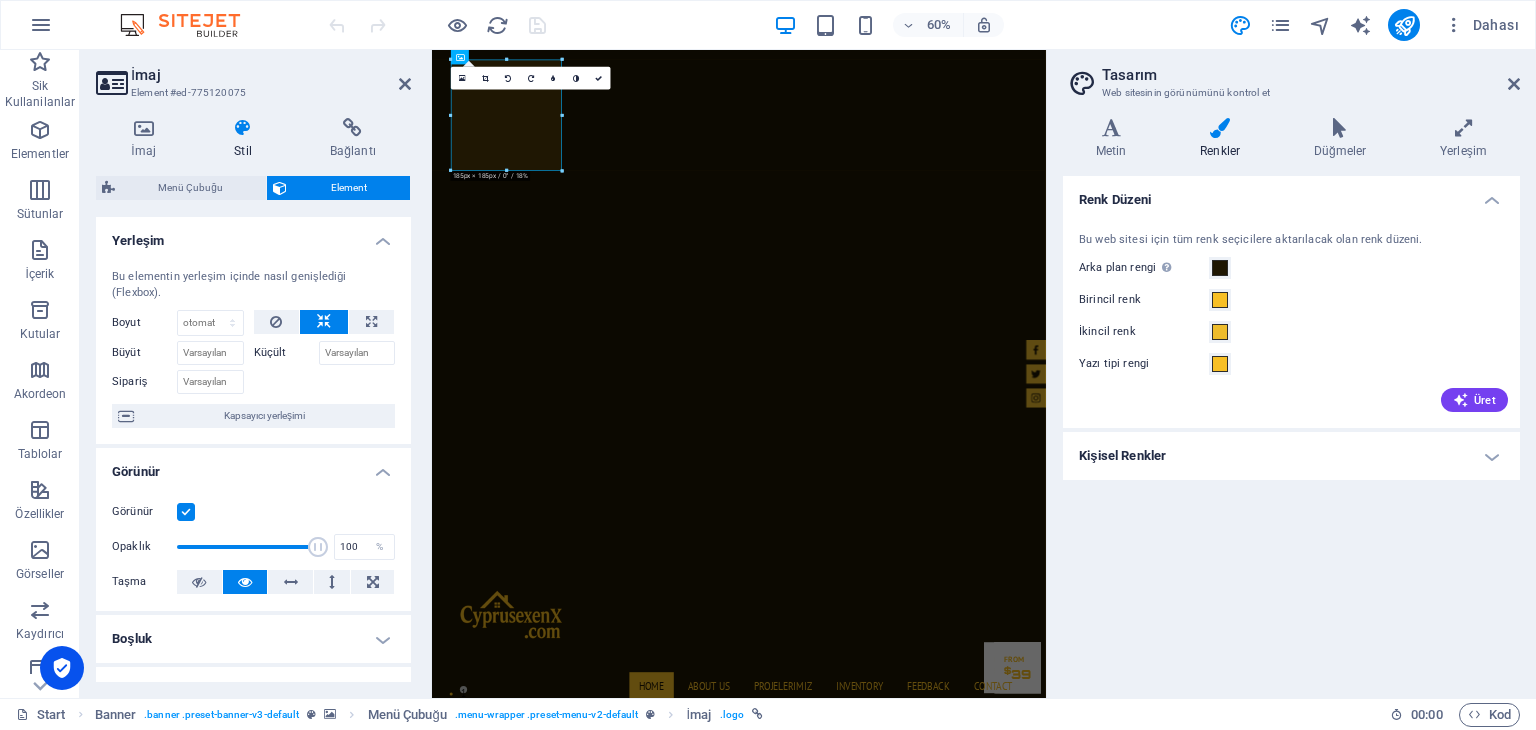 click on "Kişisel Renkler" at bounding box center (1291, 456) 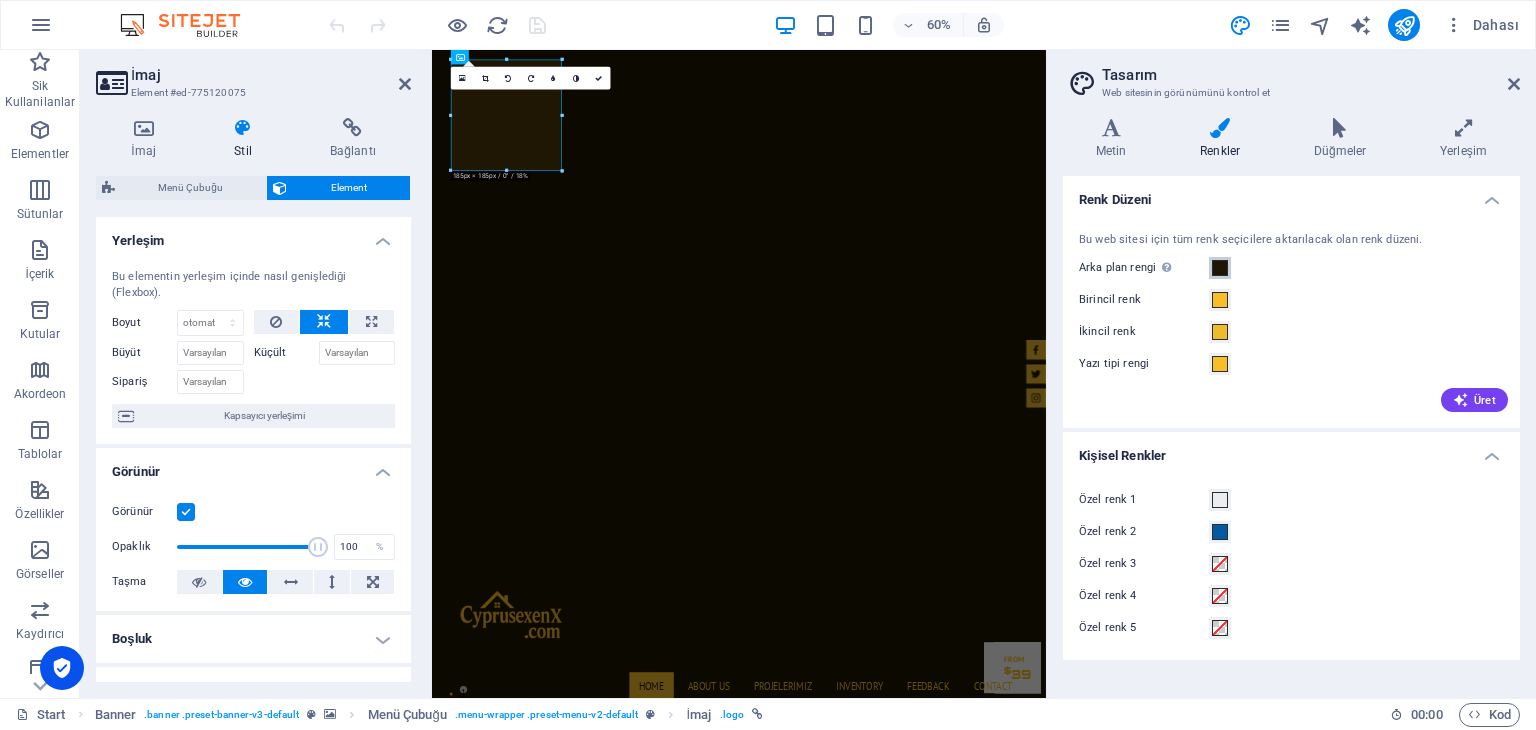 click at bounding box center (1220, 268) 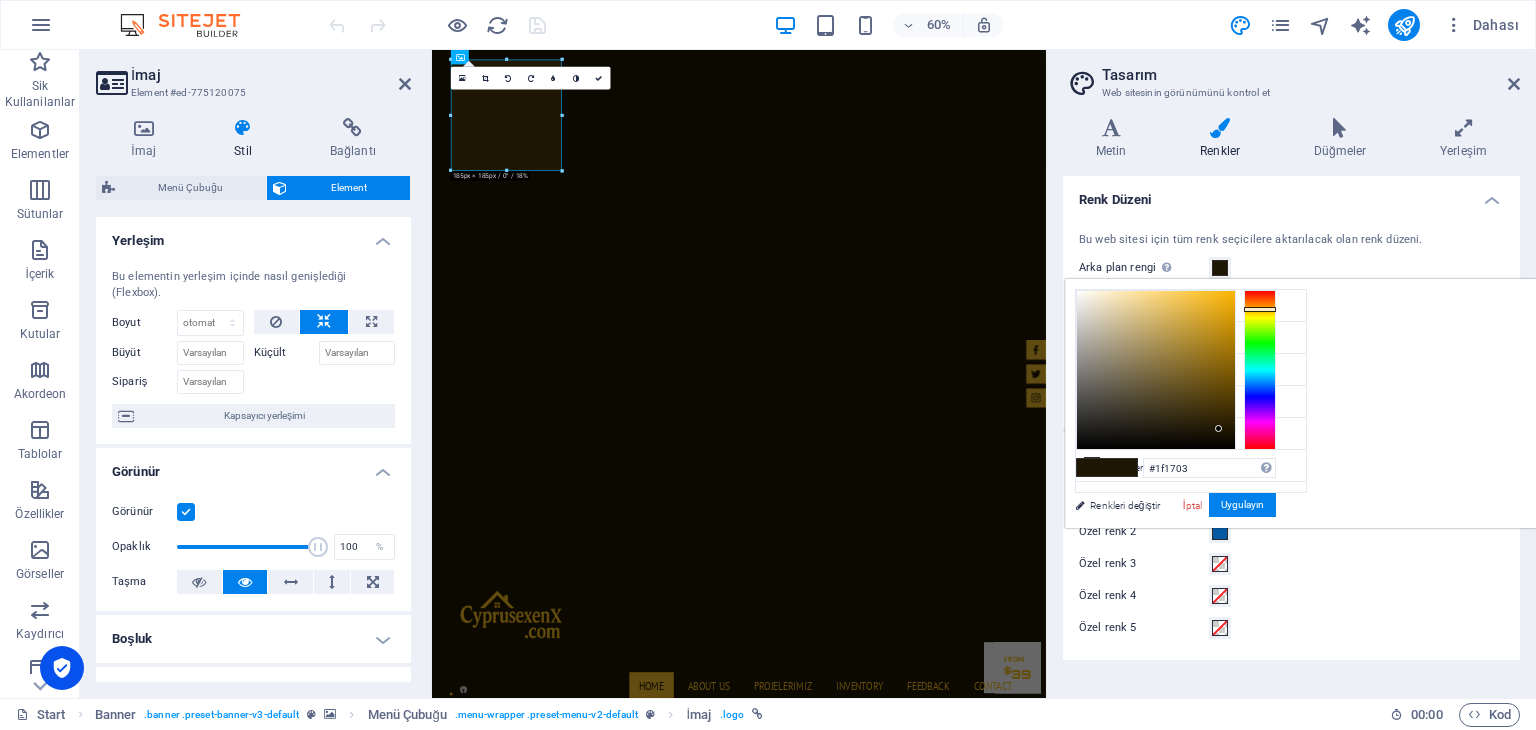 click on "Arka plan rengi Sadece başka arka planlar tarafından kapsanmıyorsa görünür." at bounding box center [1291, 268] 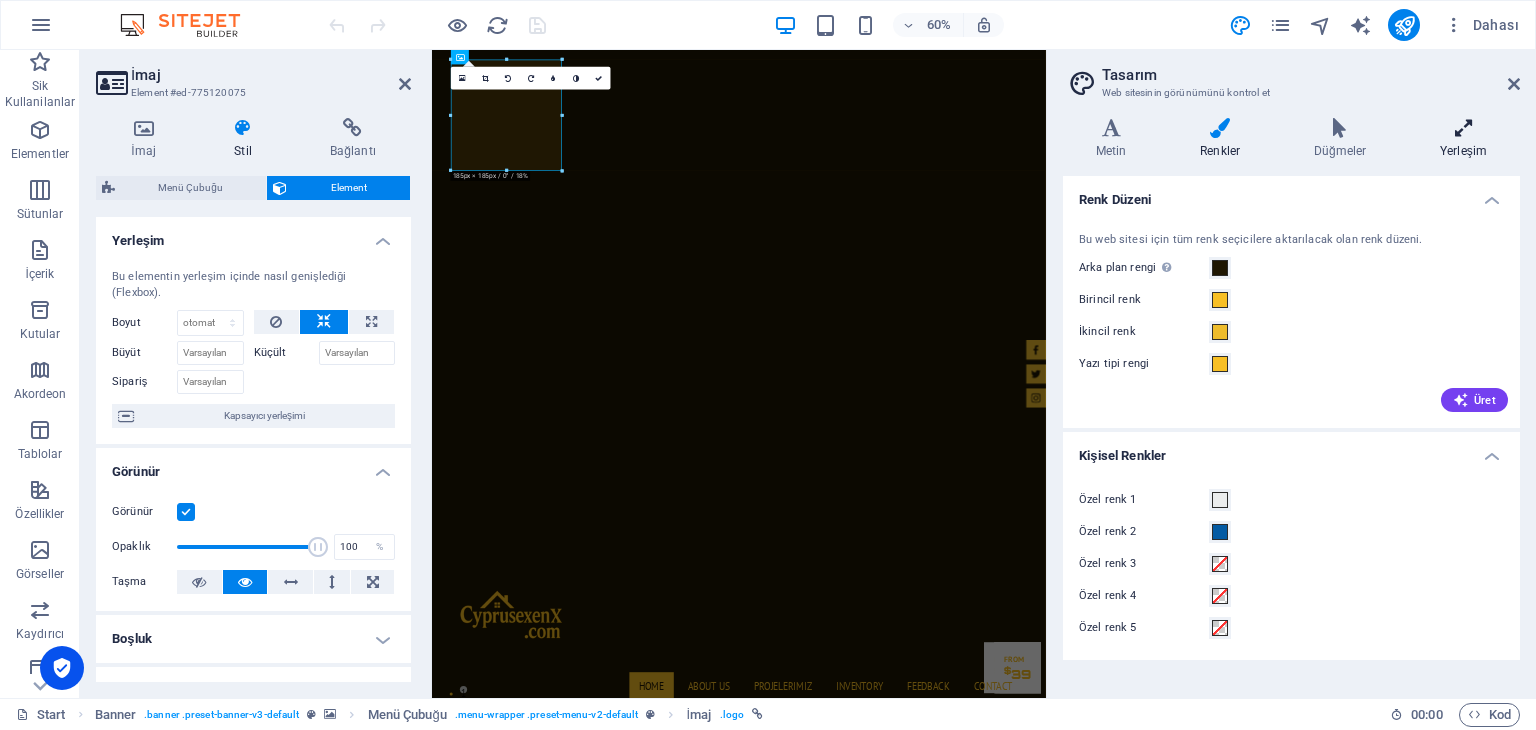 click at bounding box center (1463, 128) 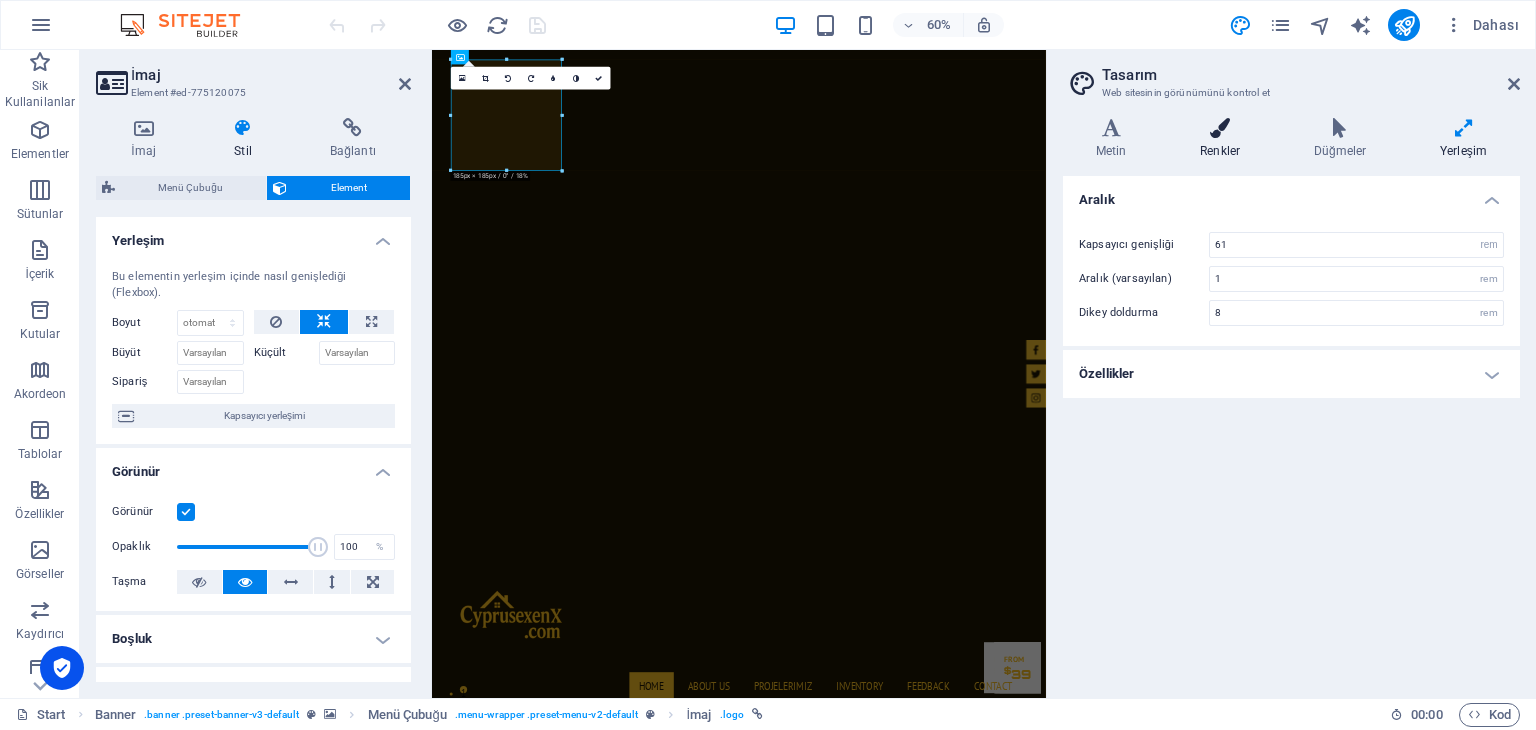 click at bounding box center [1220, 128] 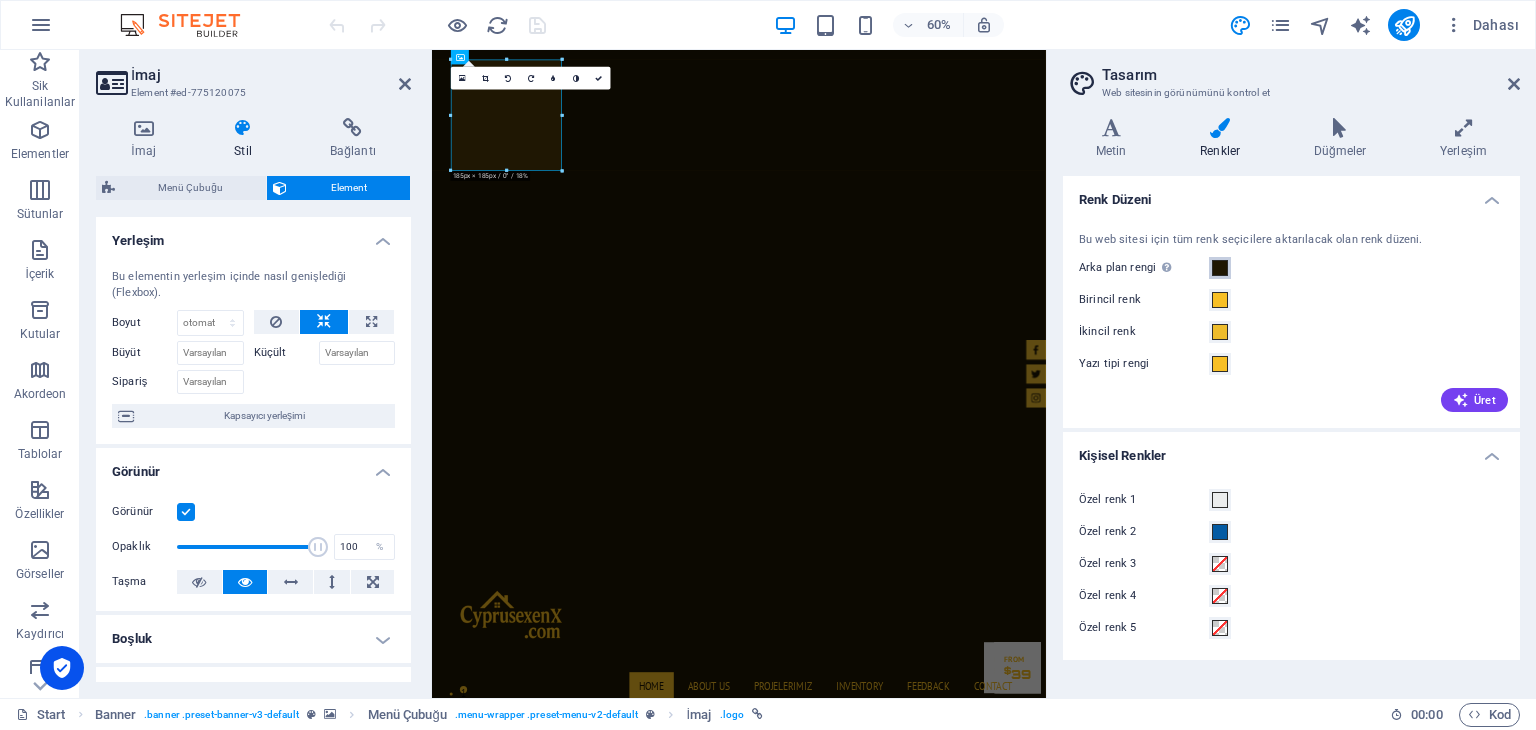 click at bounding box center [1220, 268] 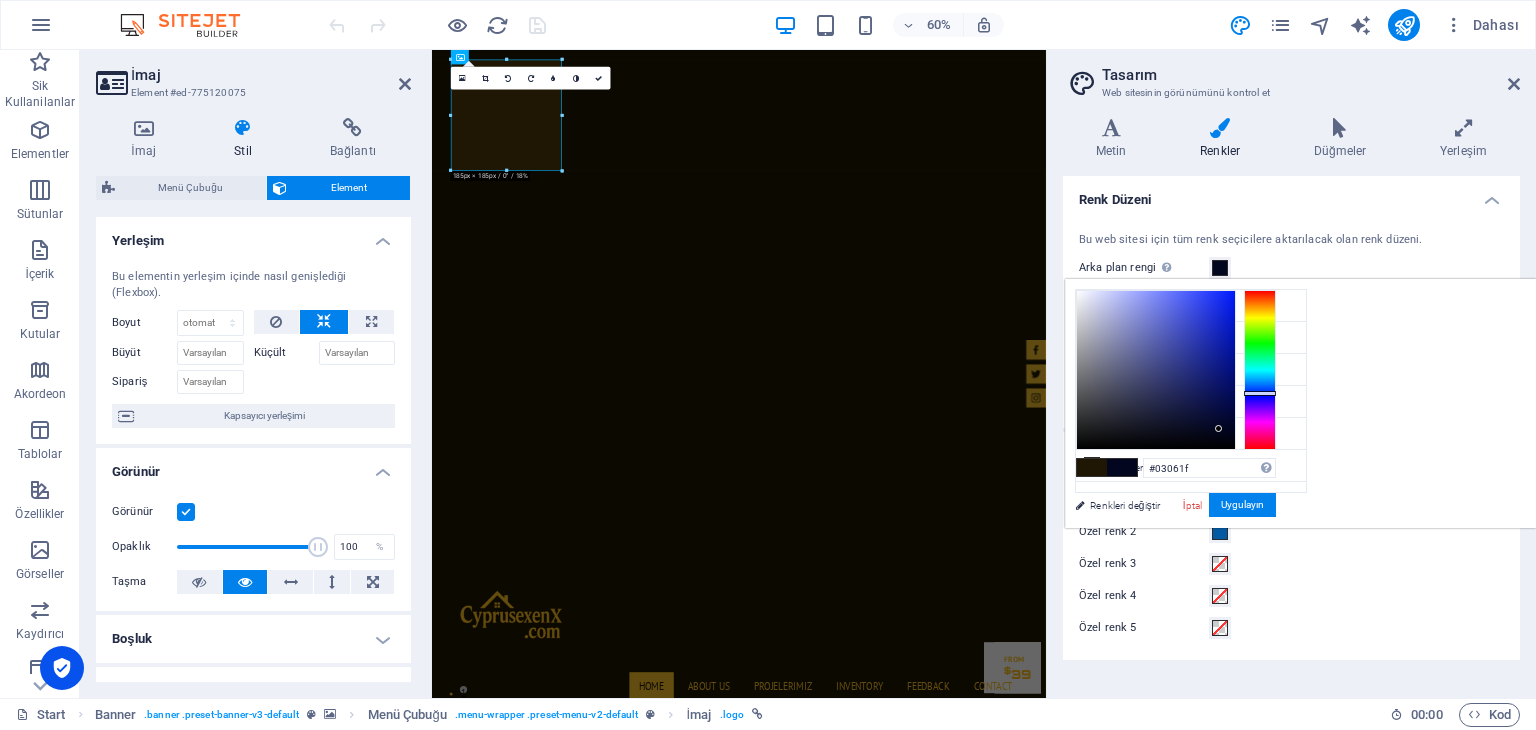 click at bounding box center [1260, 370] 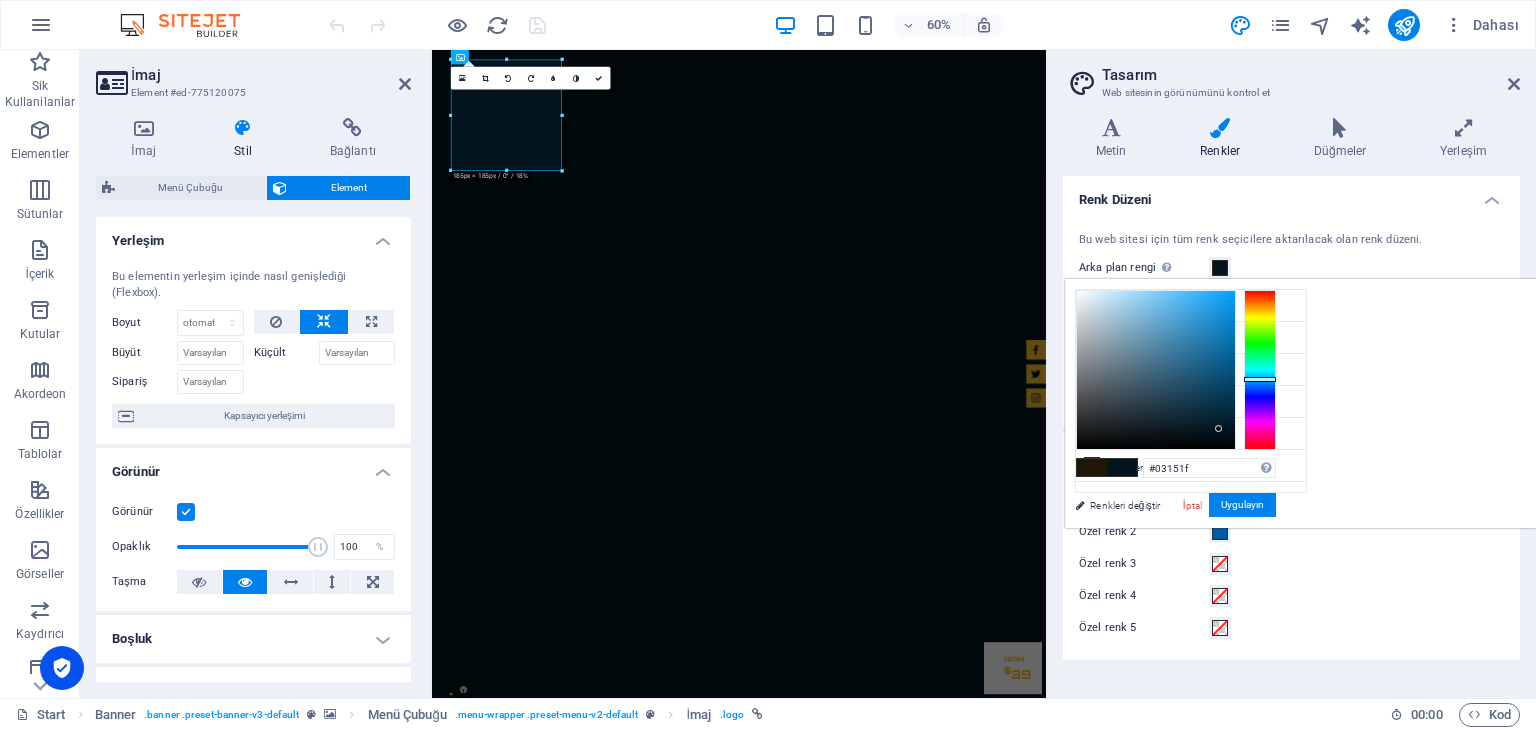 drag, startPoint x: 1501, startPoint y: 390, endPoint x: 1504, endPoint y: 378, distance: 12.369317 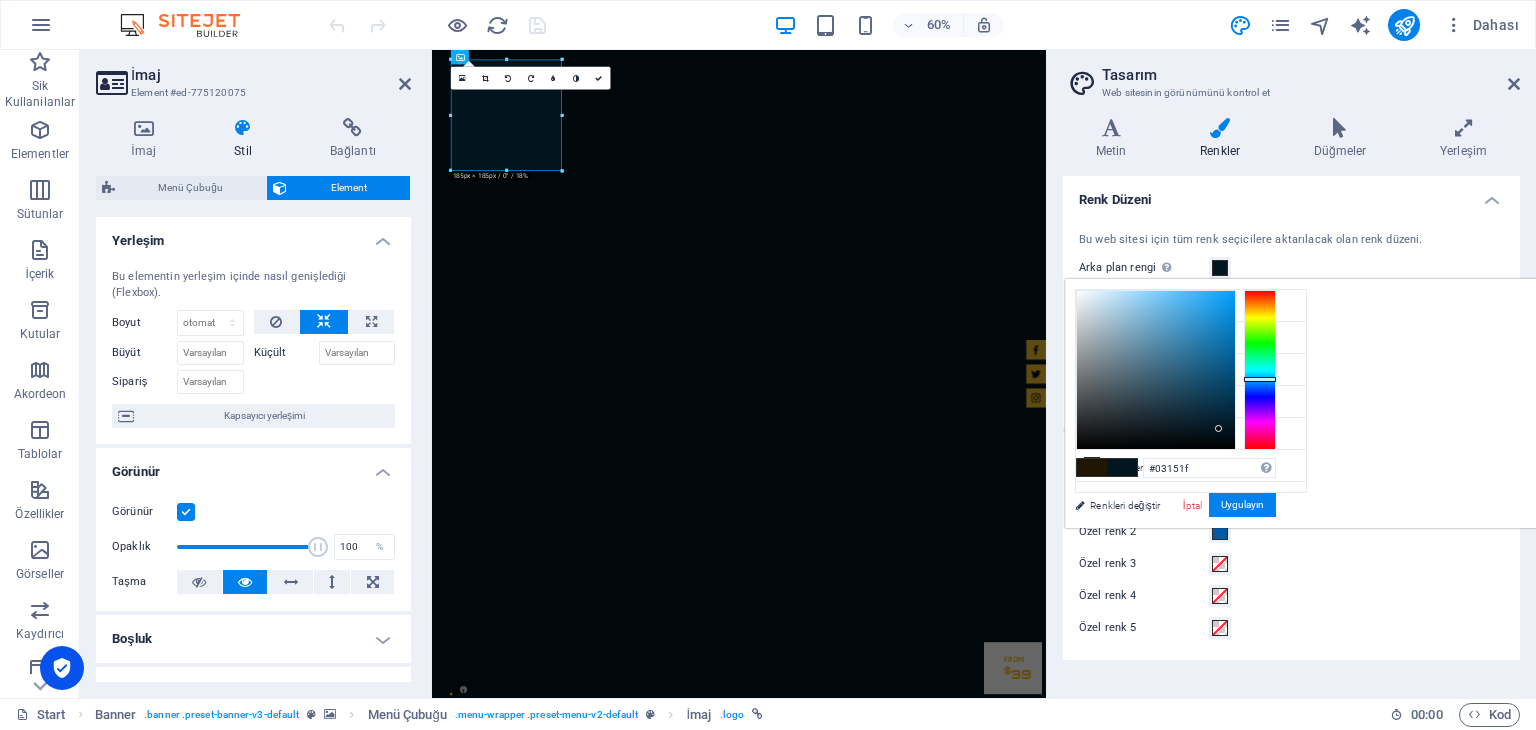 click at bounding box center [1260, 379] 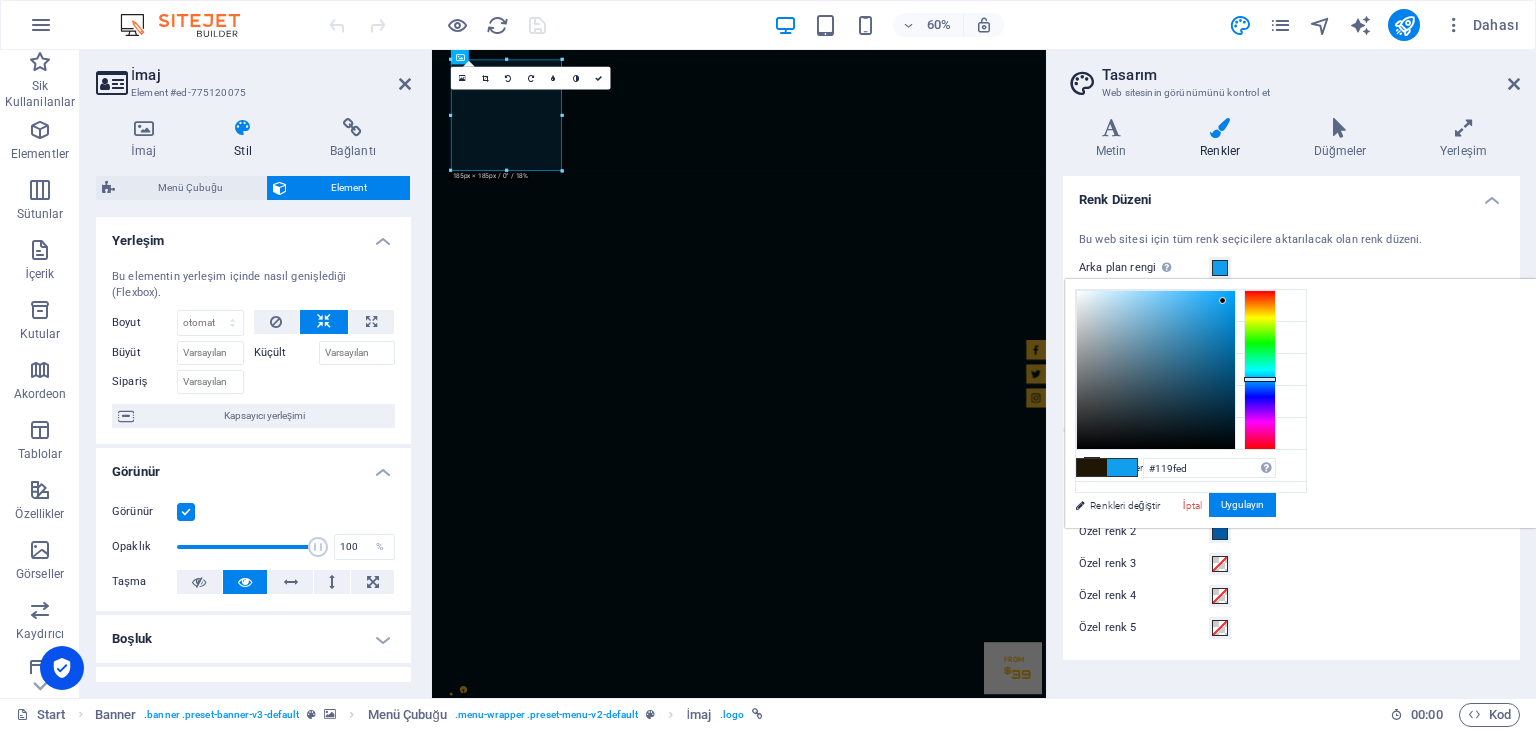 type on "#0f99e5" 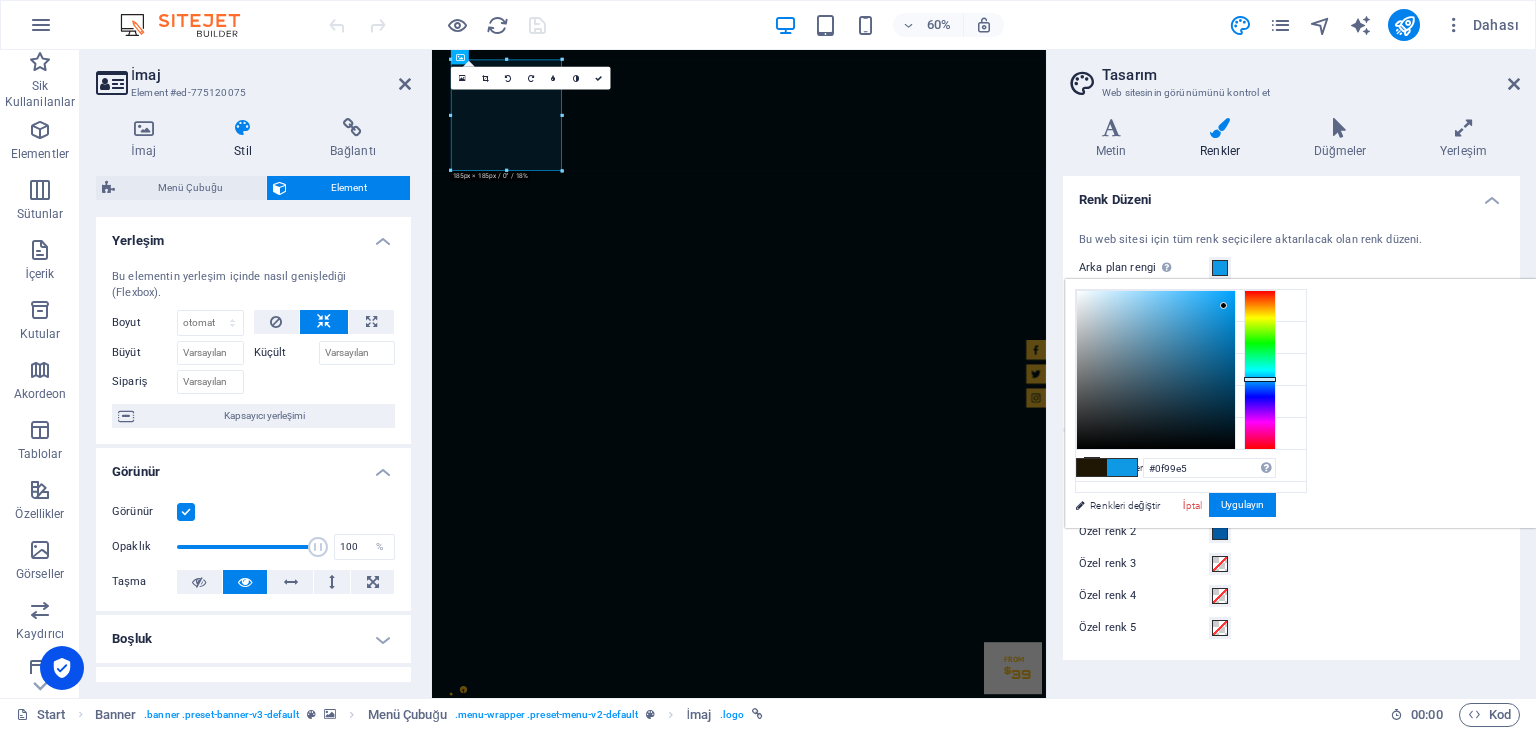 drag, startPoint x: 1416, startPoint y: 365, endPoint x: 1474, endPoint y: 305, distance: 83.450584 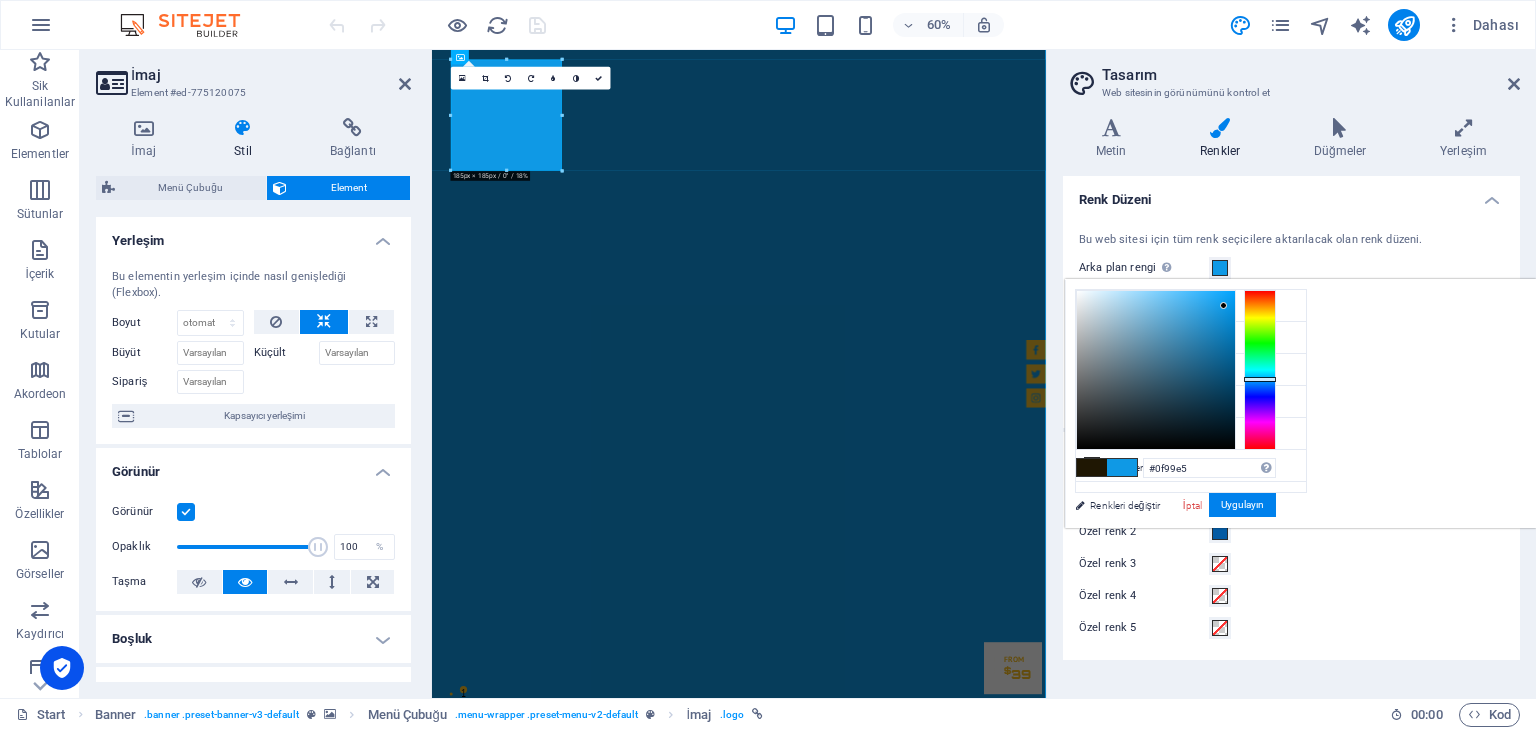 click on "Renk Düzeni" at bounding box center (1291, 194) 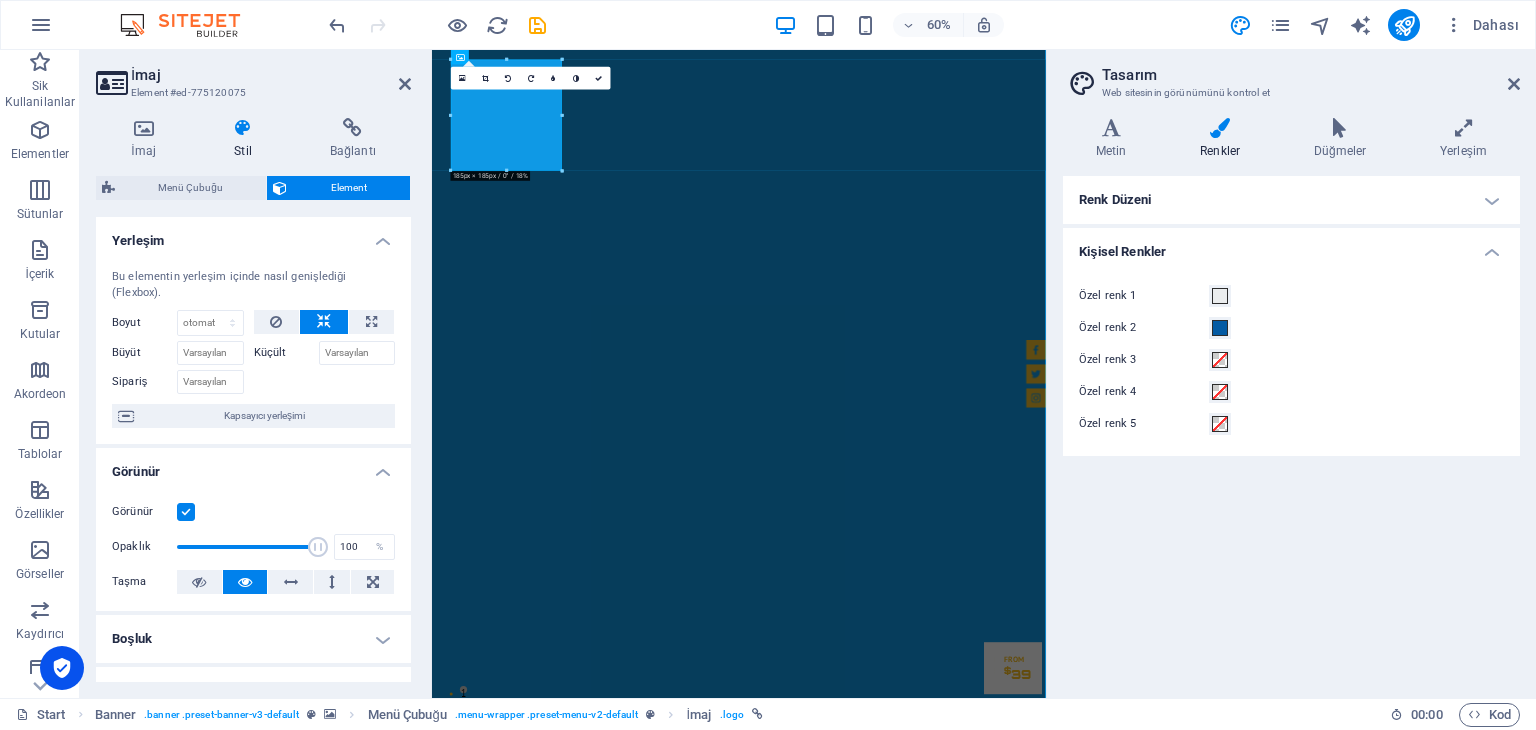 click on "Renk Düzeni" at bounding box center (1291, 200) 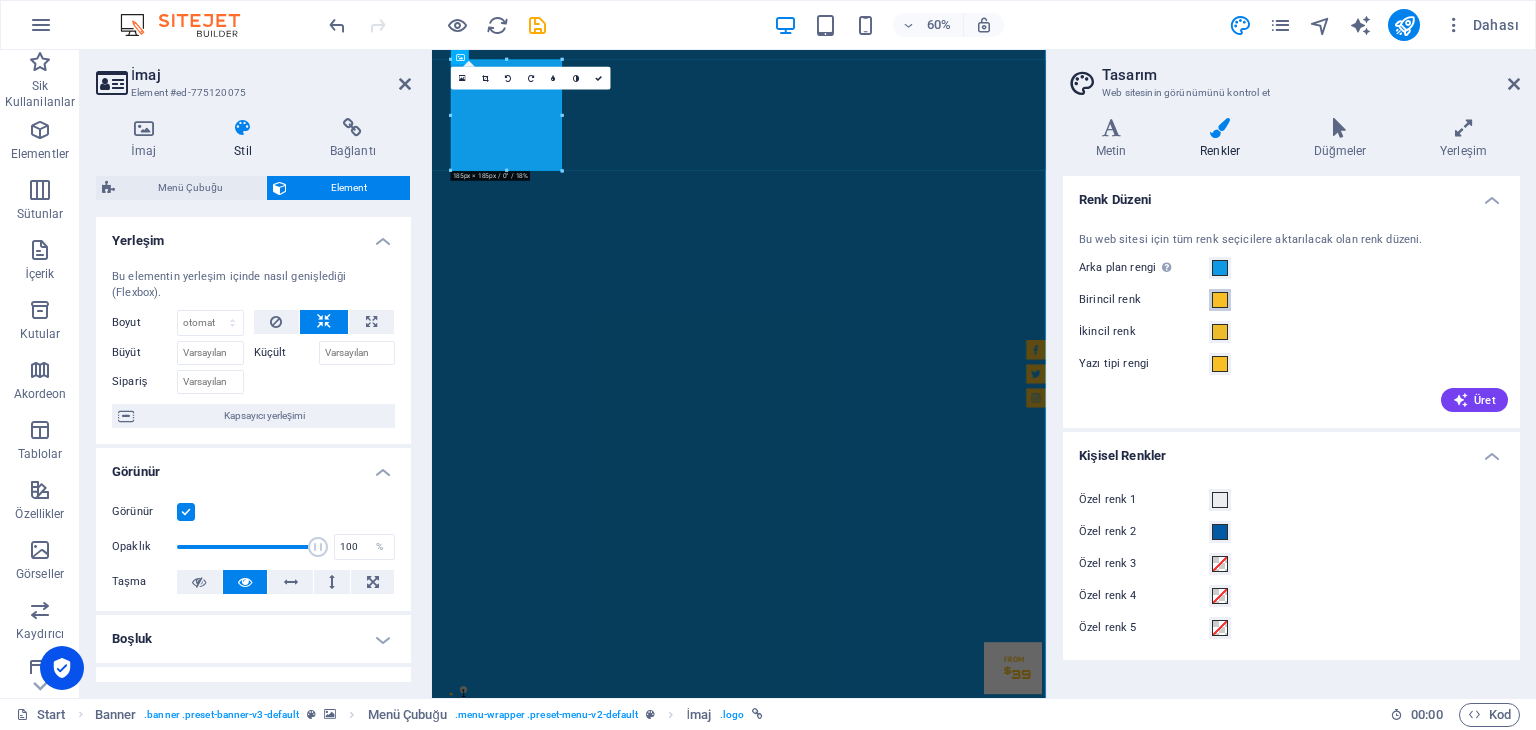 click at bounding box center [1220, 300] 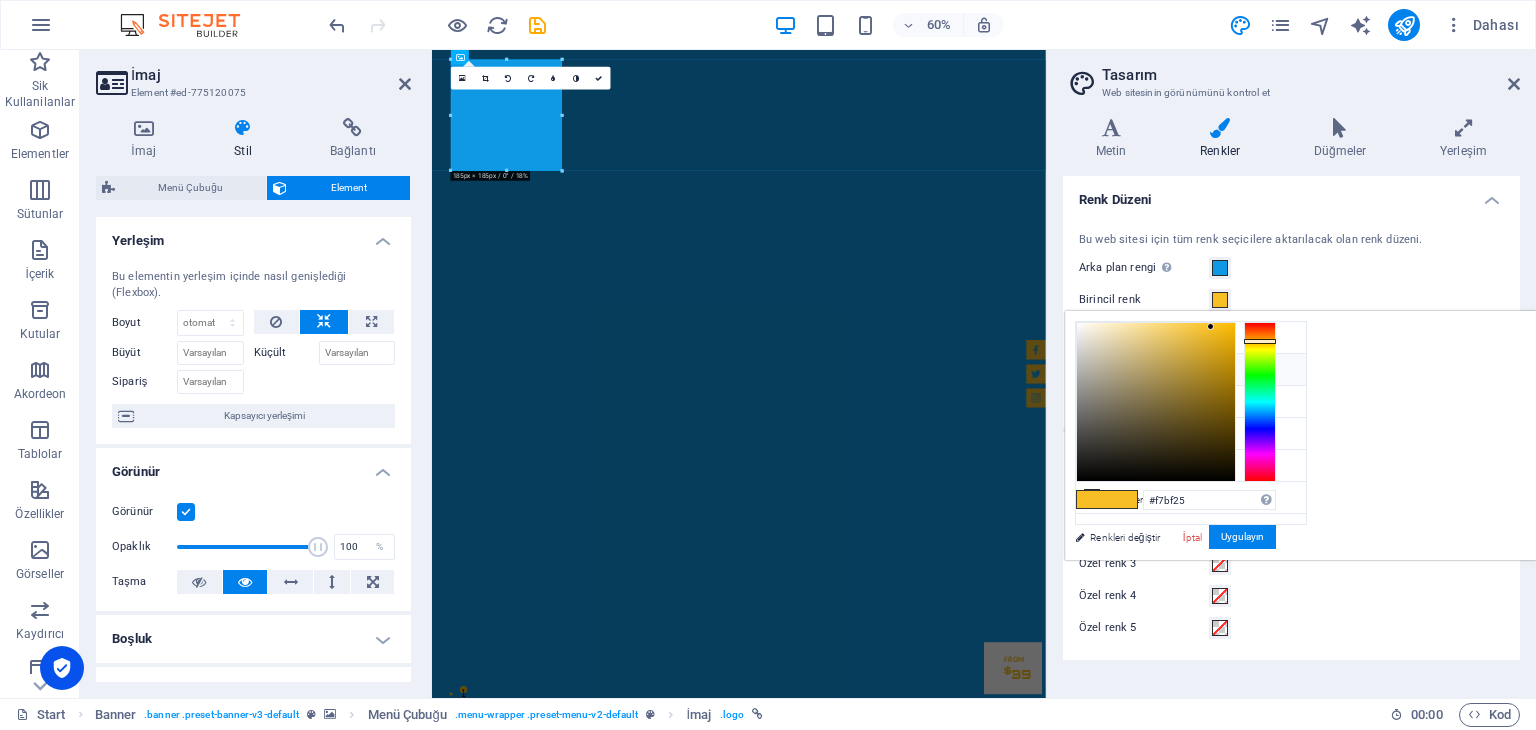 click on "Birincil renk
#f7bf25" at bounding box center [1191, 370] 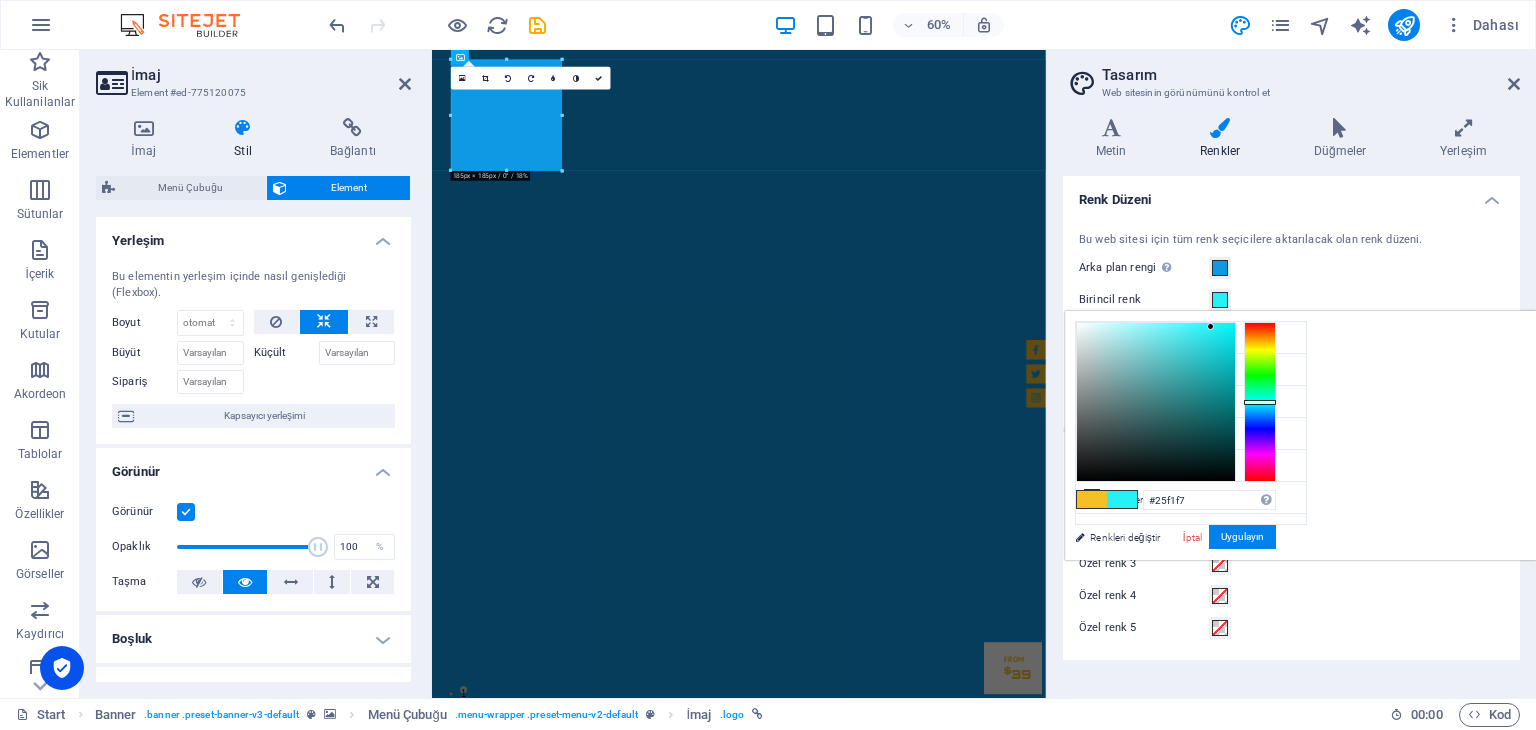 click at bounding box center (1260, 402) 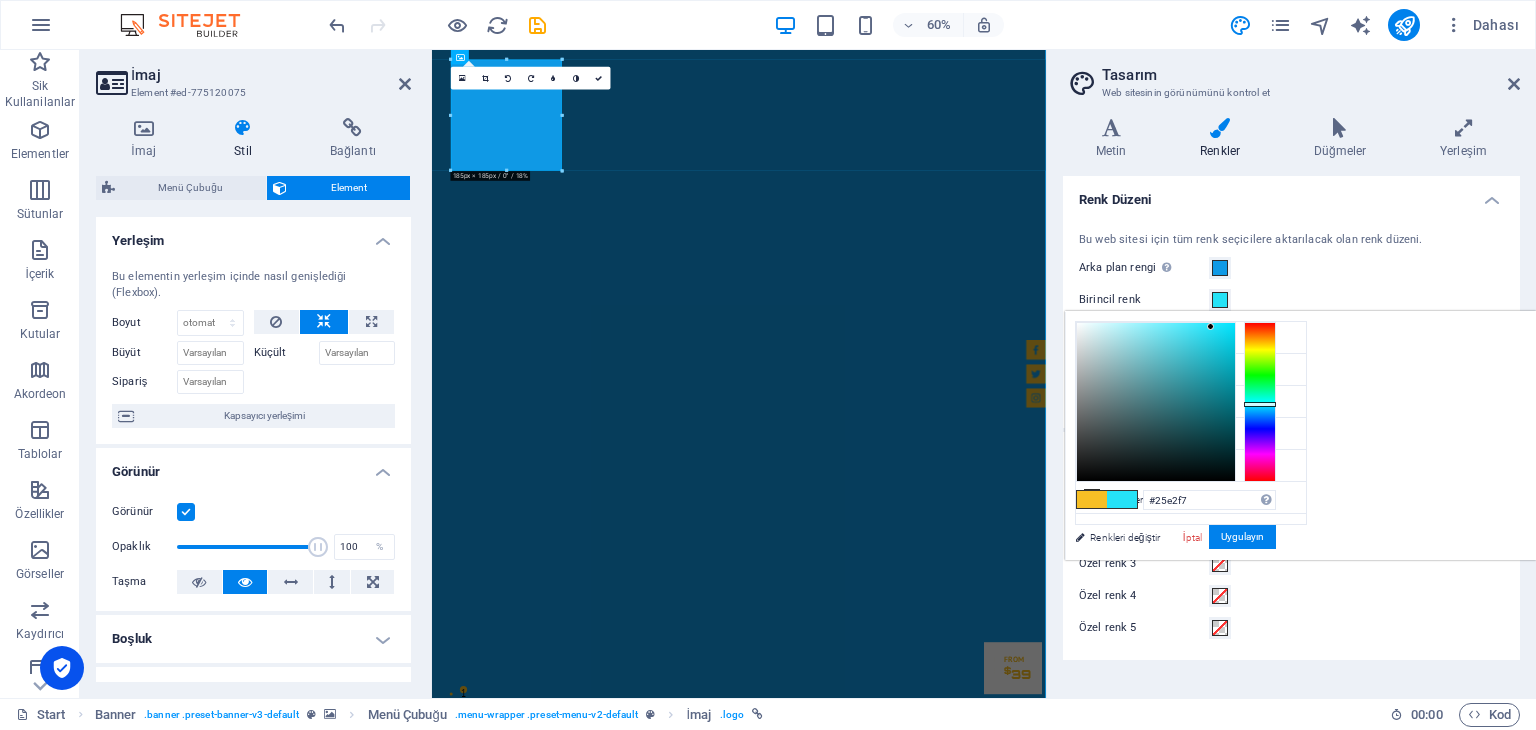 click at bounding box center [1260, 404] 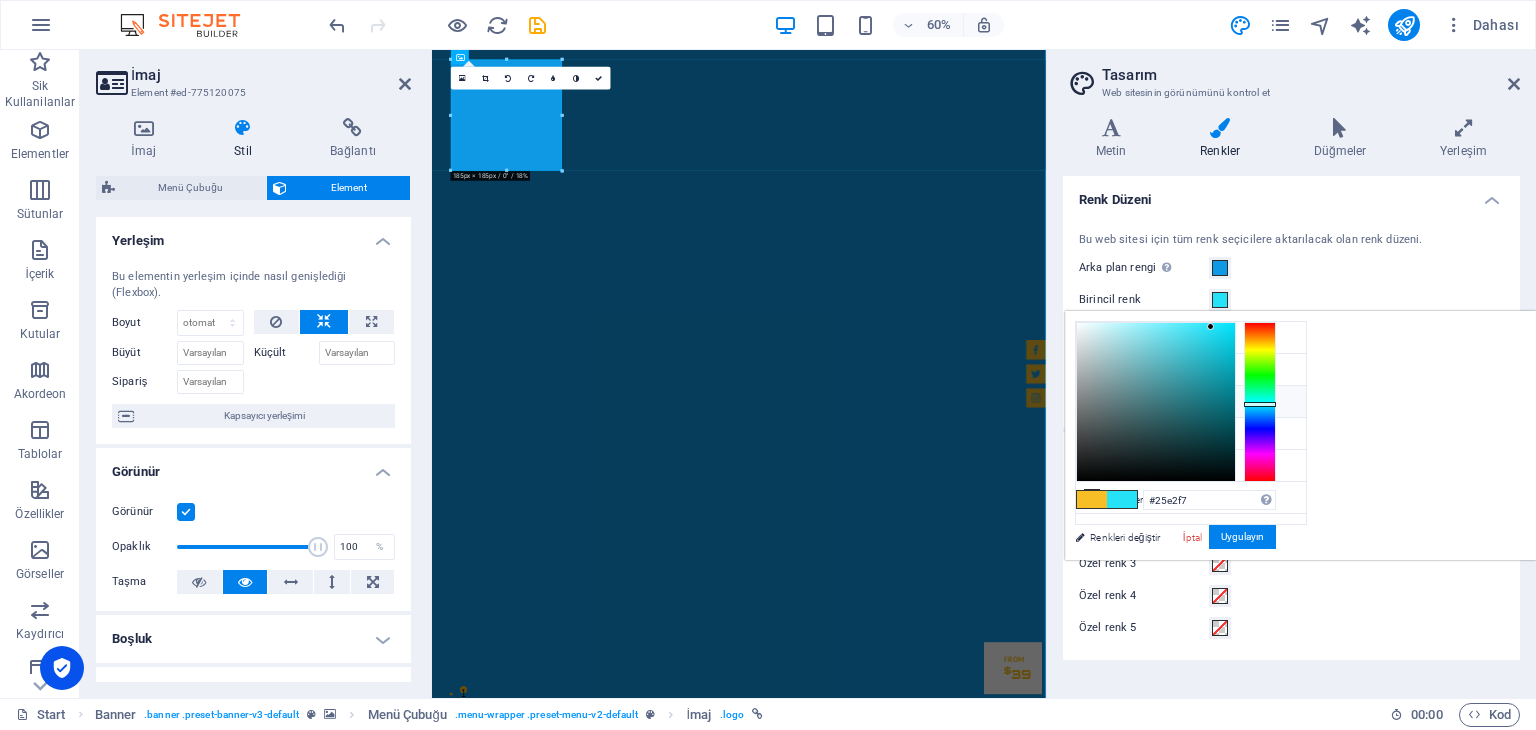 click on "İkincil renk
#edbc2d" at bounding box center (1191, 402) 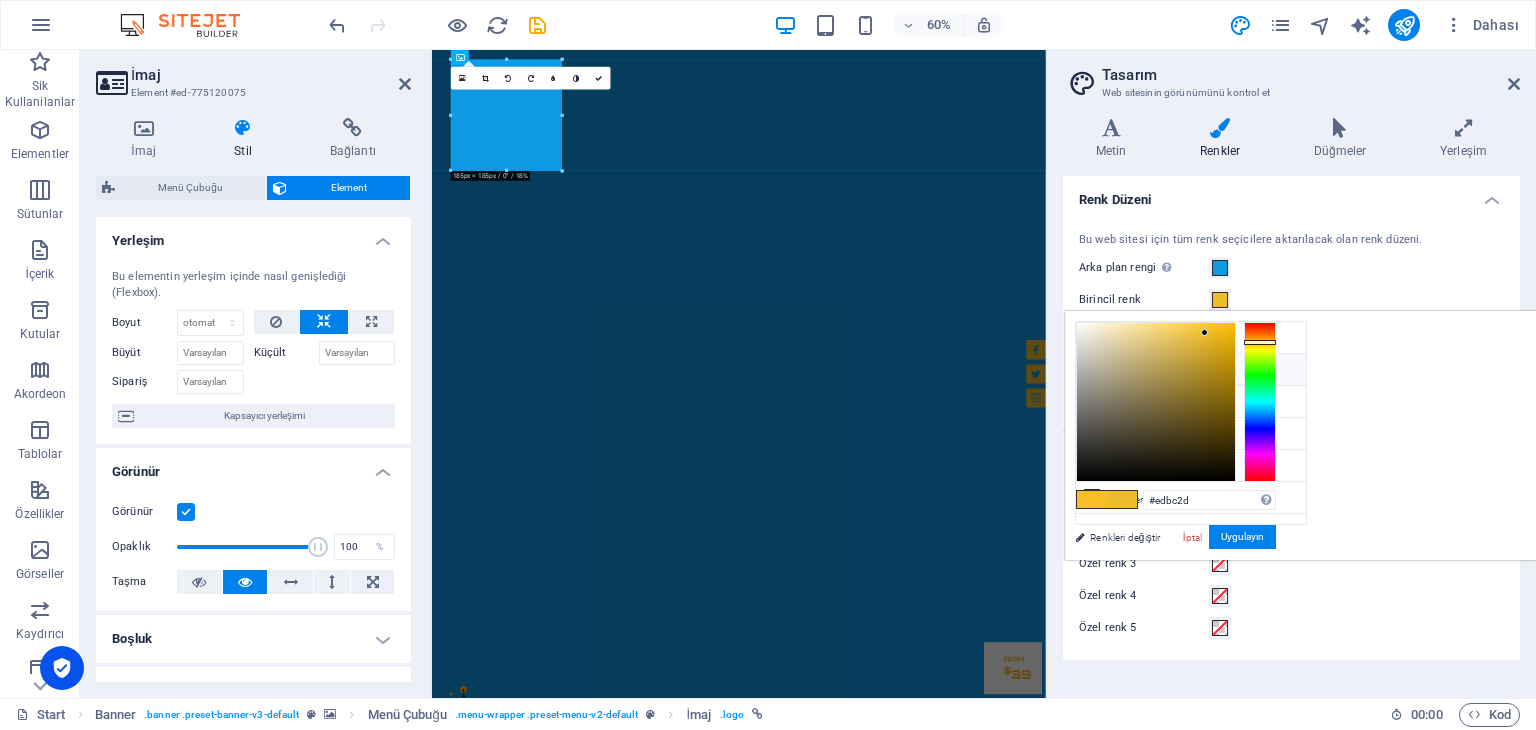 click on "Birincil renk
#f7bf25" at bounding box center [1191, 370] 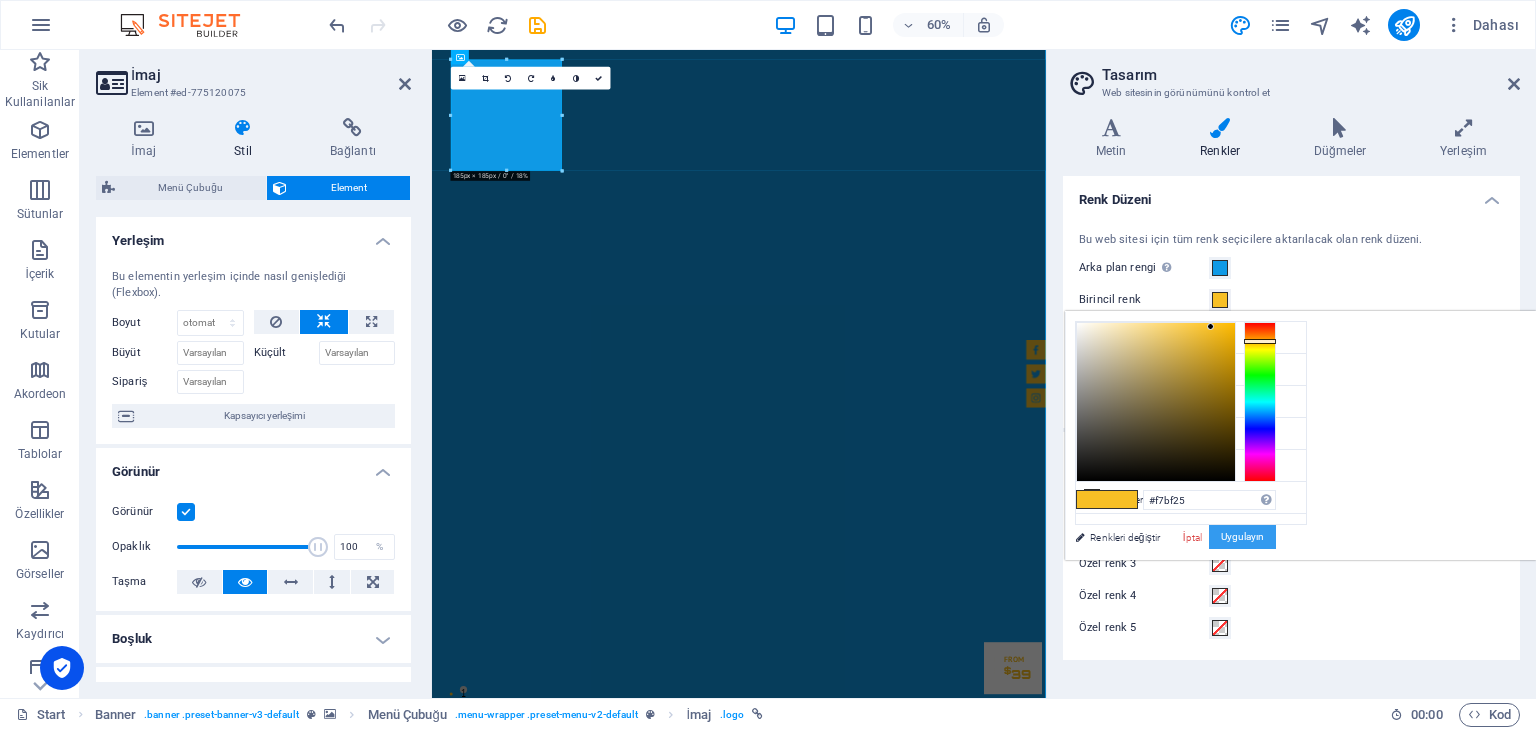click on "Uygulayın" at bounding box center (1242, 537) 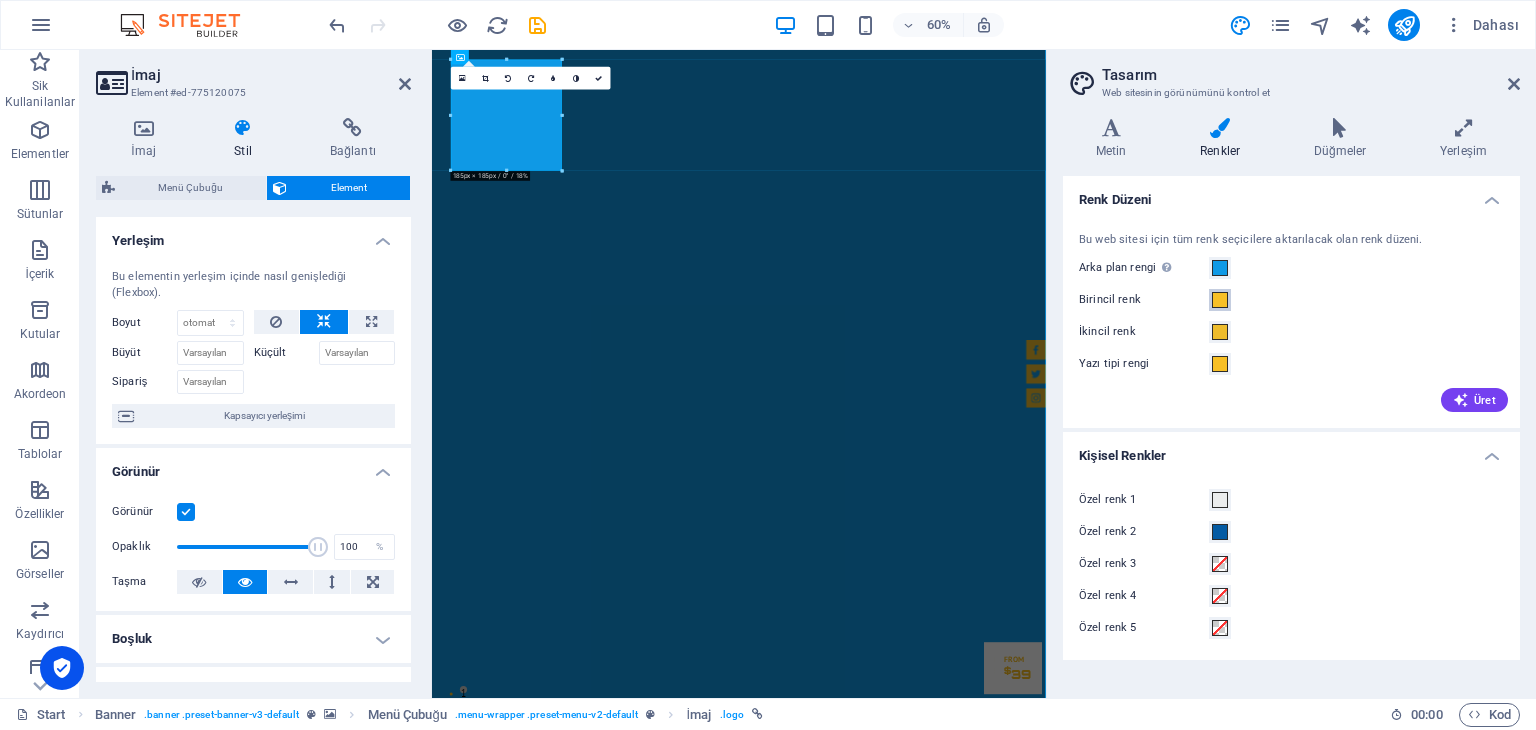 click at bounding box center (1220, 300) 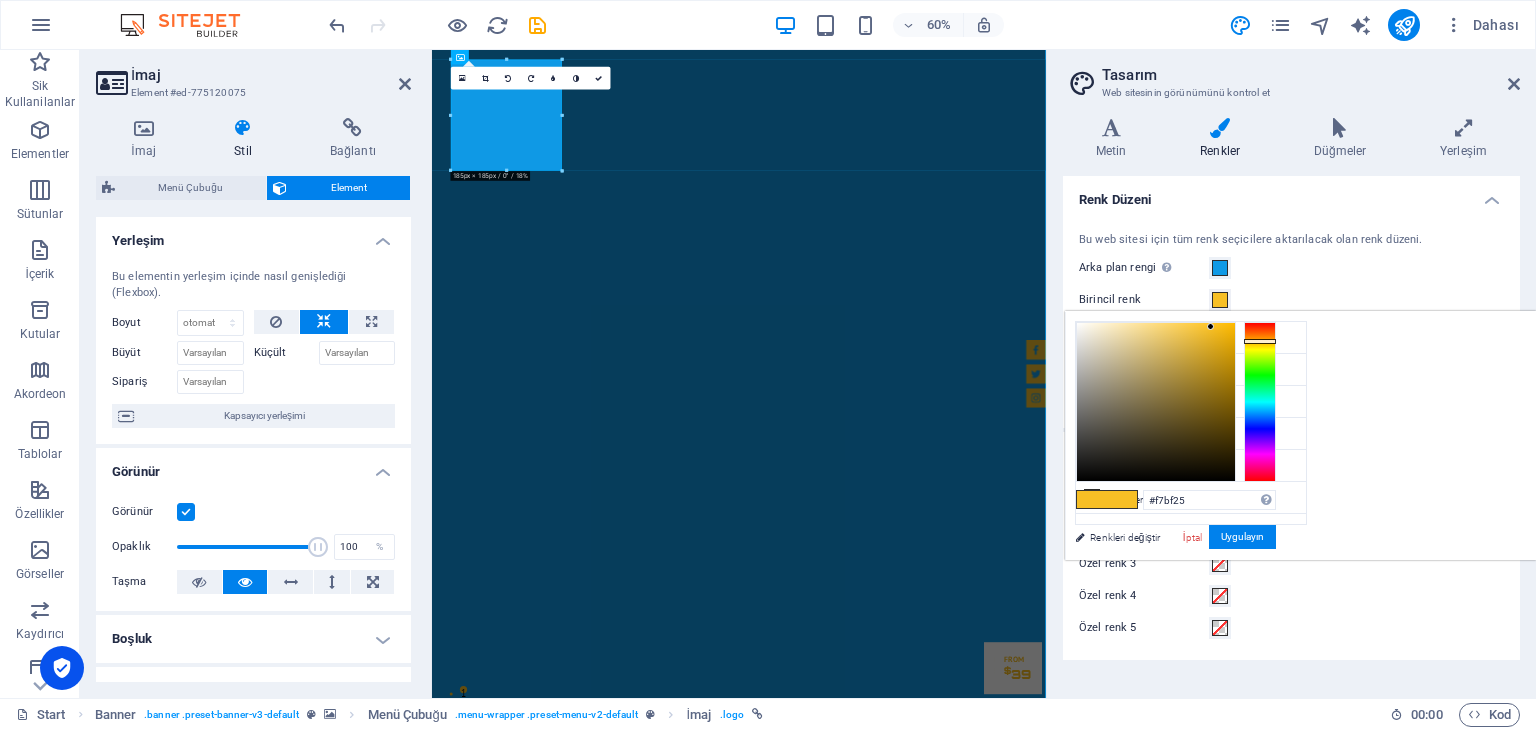 type on "#25d2f7" 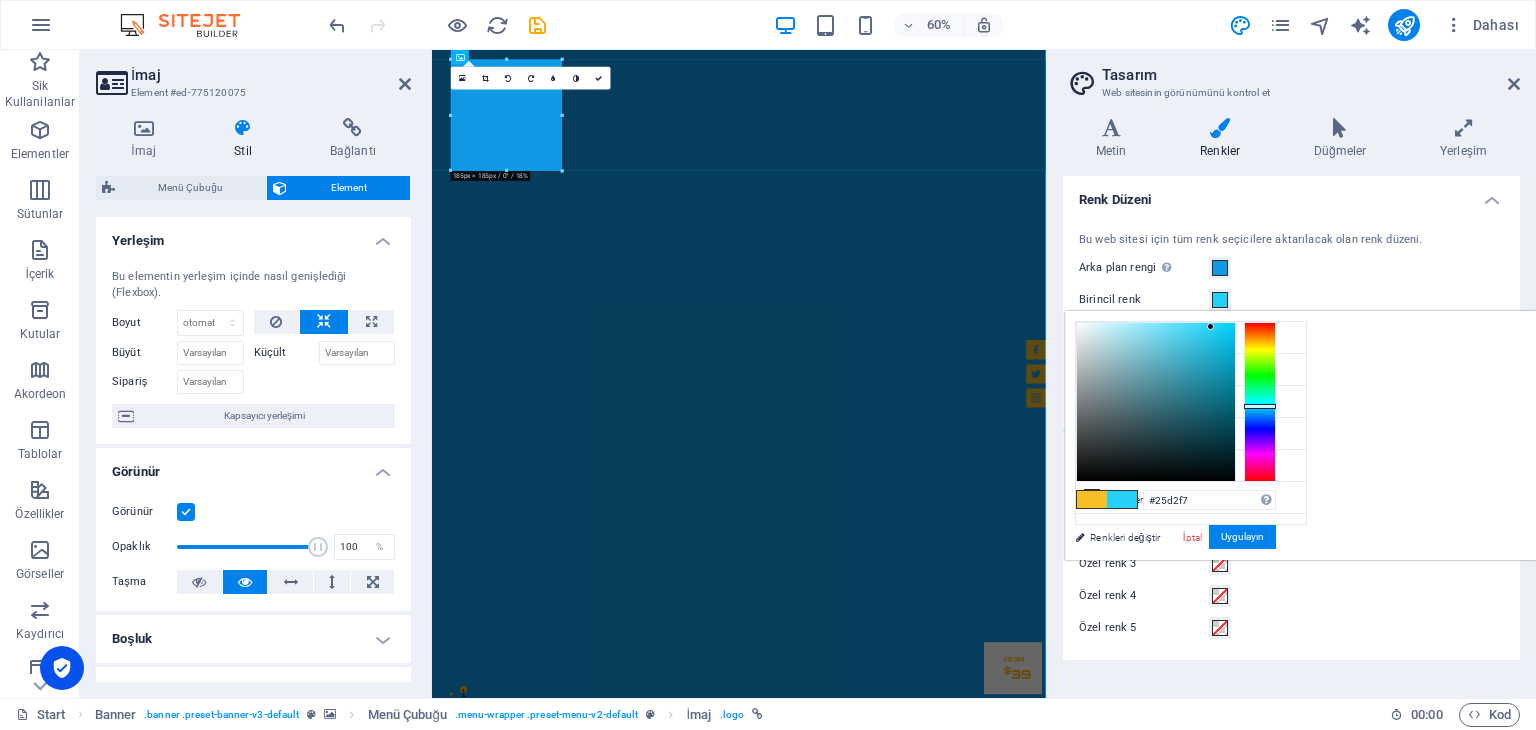 click at bounding box center (1260, 402) 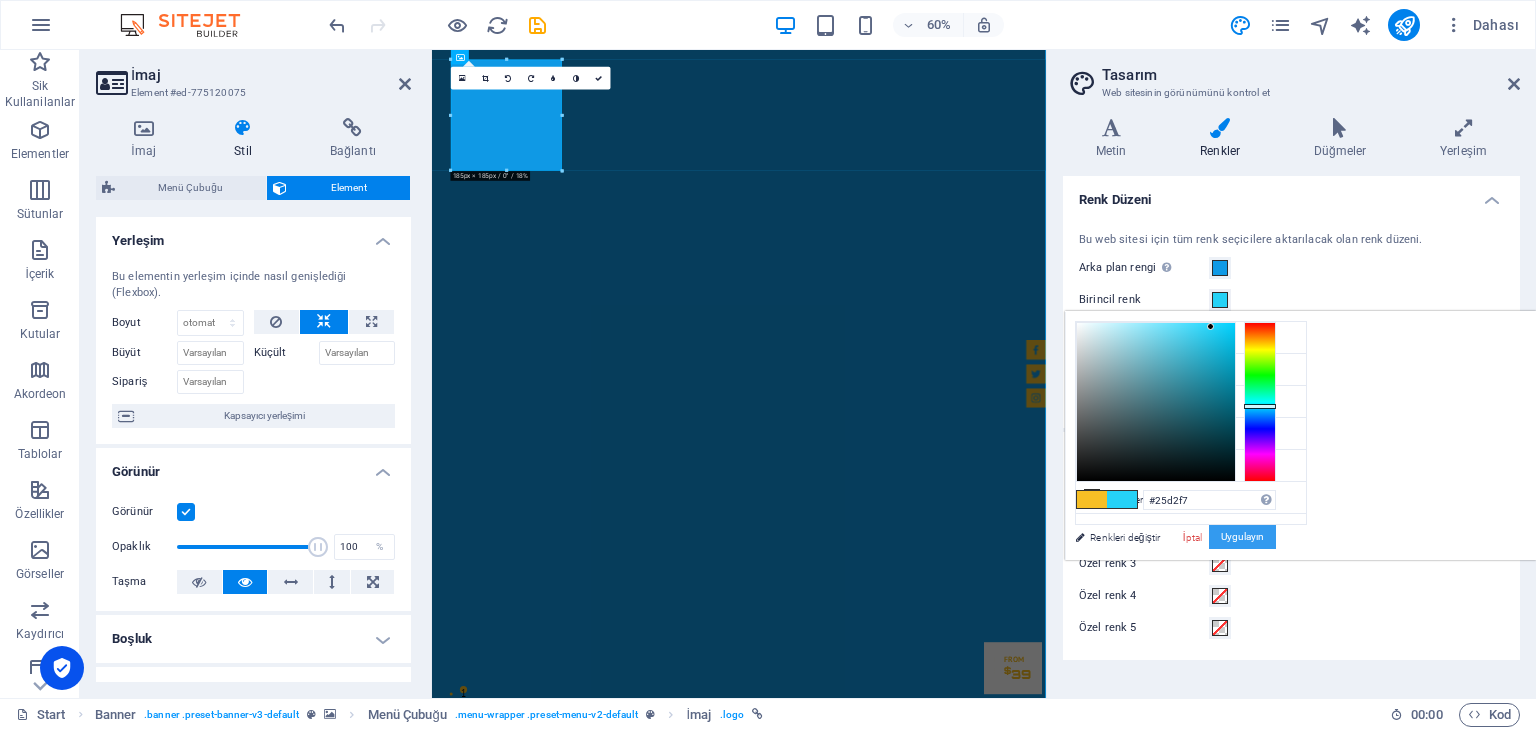 click on "Uygulayın" at bounding box center [1242, 537] 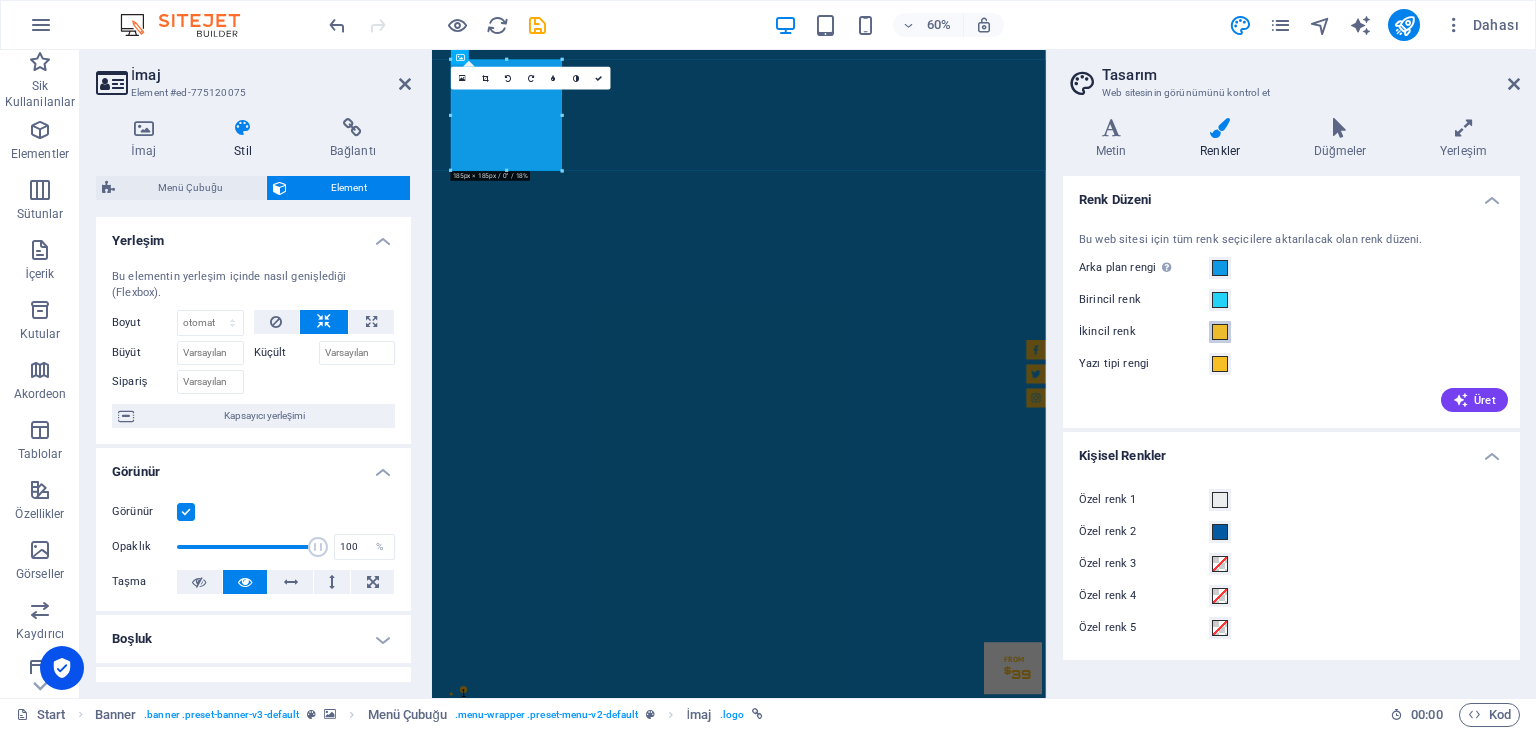 click at bounding box center [1220, 332] 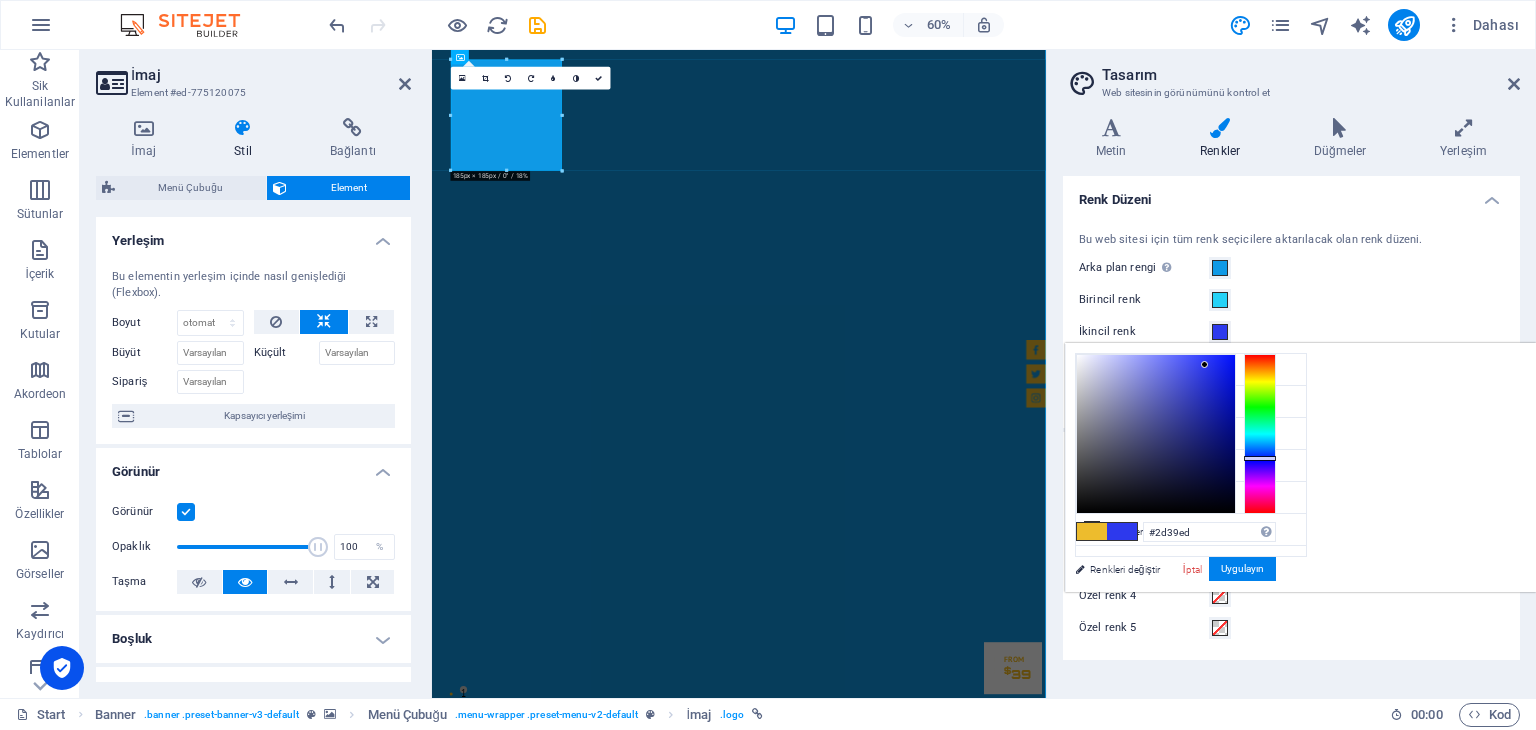 type on "#2d48ed" 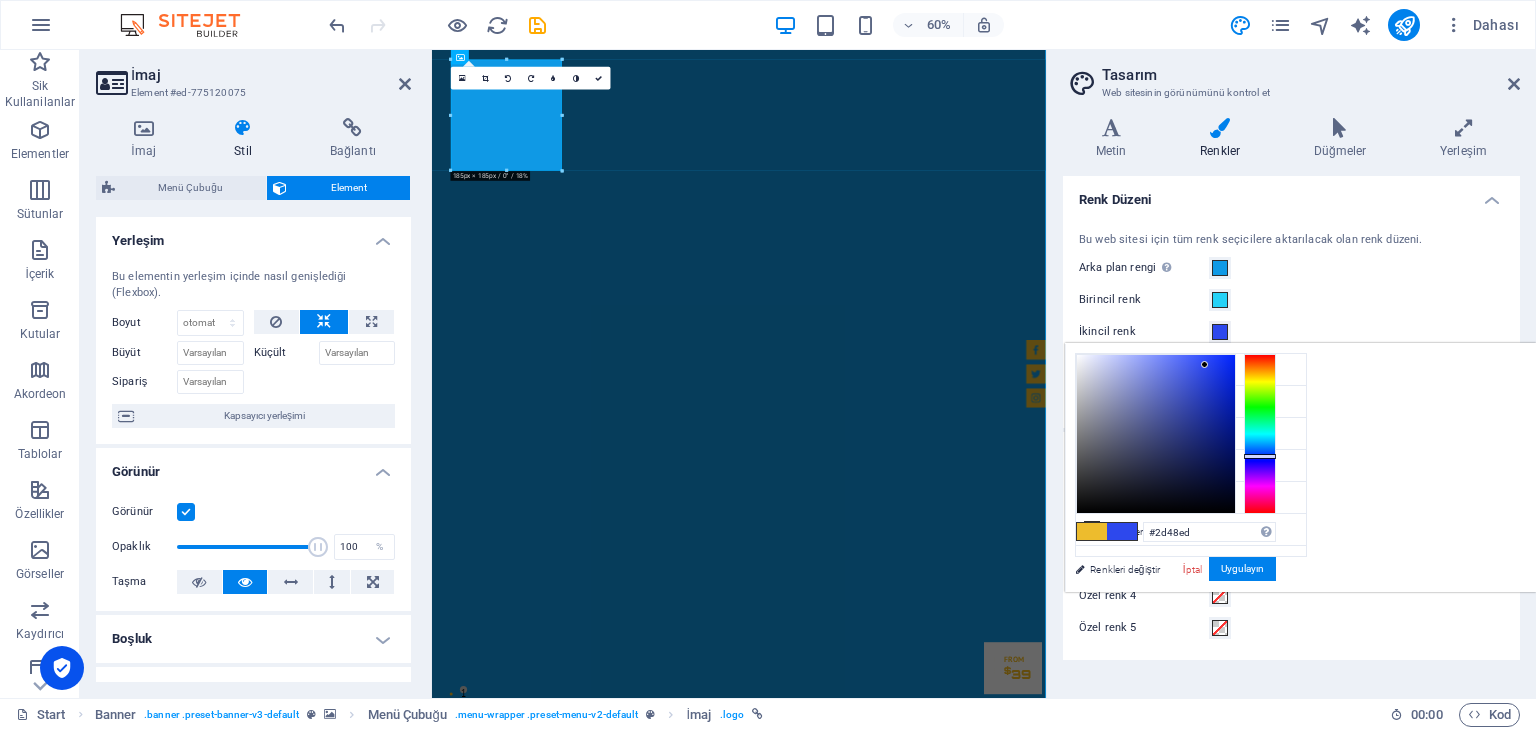 drag, startPoint x: 1503, startPoint y: 443, endPoint x: 1504, endPoint y: 455, distance: 12.0415945 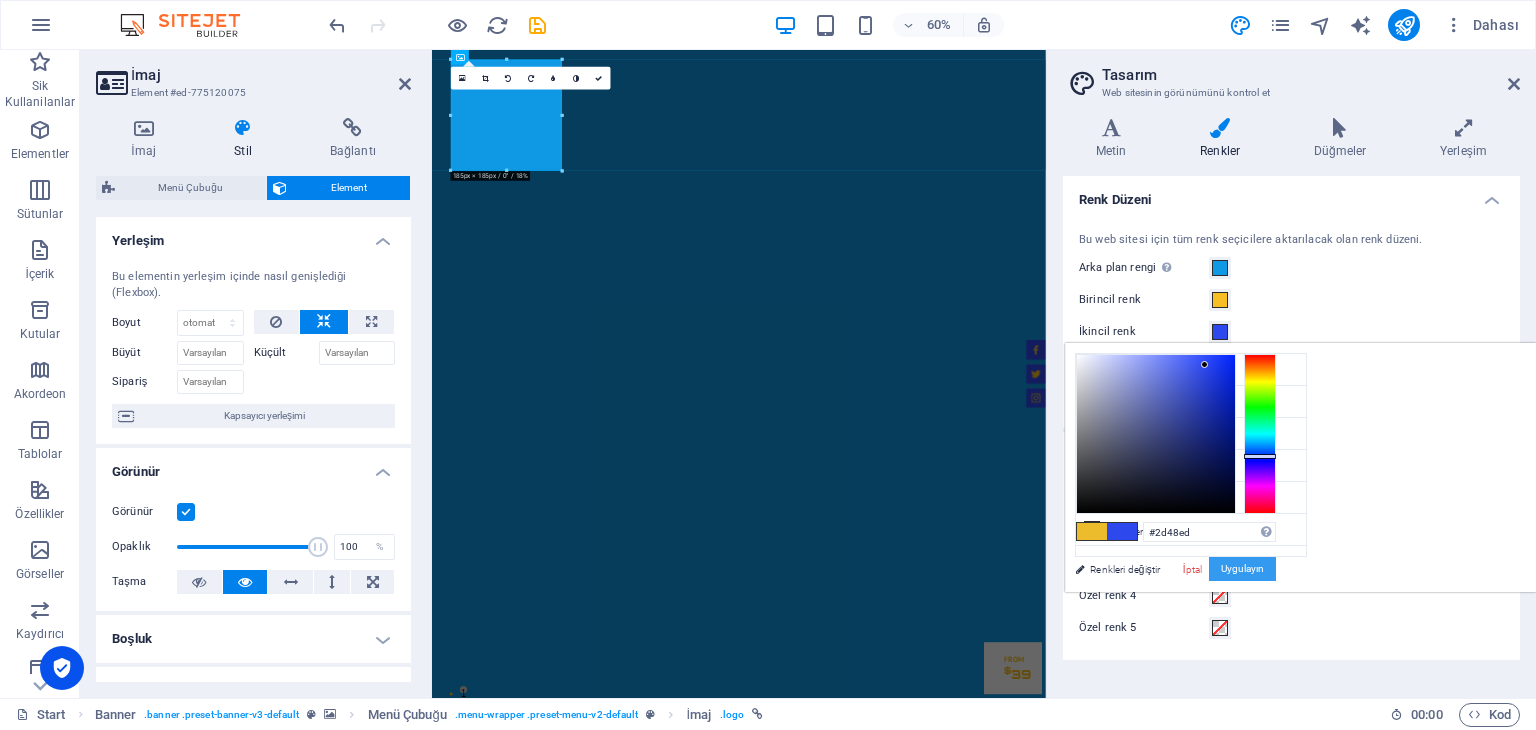 click on "Uygulayın" at bounding box center (1242, 569) 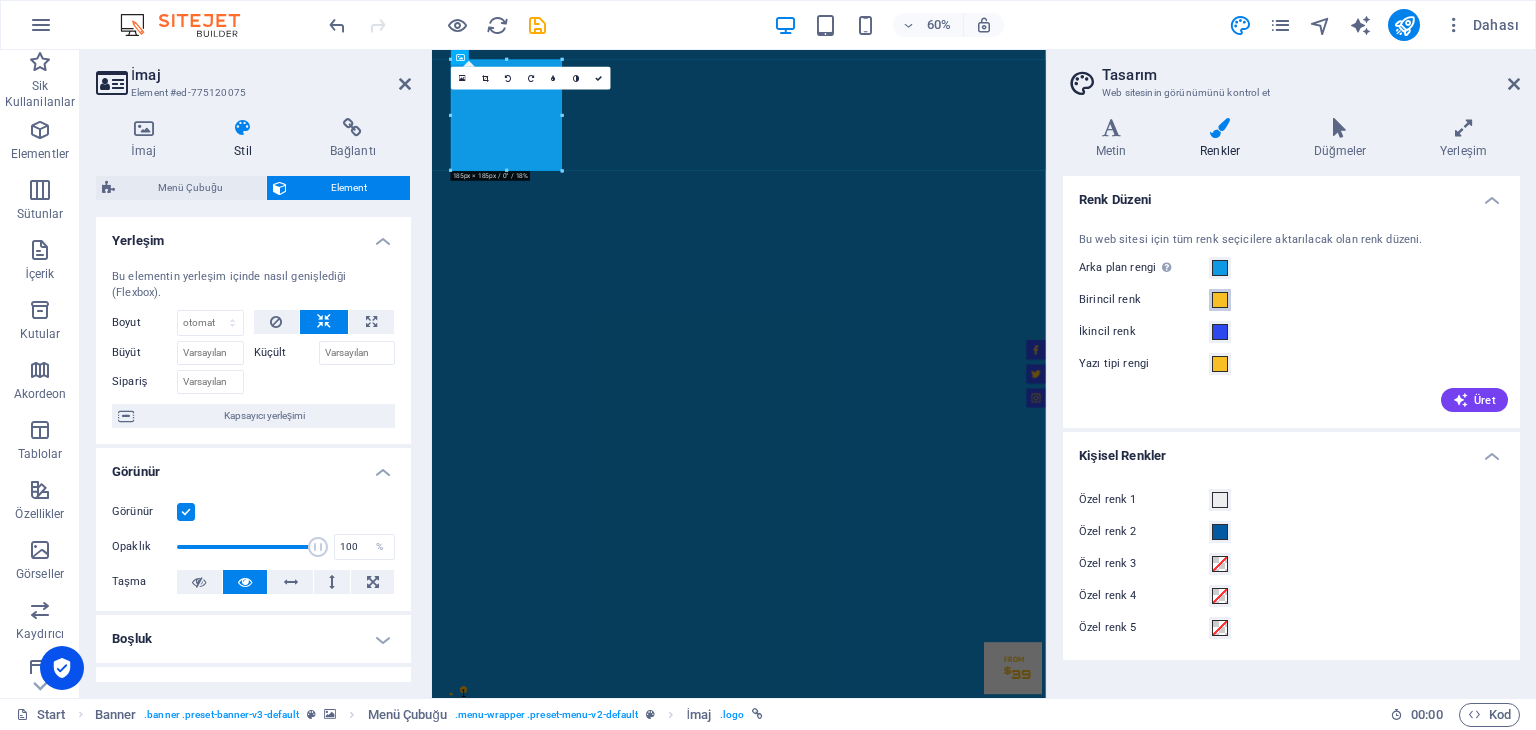 click at bounding box center [1220, 300] 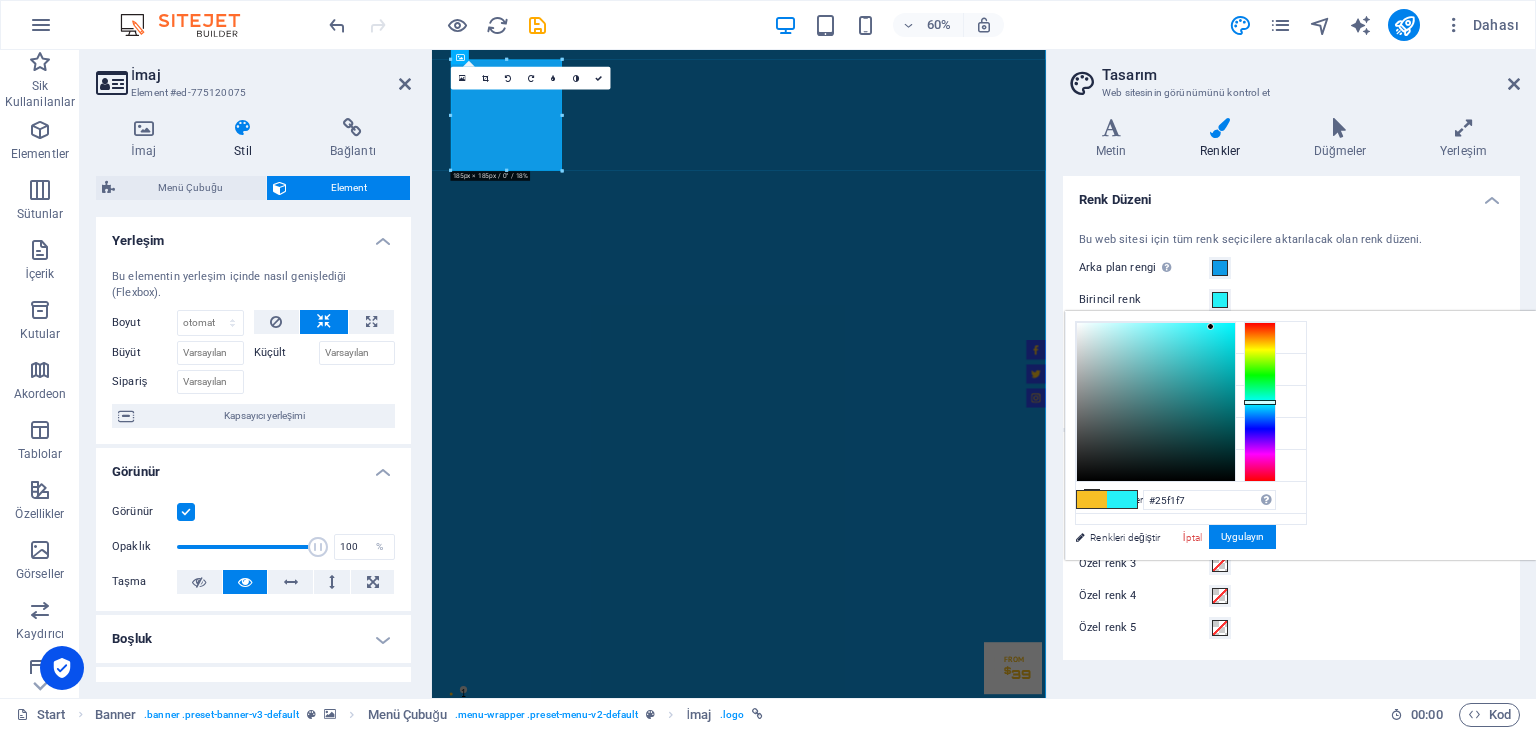 type on "#25e2f7" 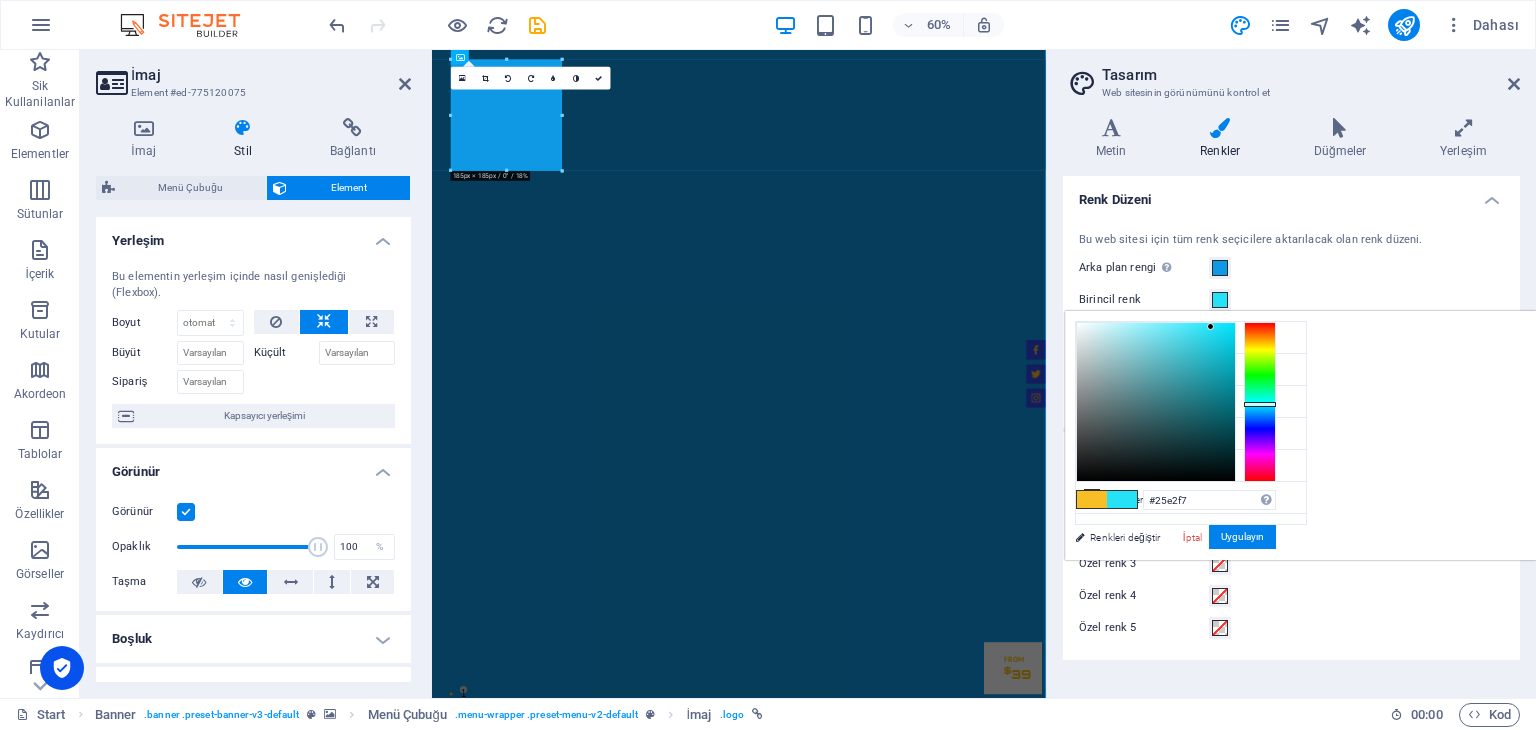 click at bounding box center [1260, 402] 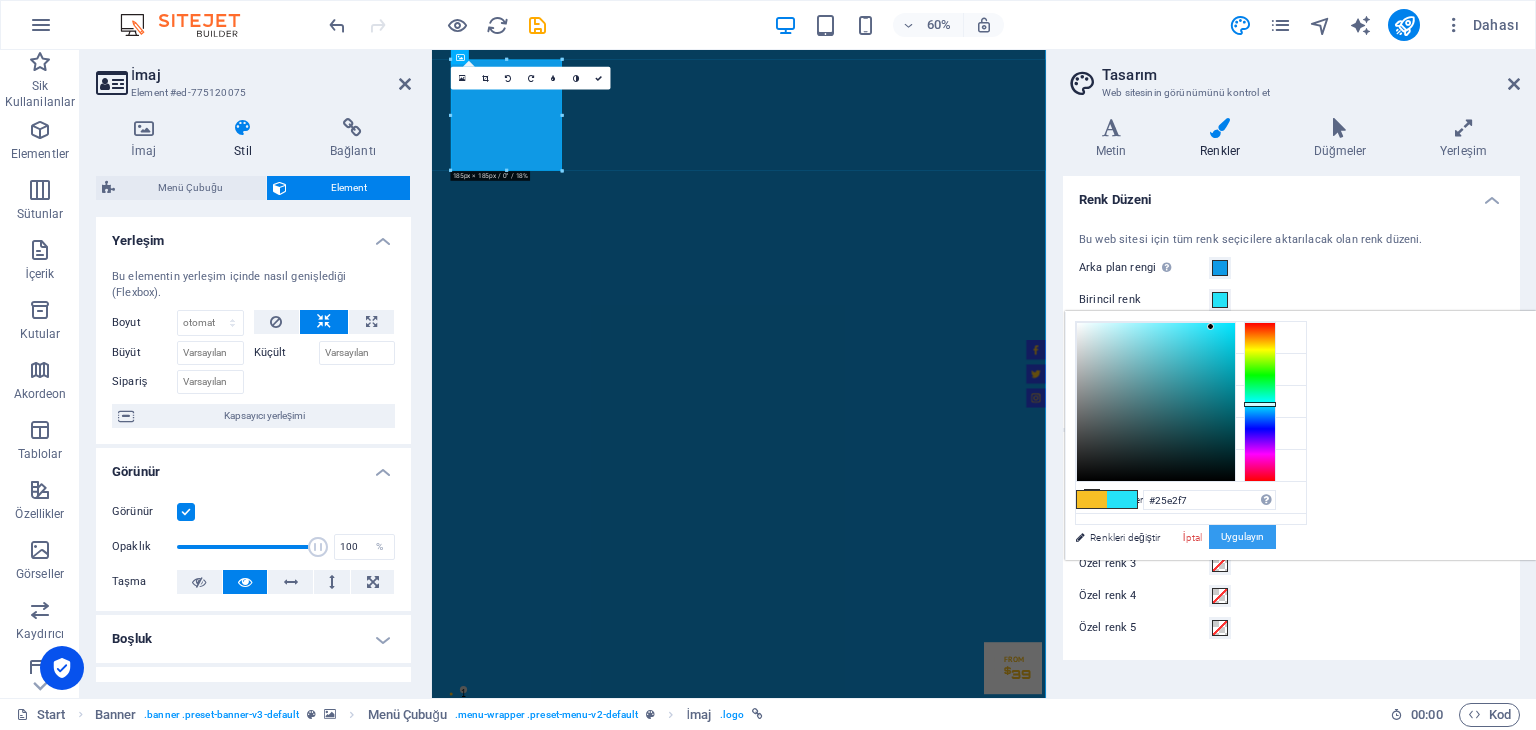 click on "Uygulayın" at bounding box center (1242, 537) 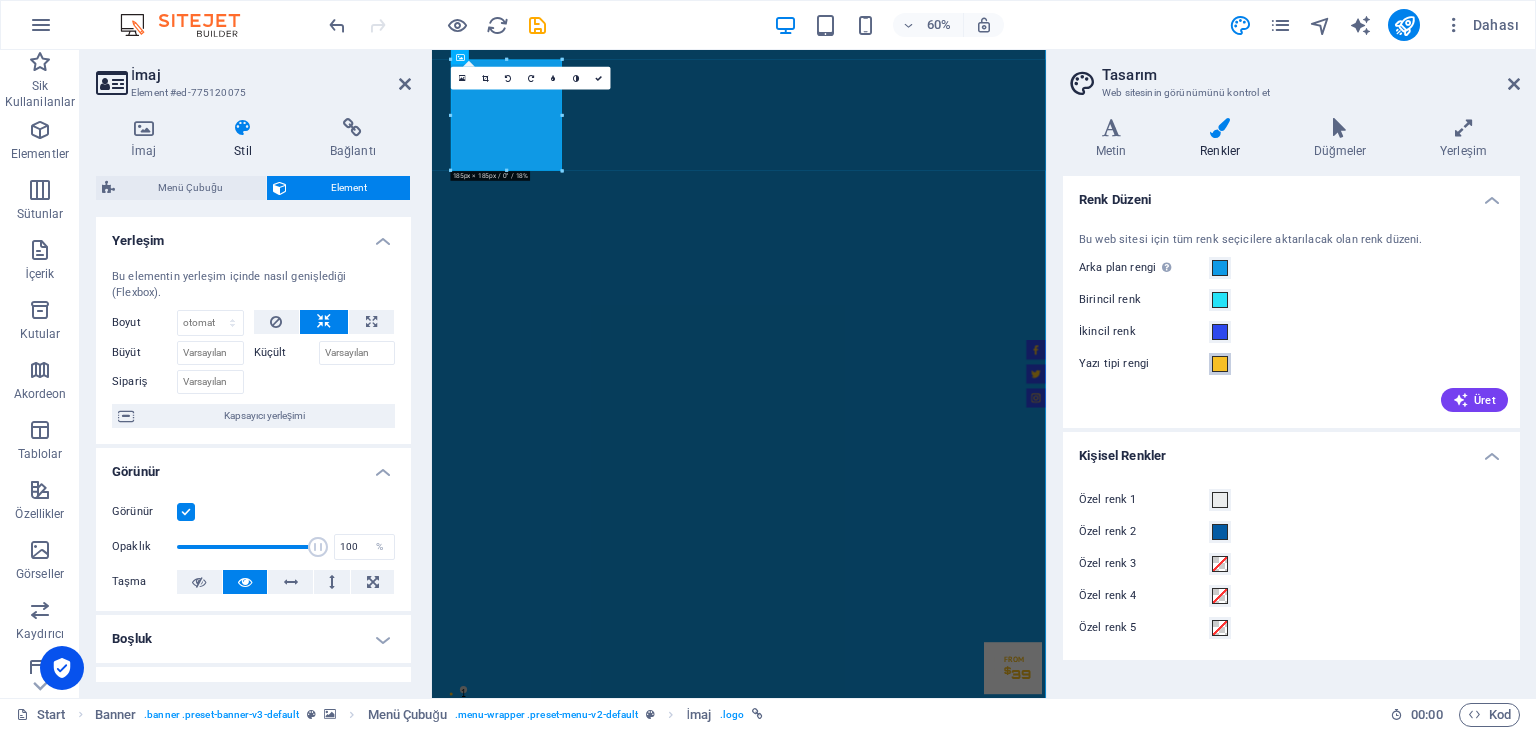 click at bounding box center (1220, 364) 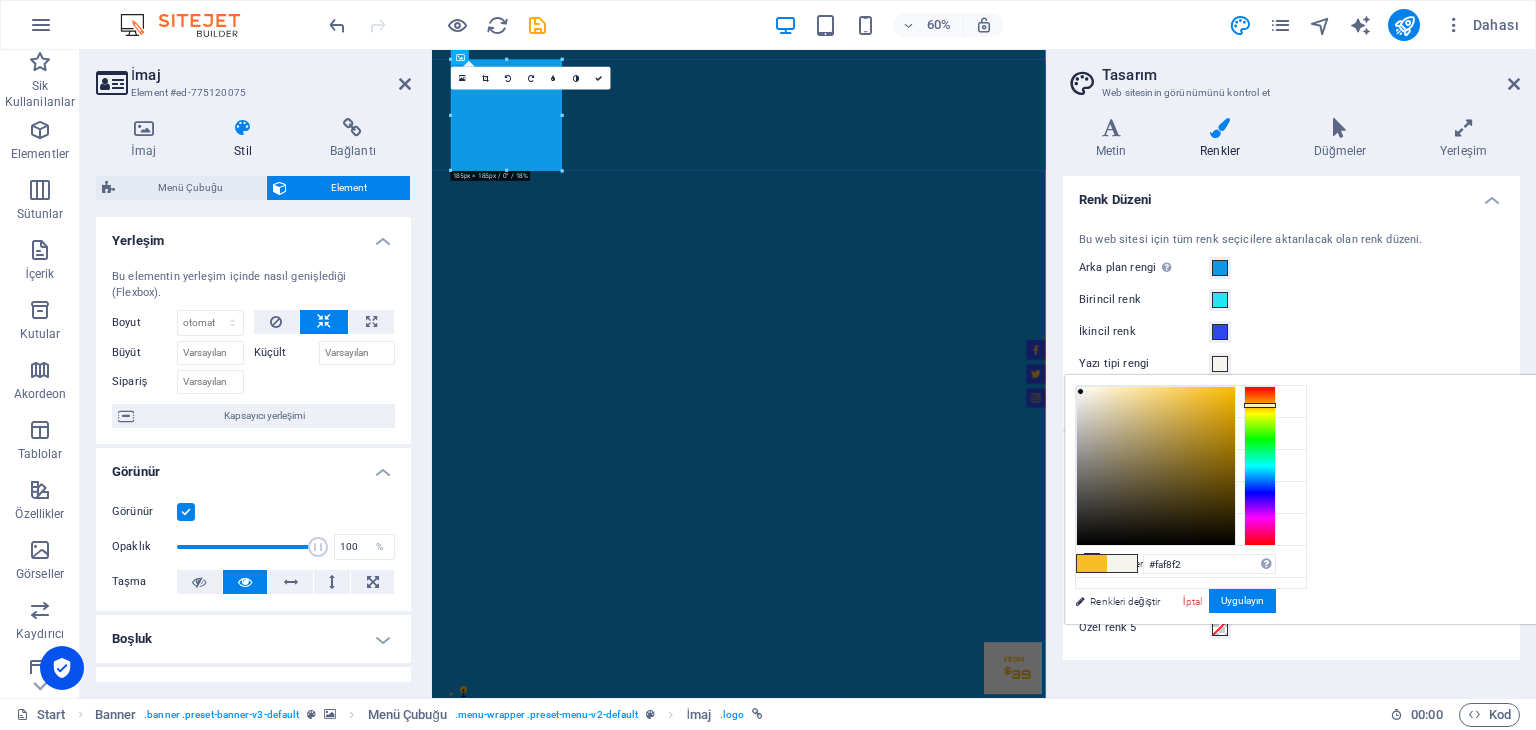 type on "#fefbf6" 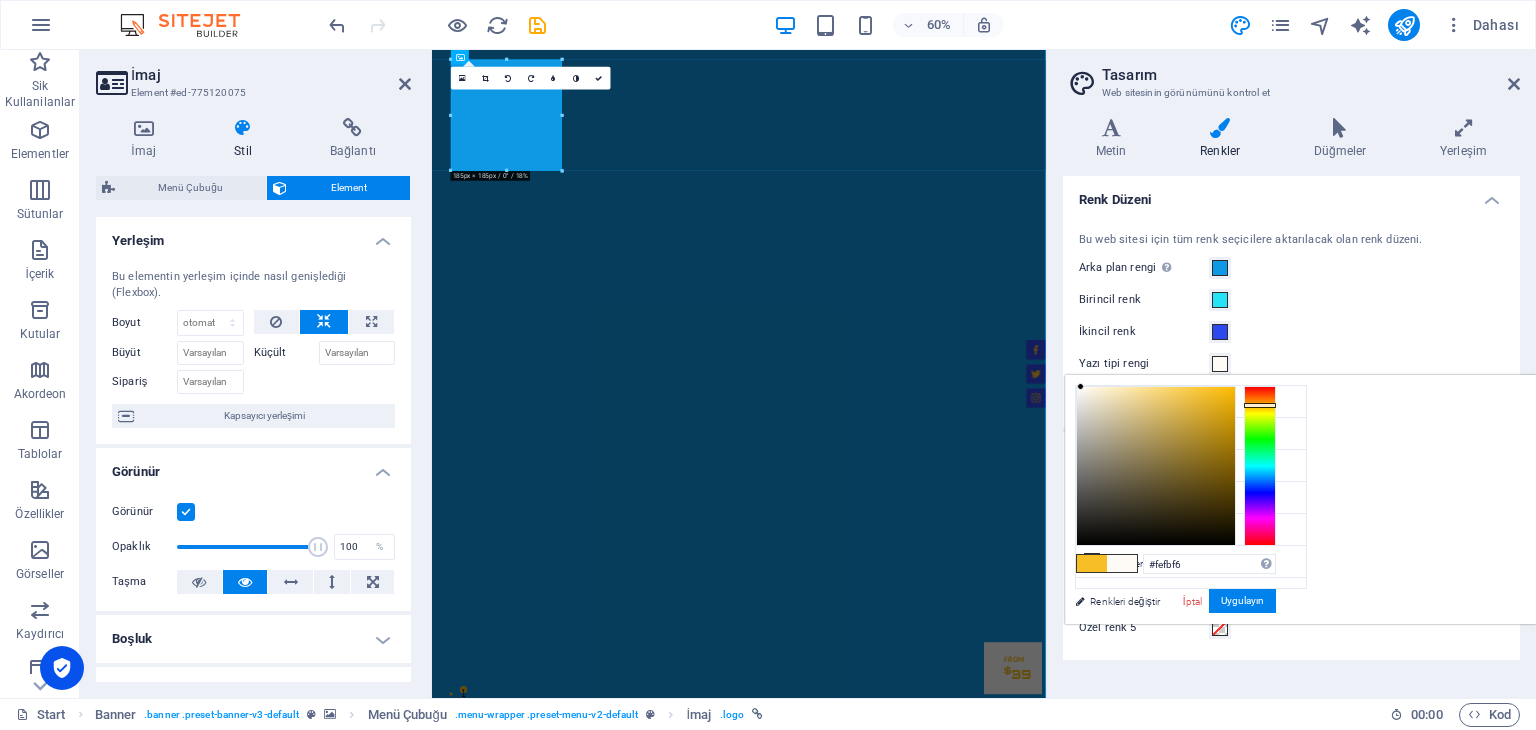 drag, startPoint x: 1417, startPoint y: 429, endPoint x: 1331, endPoint y: 386, distance: 96.150925 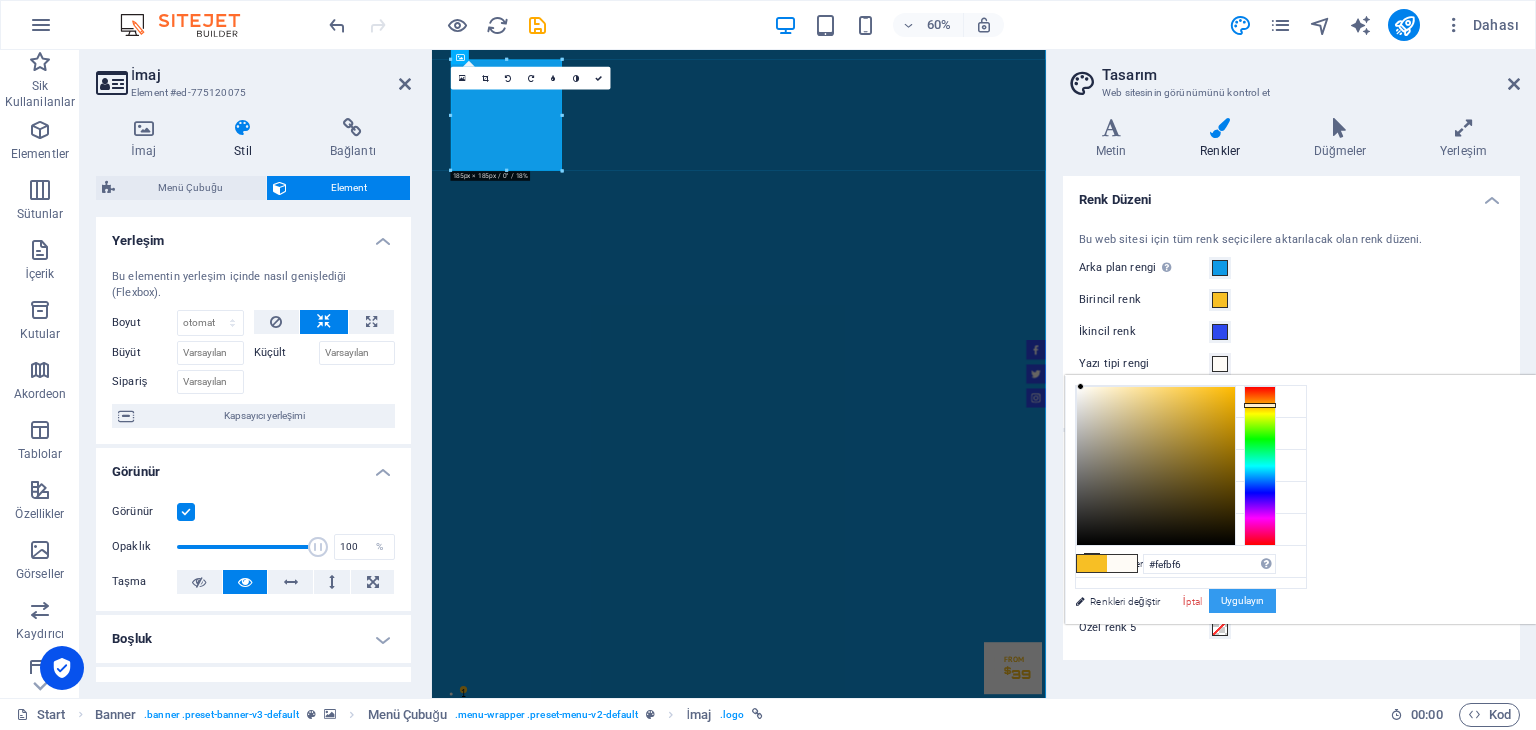 click on "Uygulayın" at bounding box center (1242, 601) 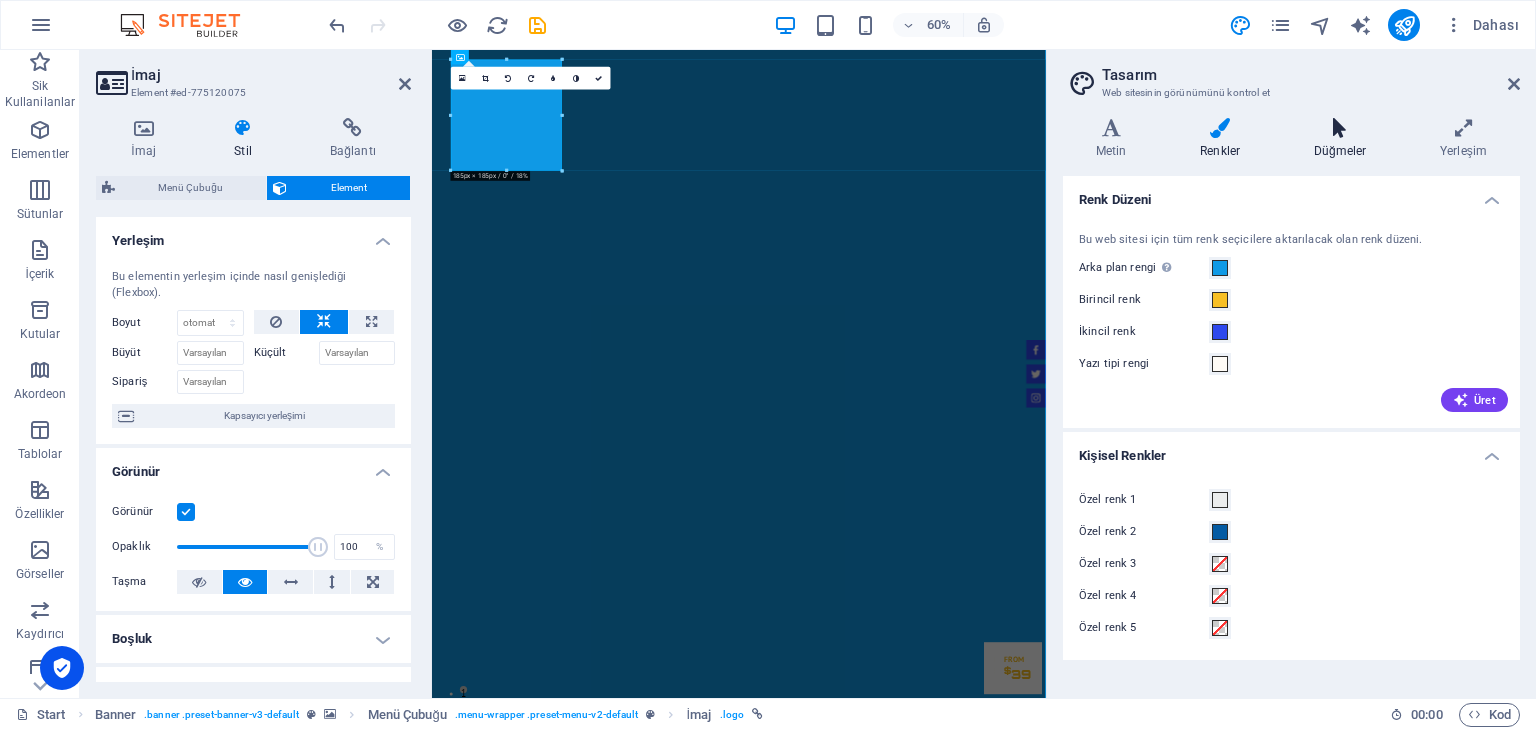 click on "Düğmeler" at bounding box center (1344, 139) 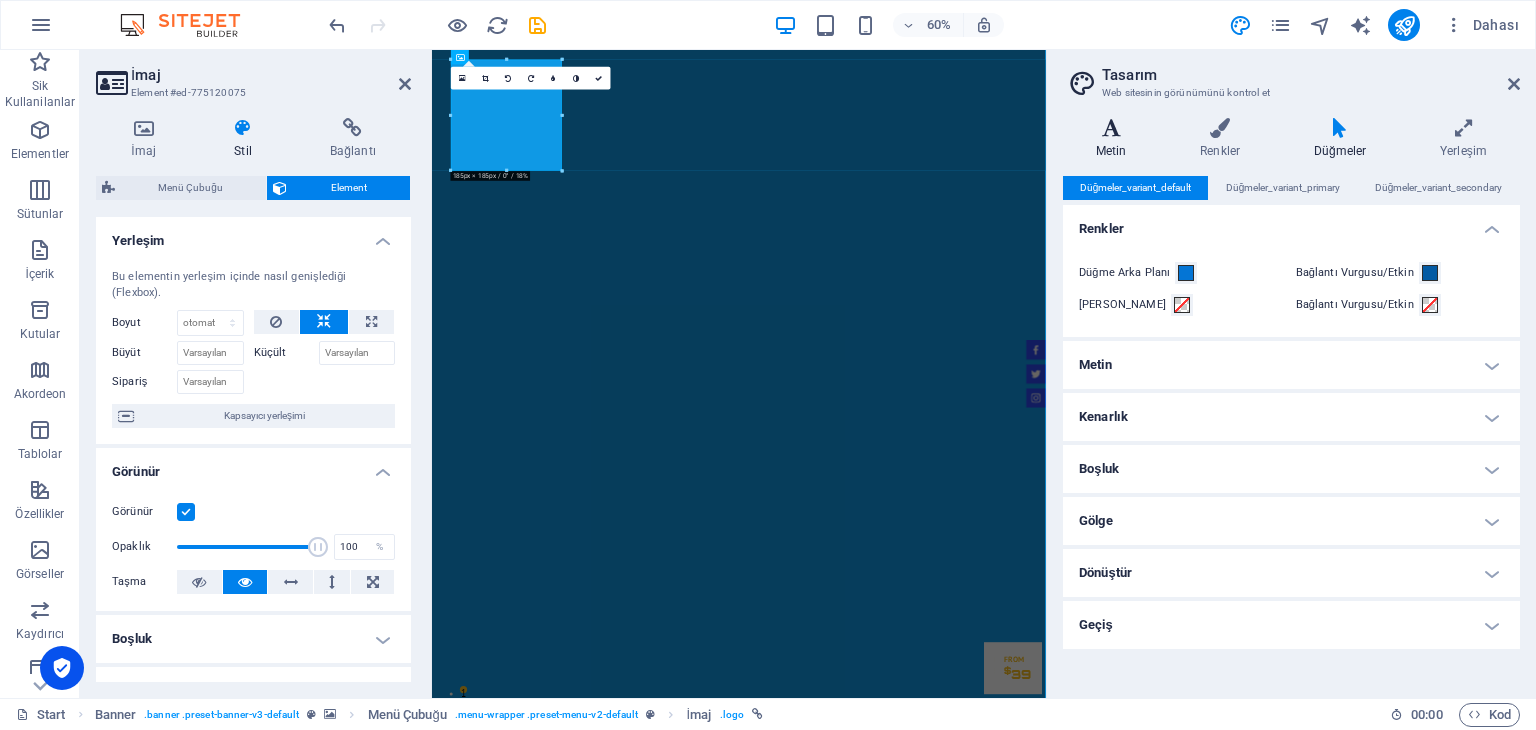 click on "Metin" at bounding box center [1115, 139] 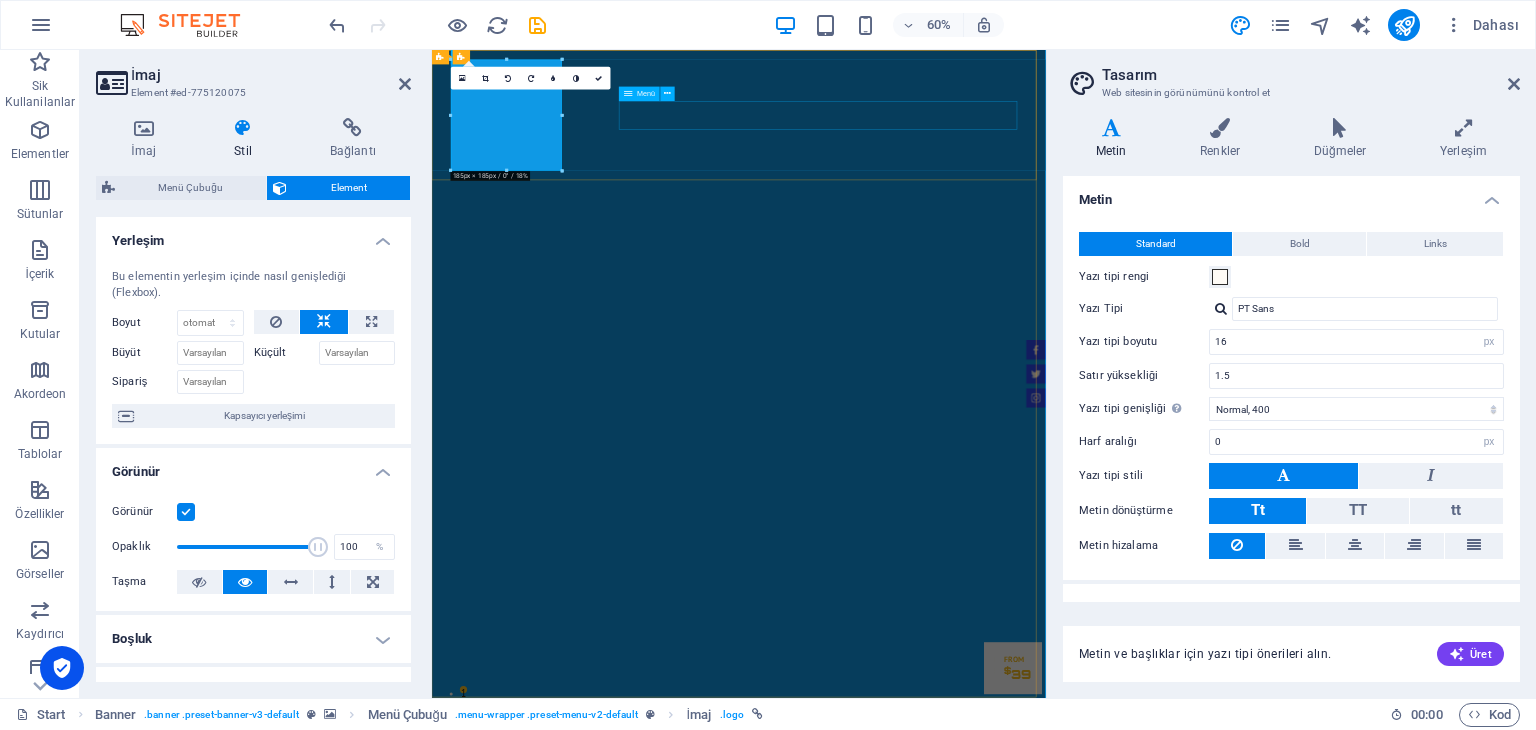 click on "Home About us Projelerimiz Inventory Feedback Contact" at bounding box center (944, 1354) 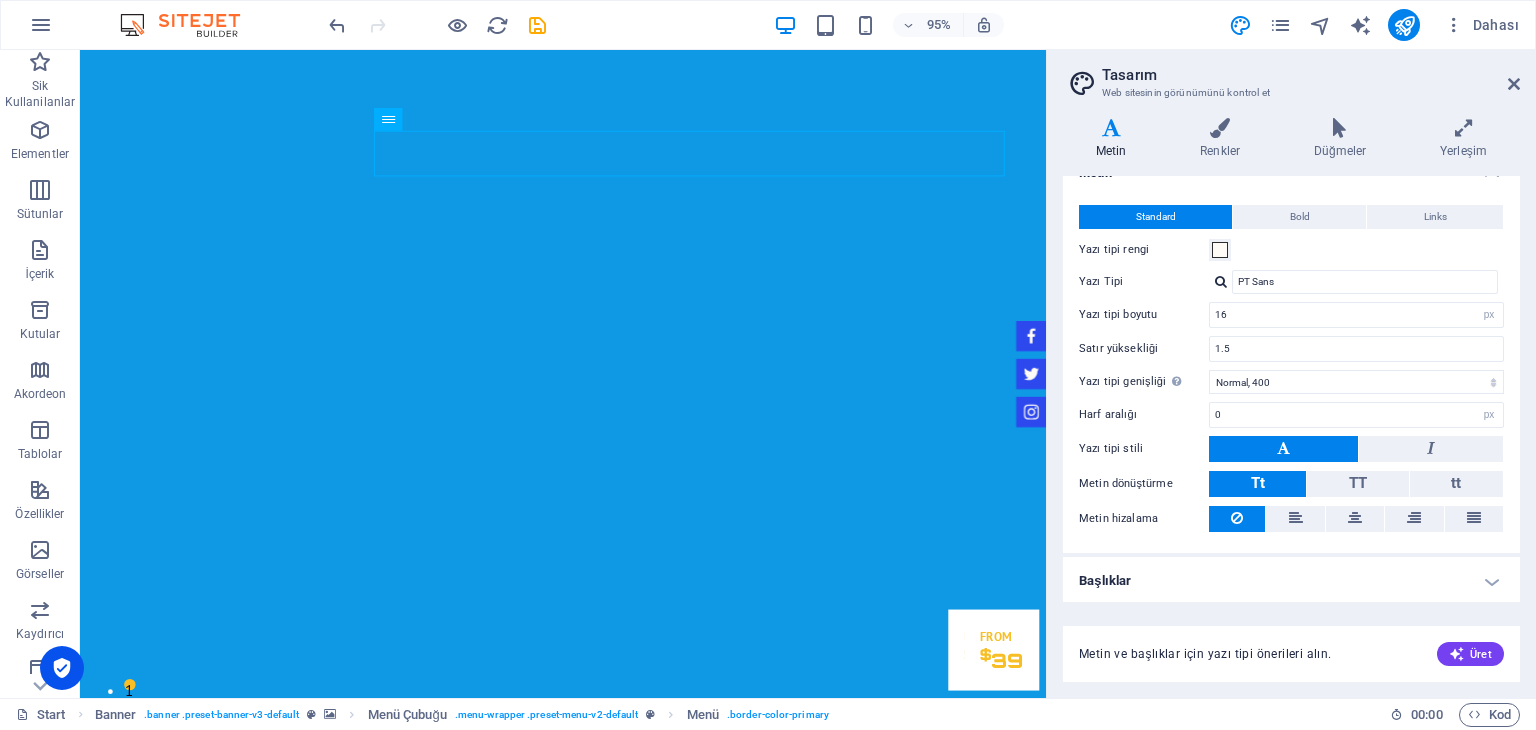 scroll, scrollTop: 0, scrollLeft: 0, axis: both 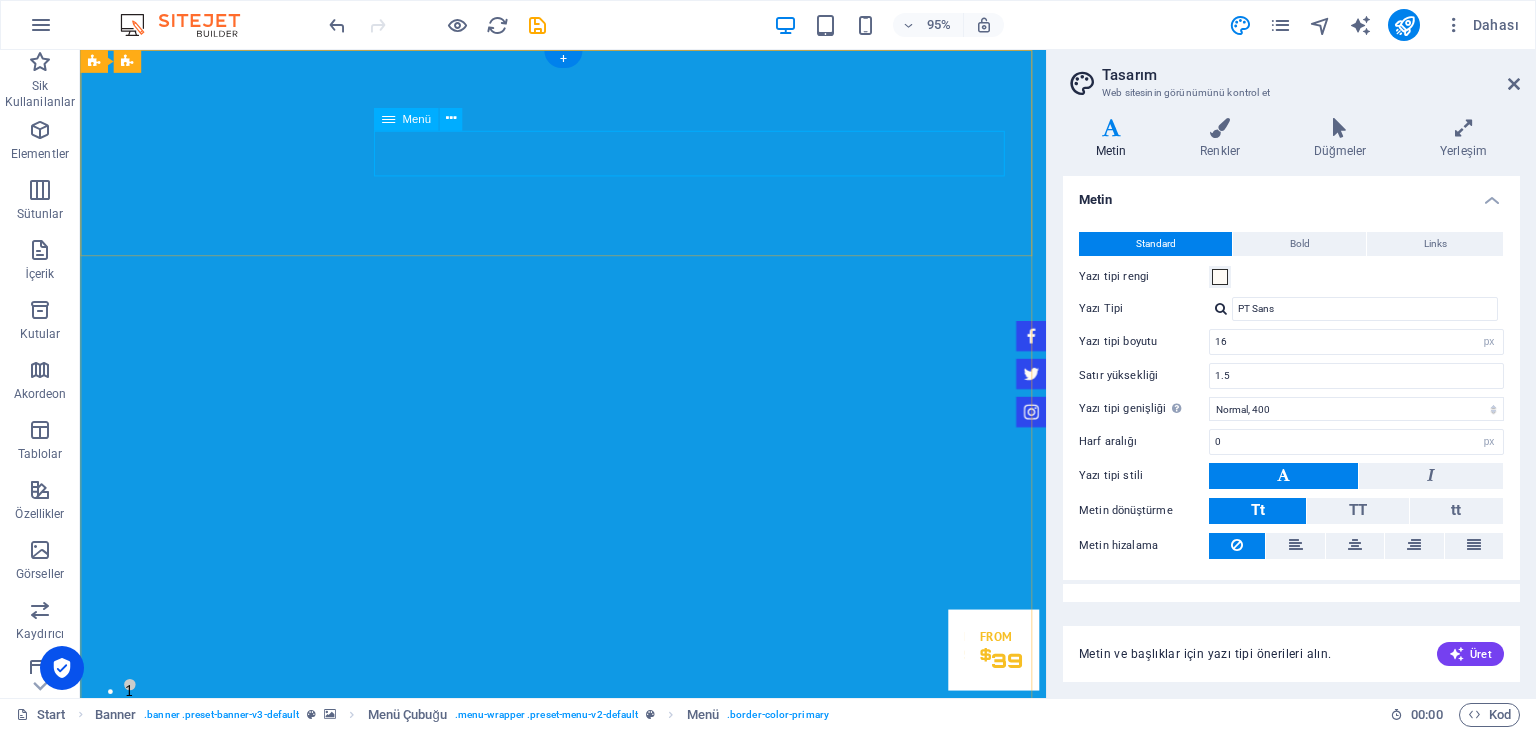 click on "Home About us Projelerimiz Inventory Feedback Contact" at bounding box center (589, 1354) 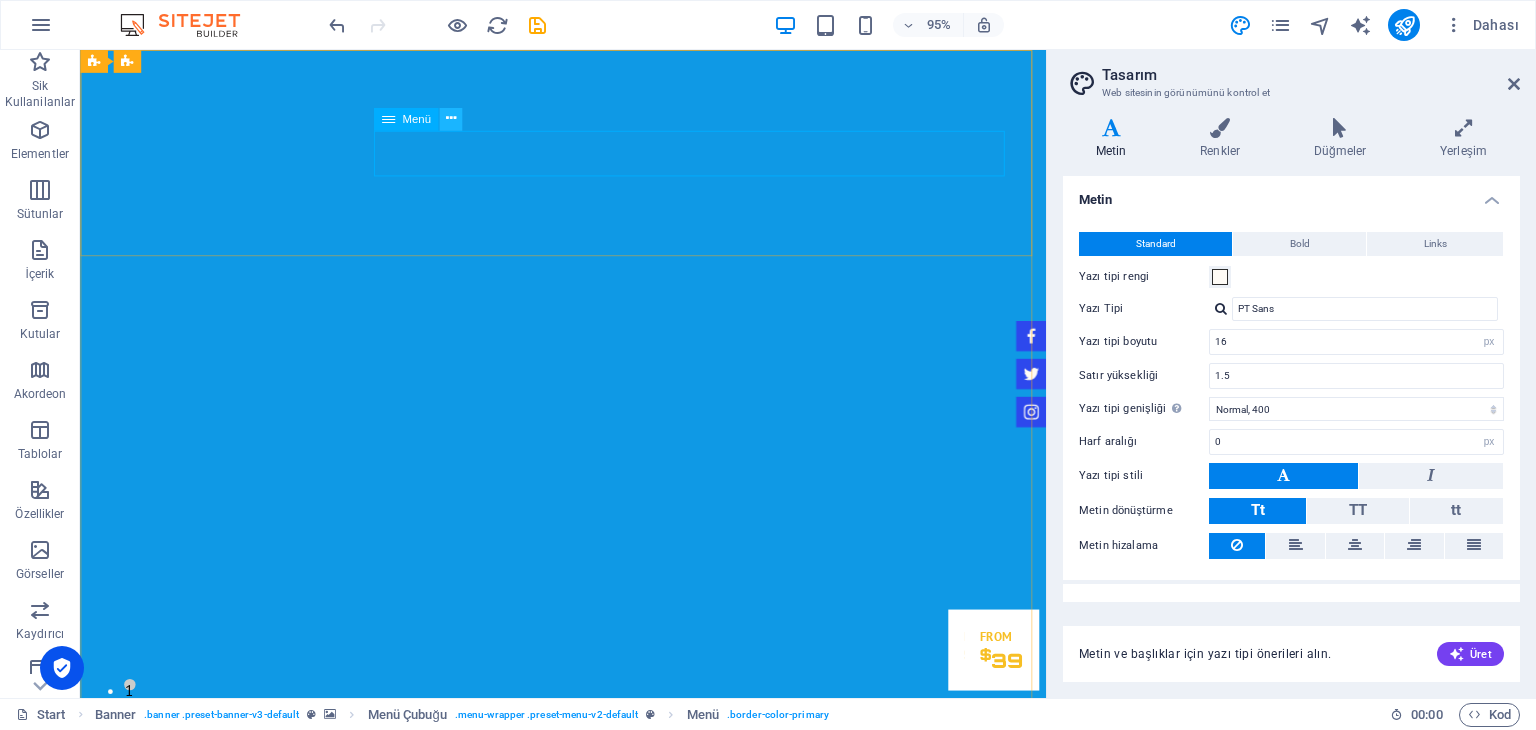 click at bounding box center [450, 119] 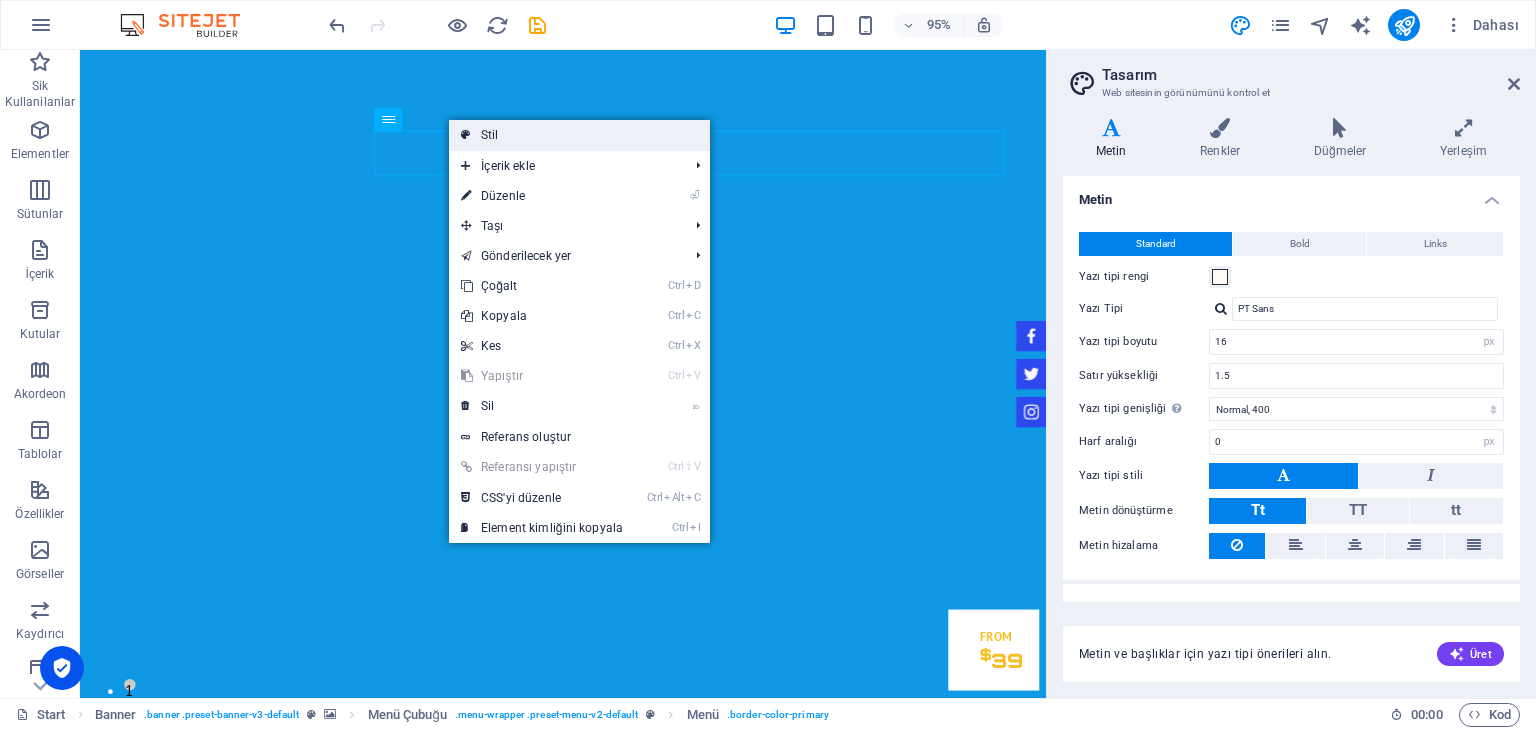 drag, startPoint x: 494, startPoint y: 135, endPoint x: 230, endPoint y: 167, distance: 265.9323 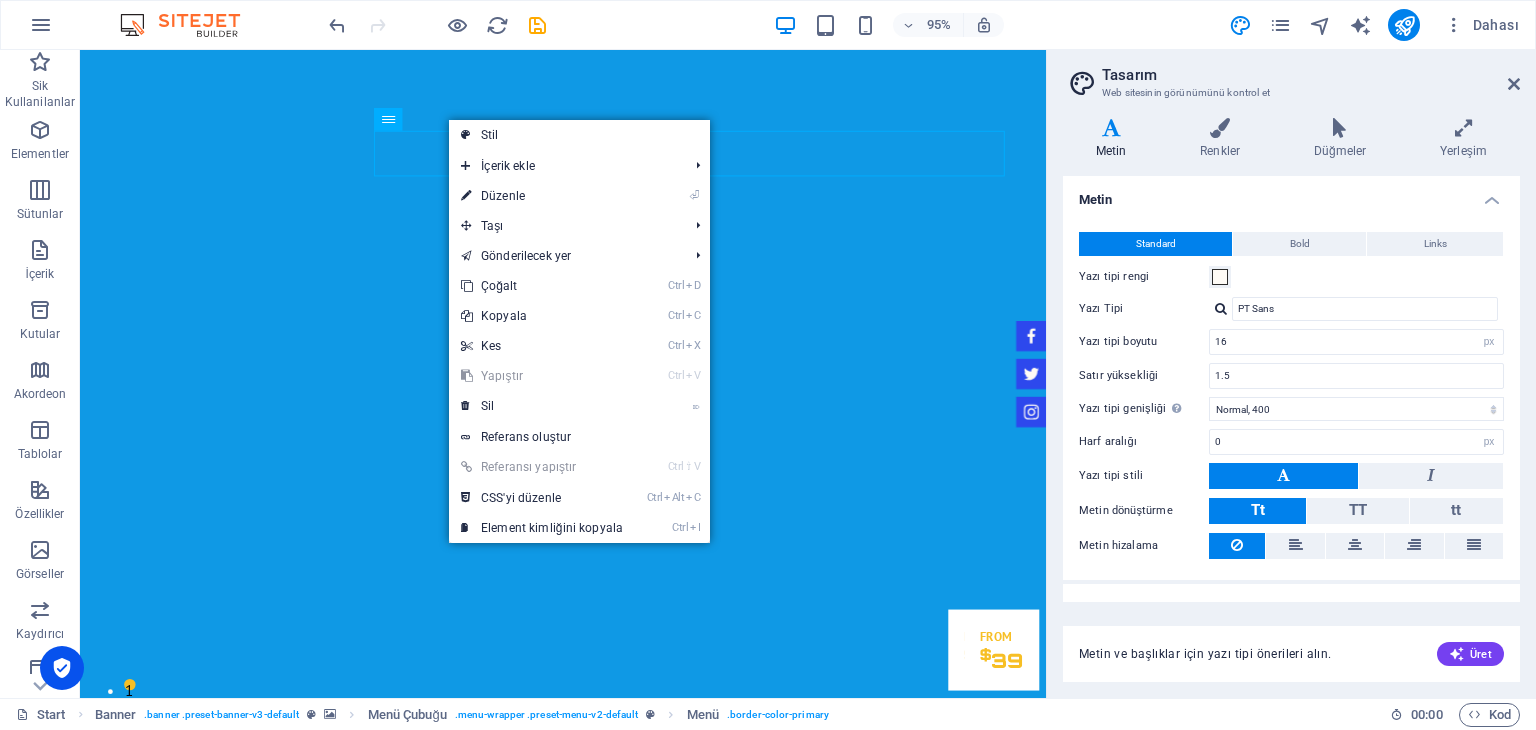 select on "rem" 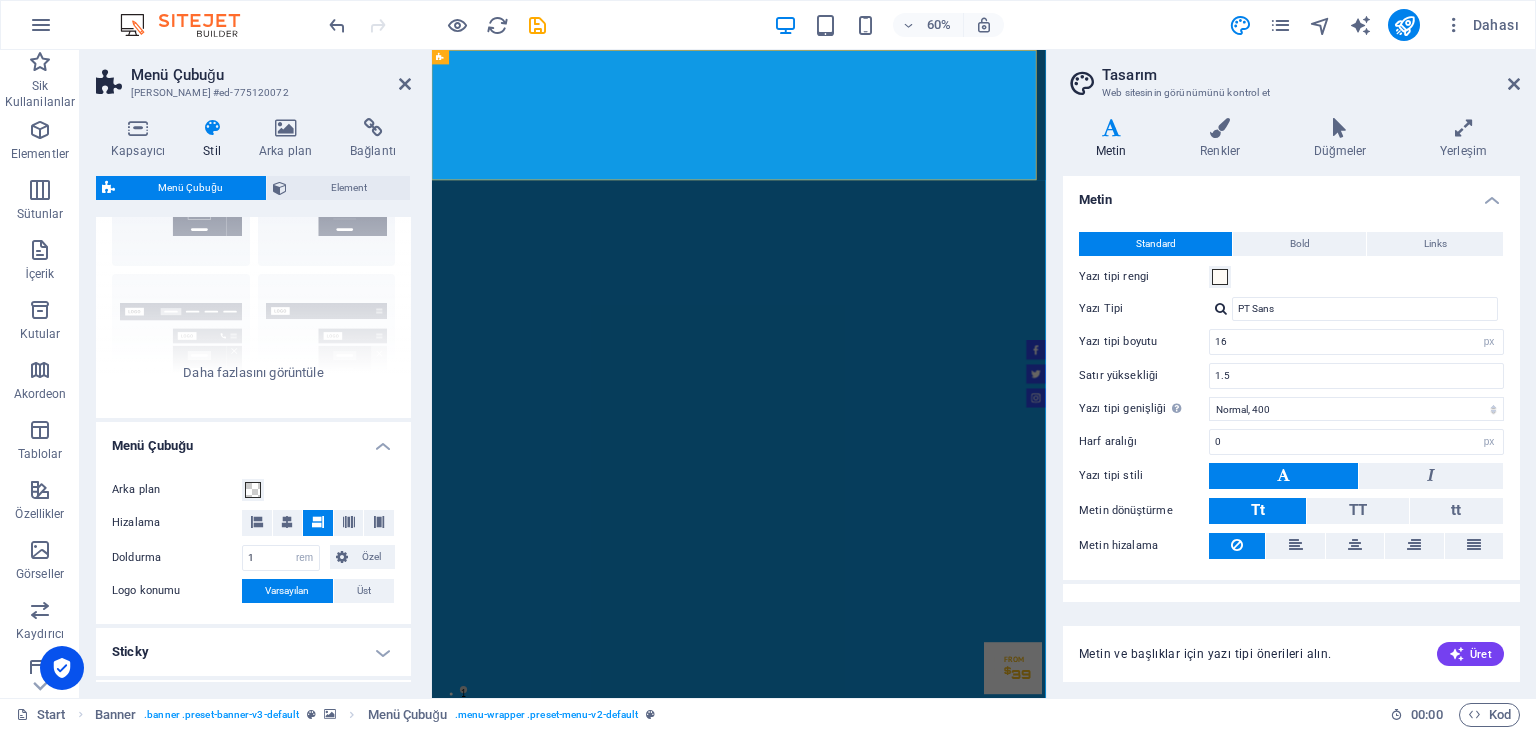scroll, scrollTop: 16, scrollLeft: 0, axis: vertical 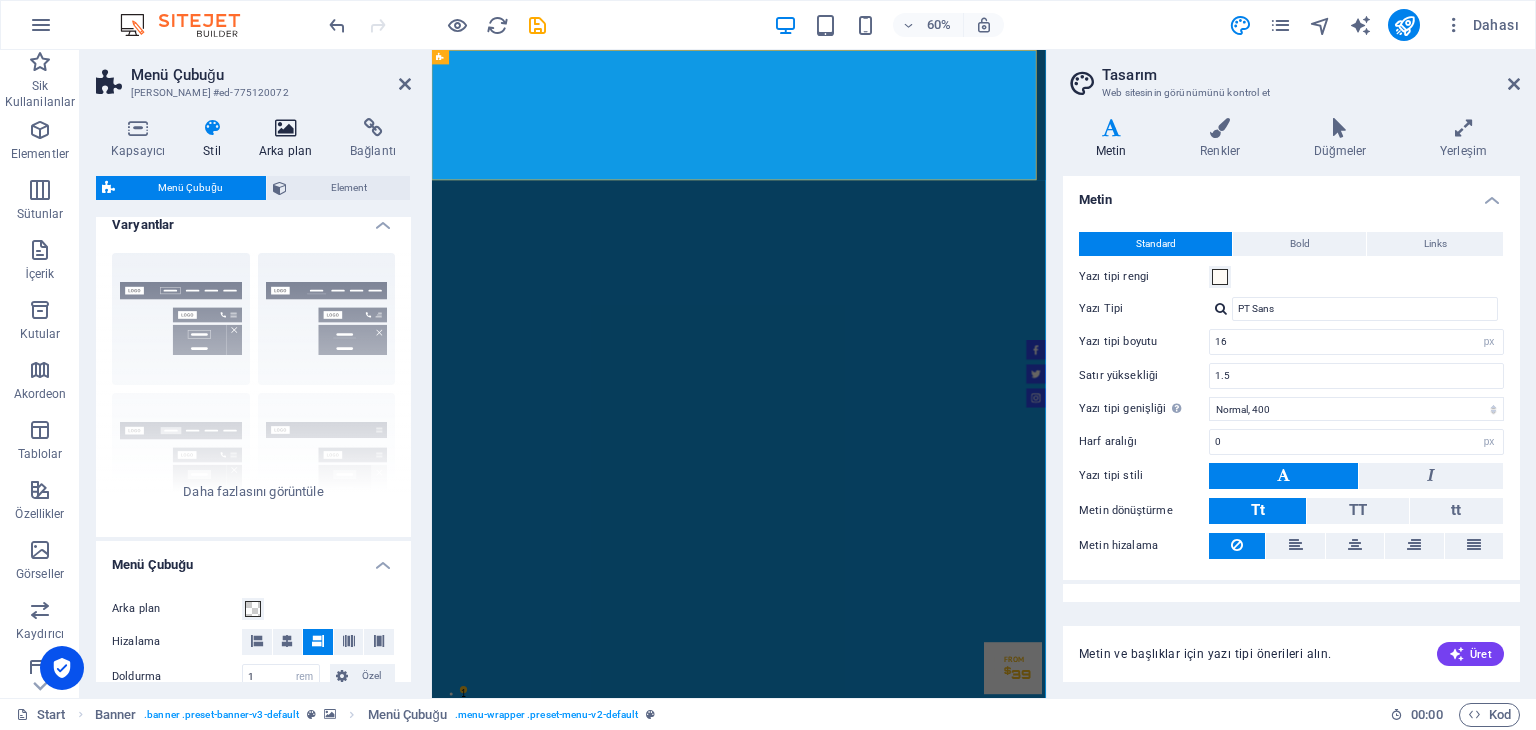 click at bounding box center (285, 128) 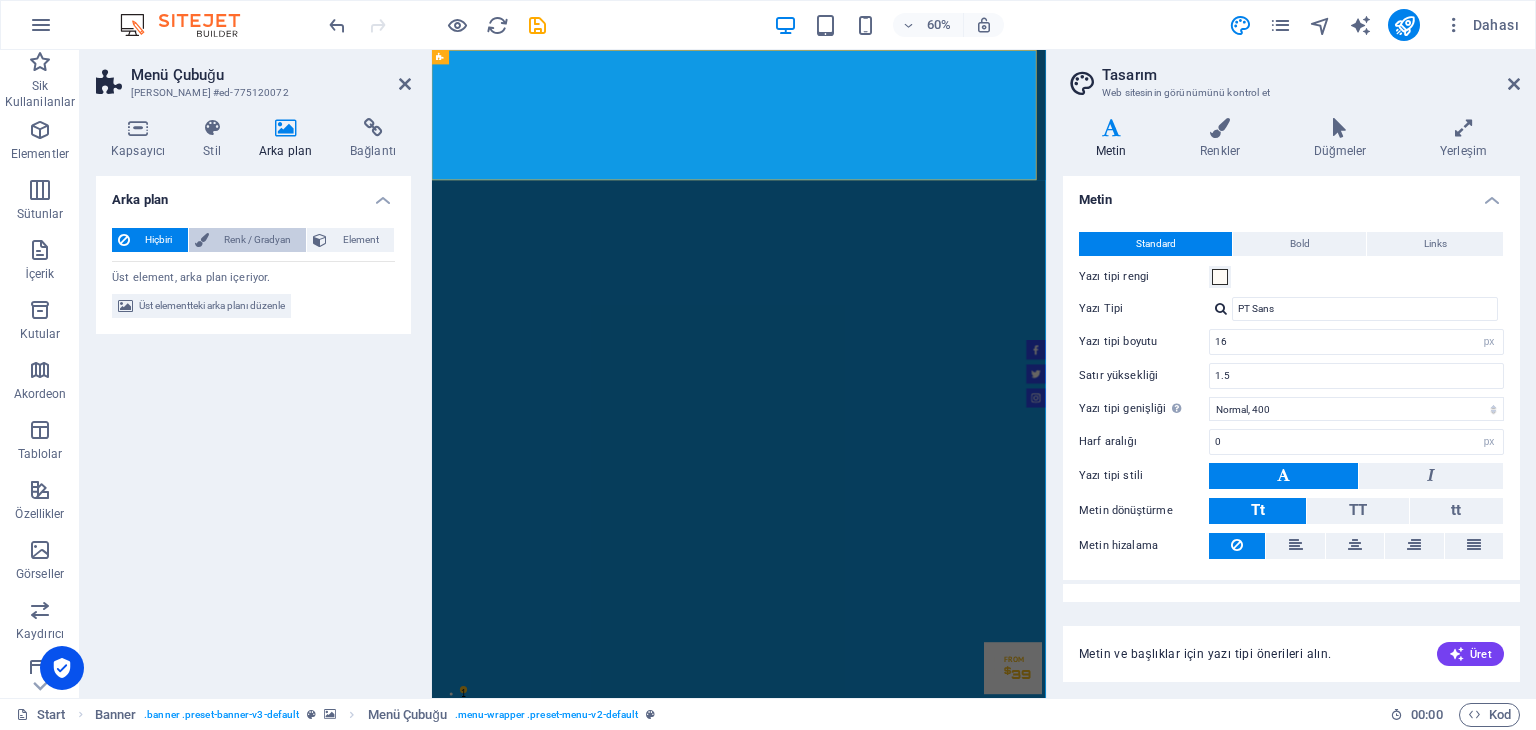 click on "Renk / Gradyan" at bounding box center (258, 240) 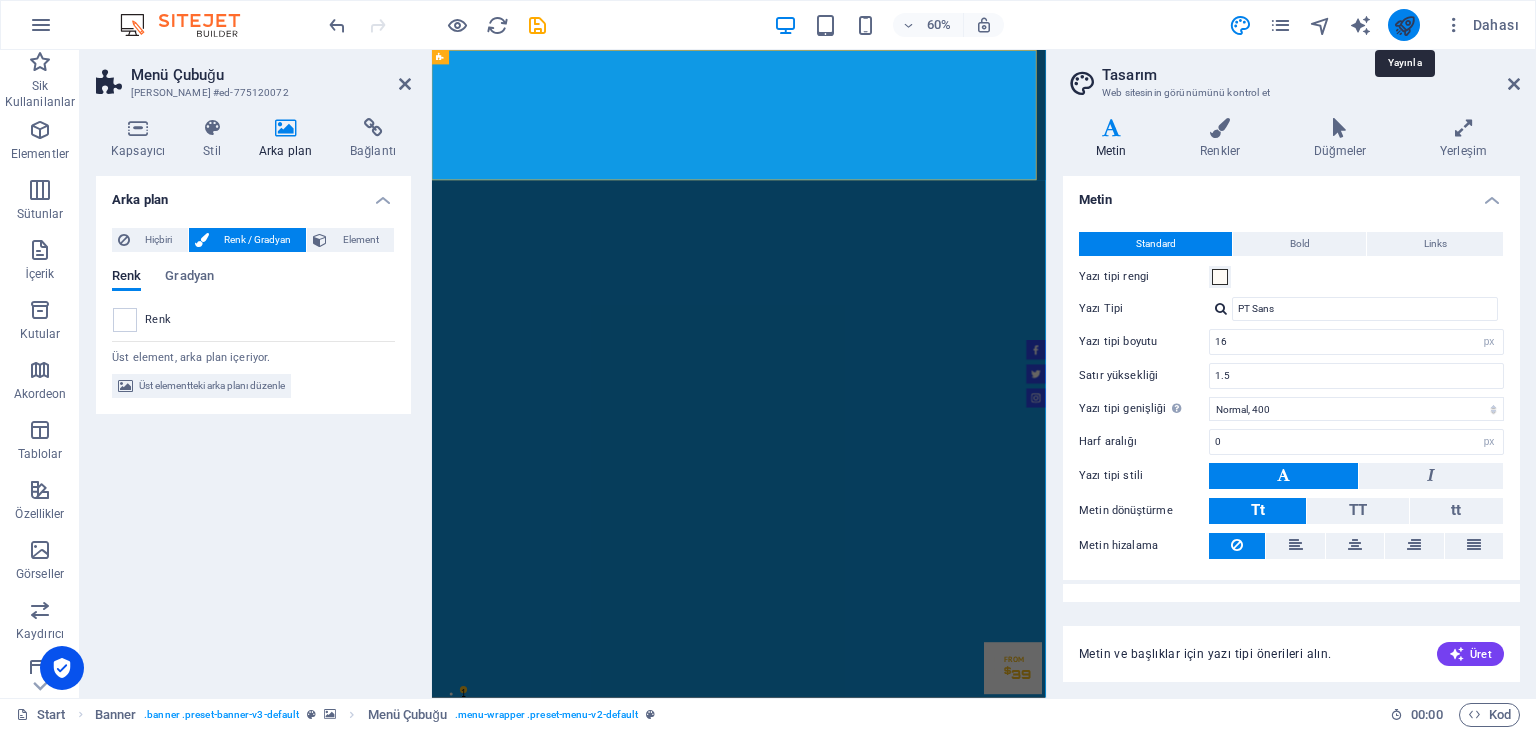 click at bounding box center [1404, 25] 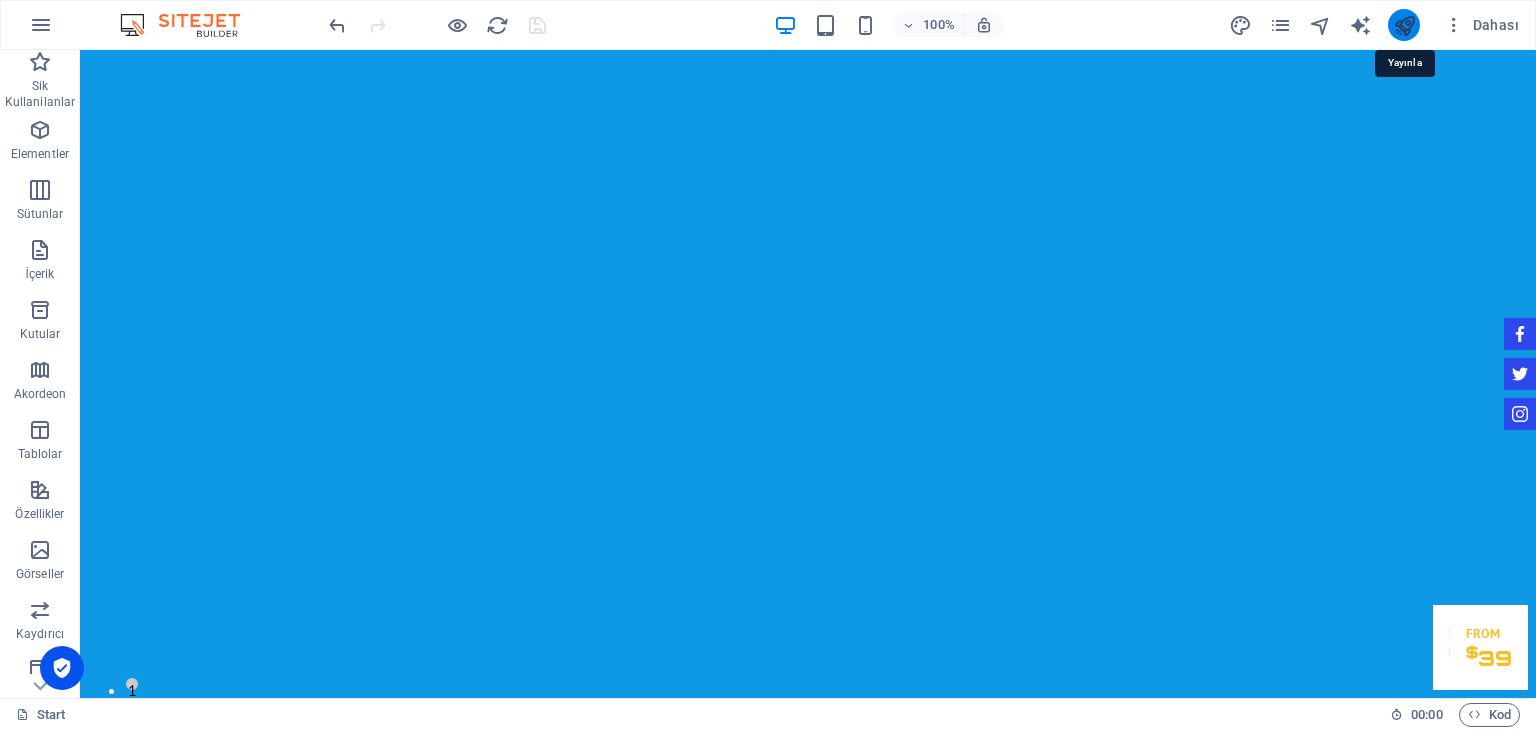 click at bounding box center (1404, 25) 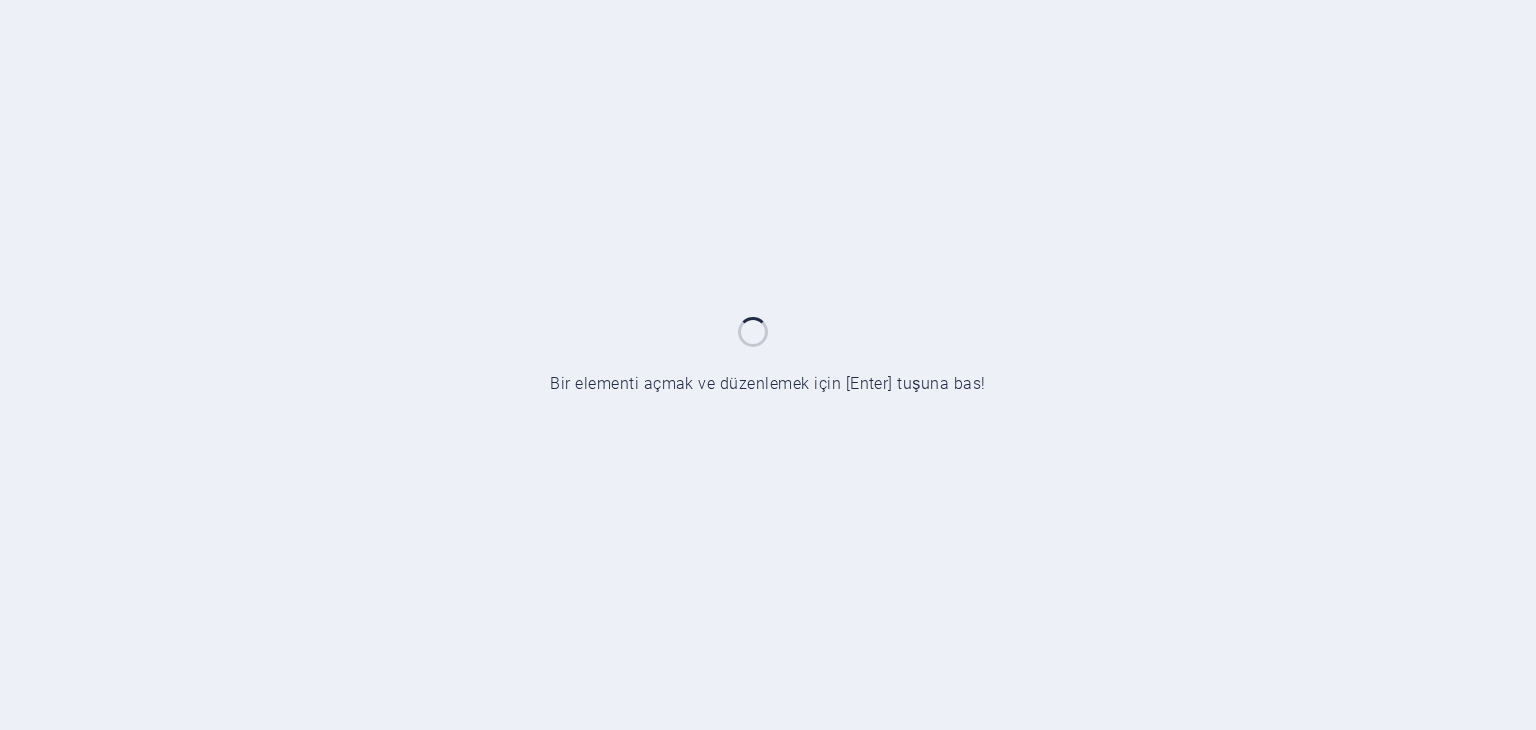 scroll, scrollTop: 0, scrollLeft: 0, axis: both 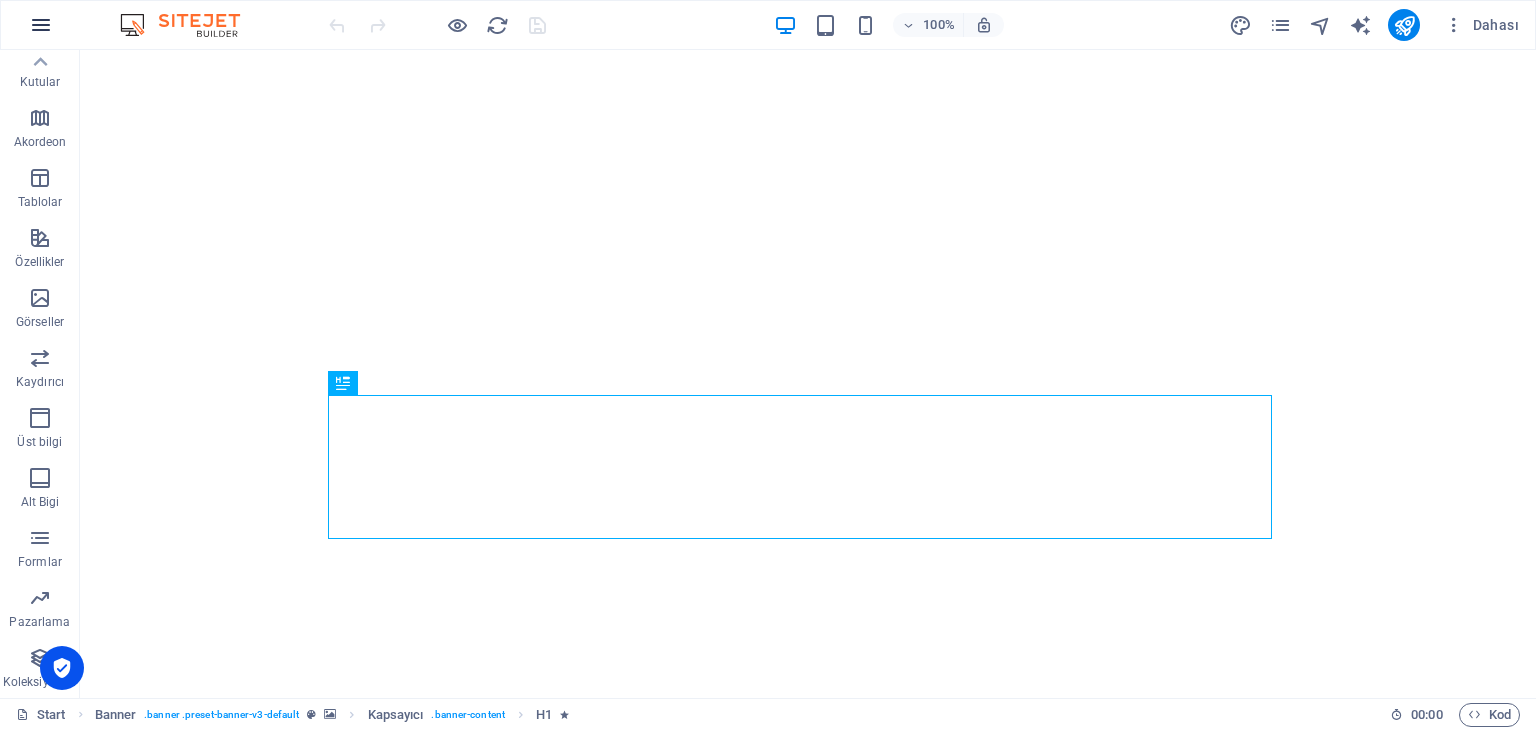 click at bounding box center [41, 25] 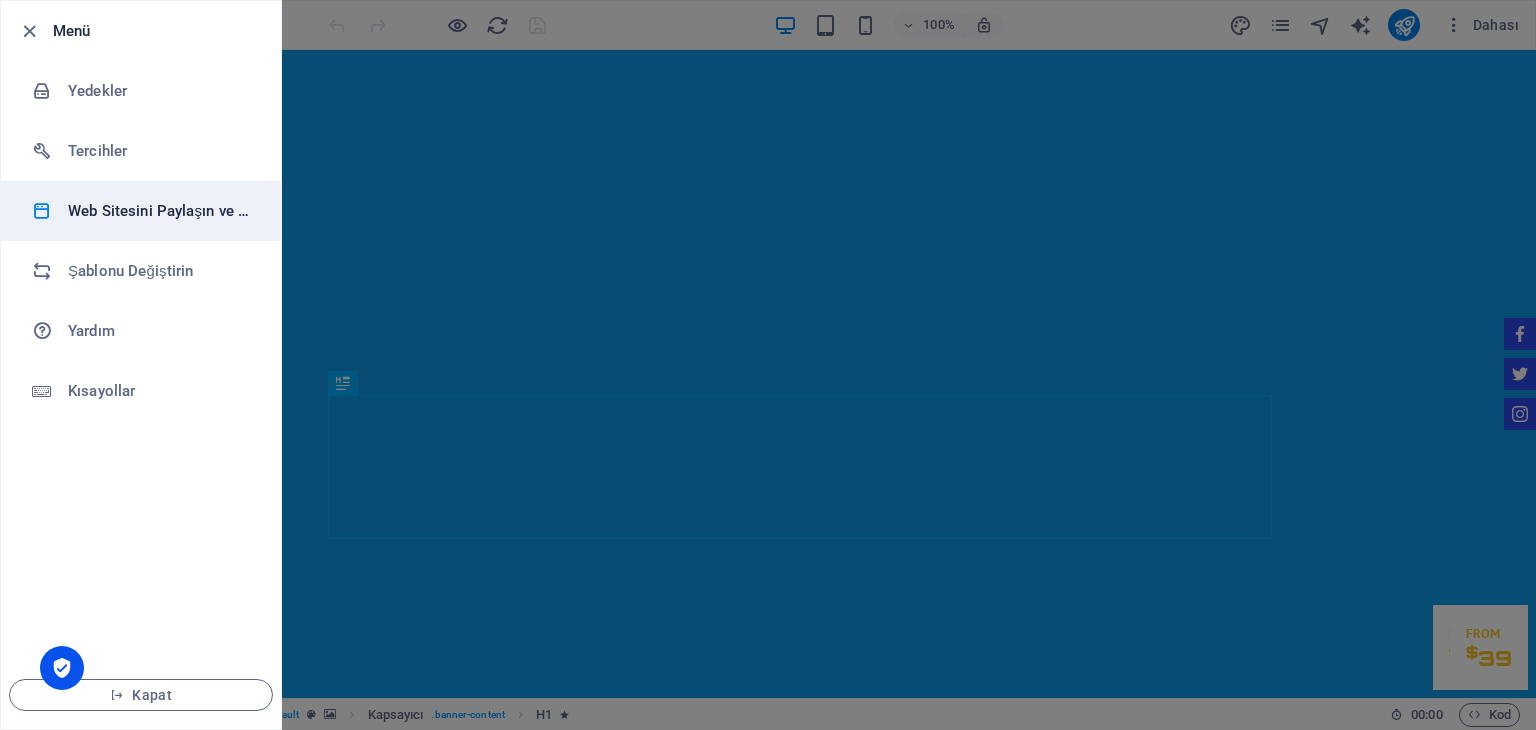 scroll, scrollTop: 0, scrollLeft: 0, axis: both 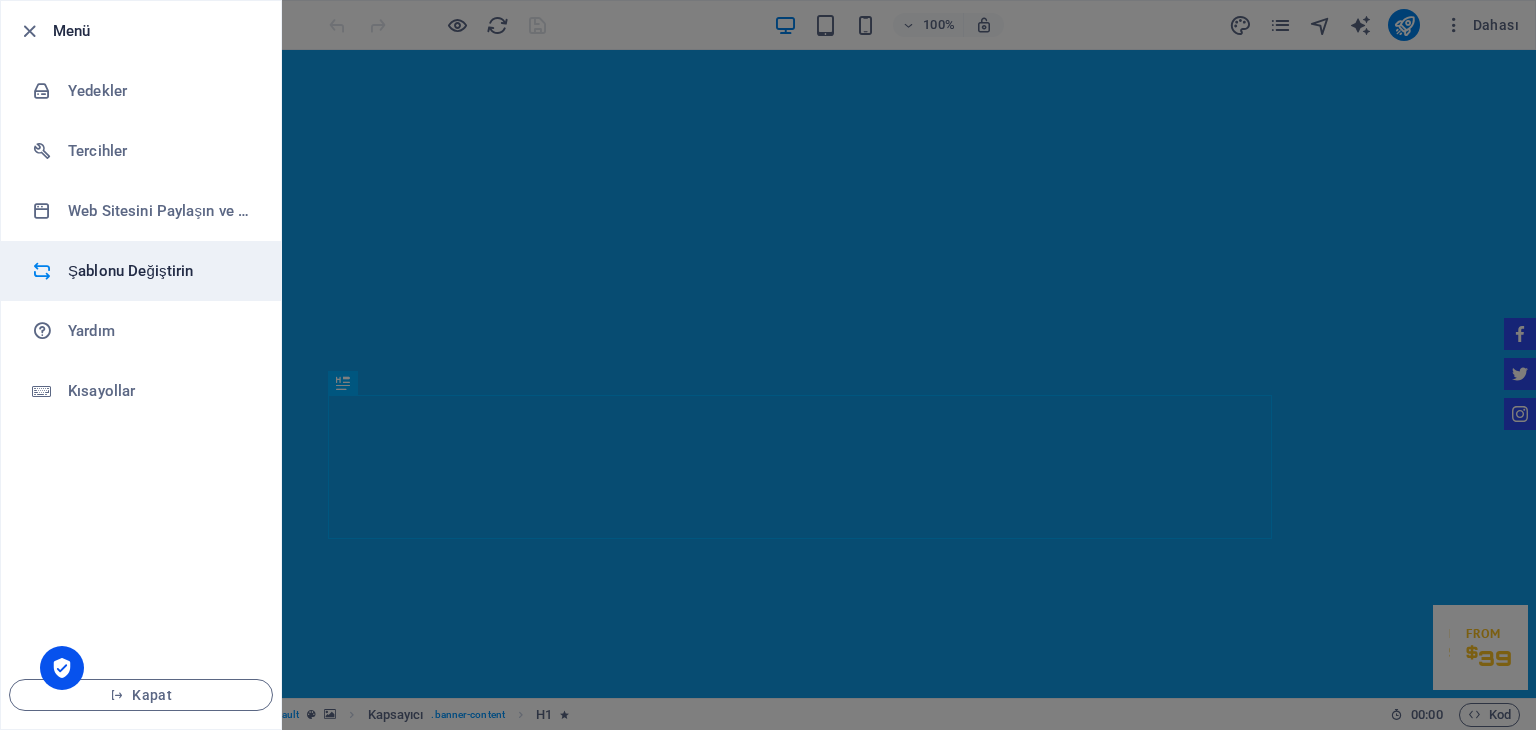 click on "Şablonu Değiştirin" at bounding box center (160, 271) 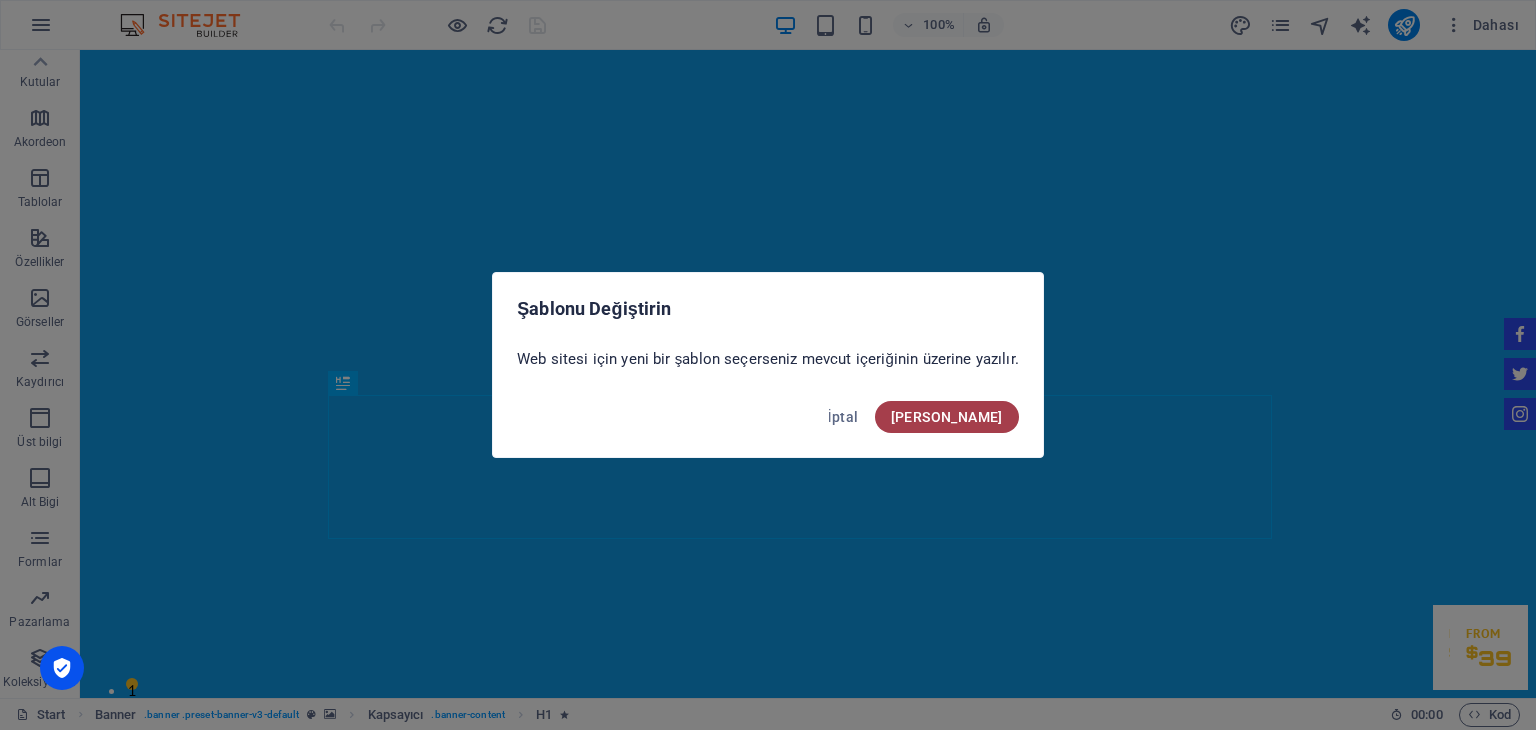 click on "Onayla" at bounding box center [947, 417] 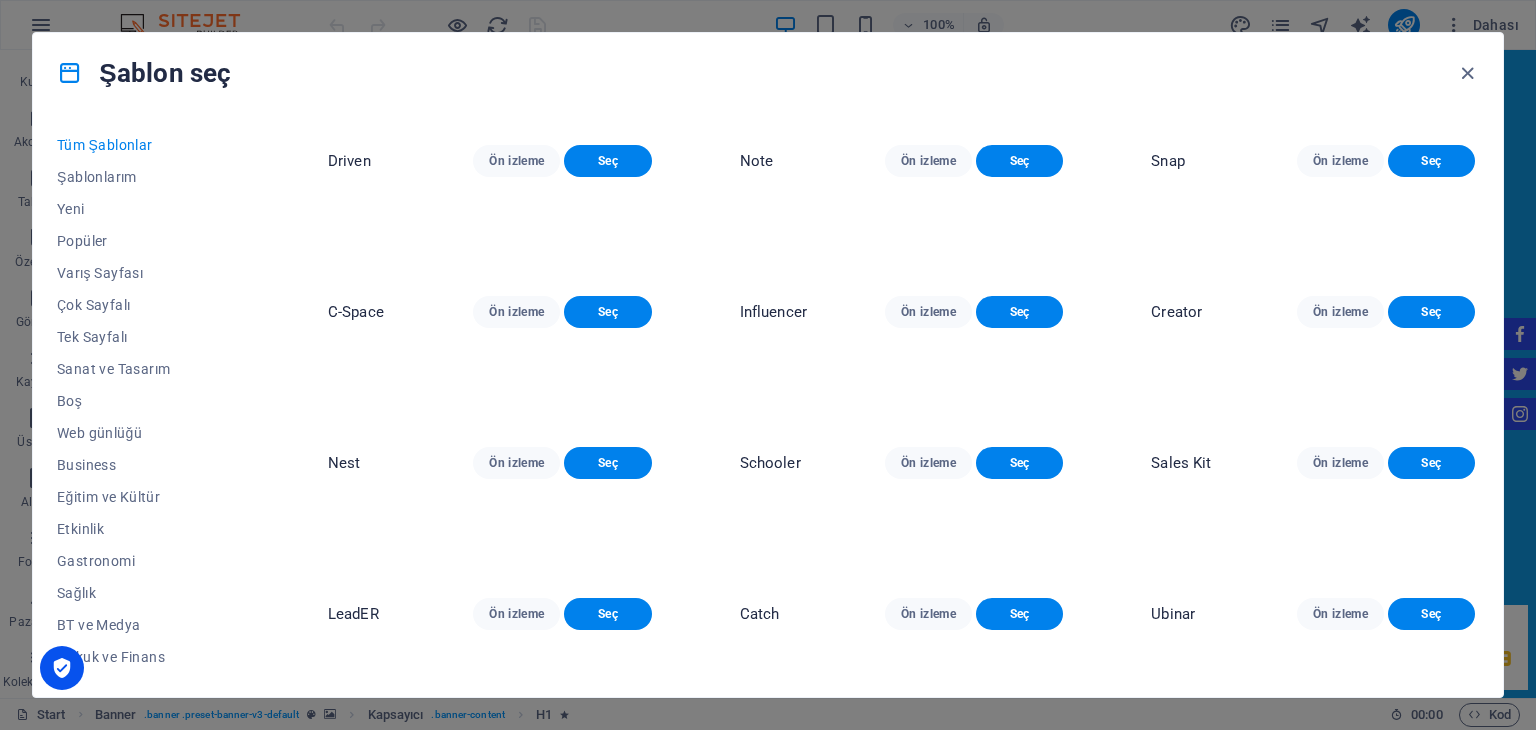 scroll, scrollTop: 12400, scrollLeft: 0, axis: vertical 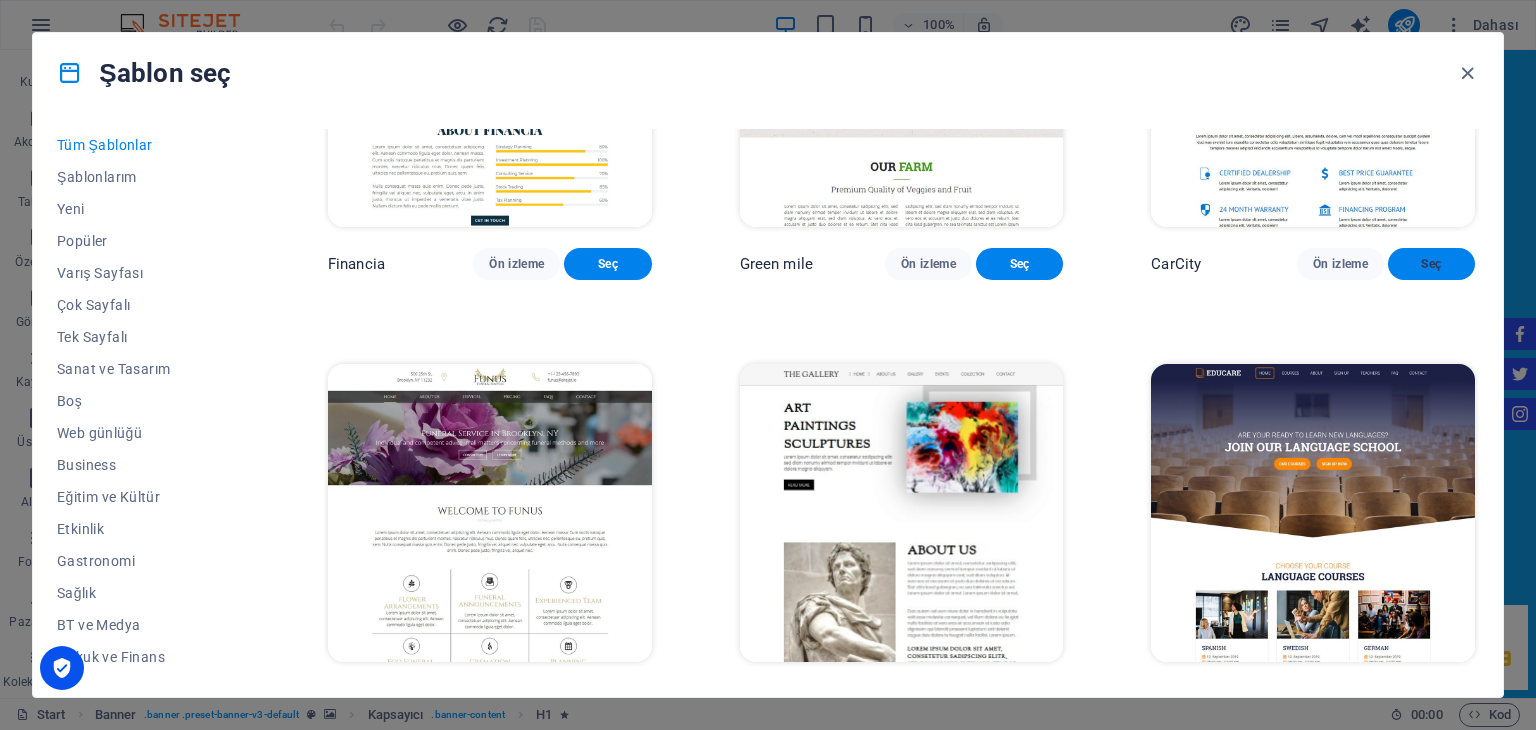 click on "Seç" at bounding box center [1431, 264] 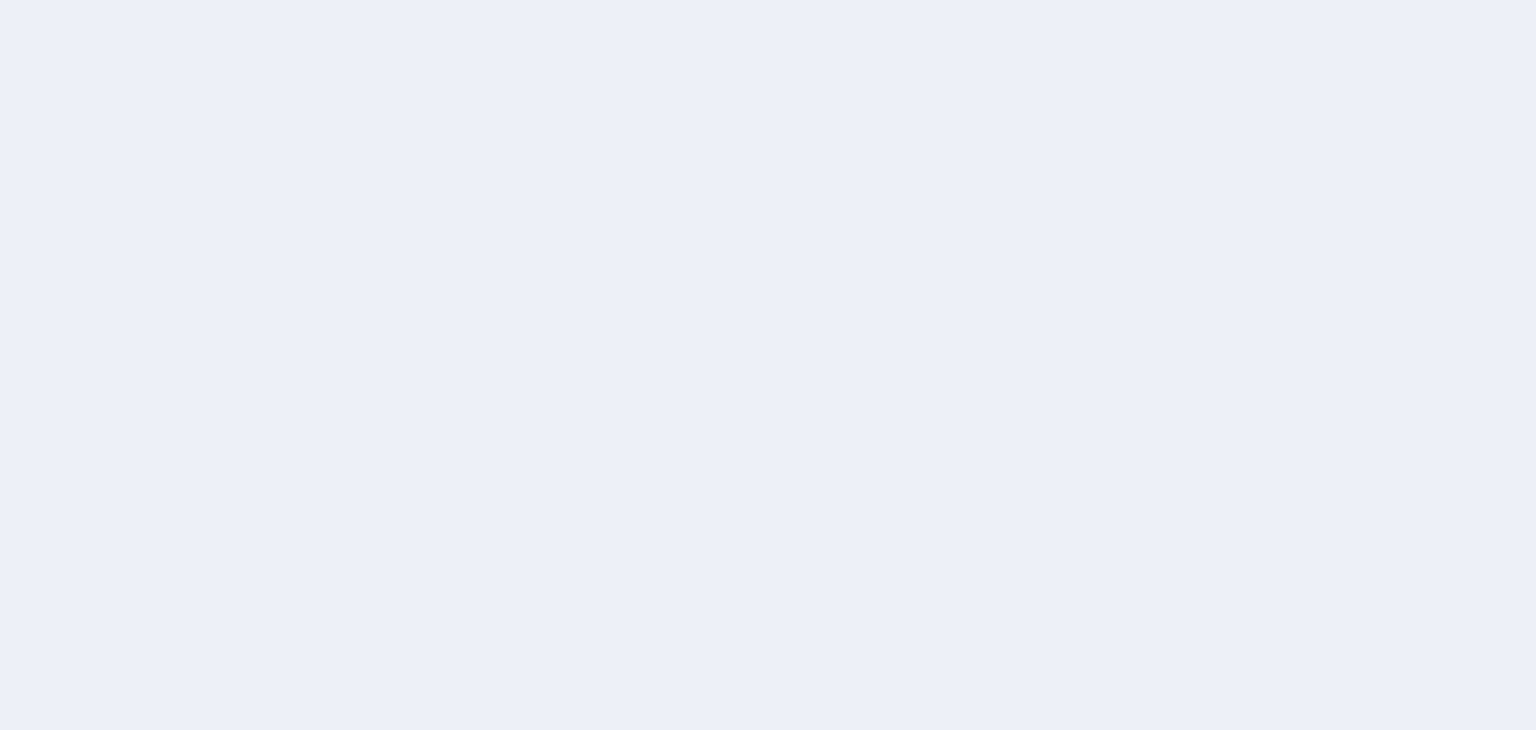 scroll, scrollTop: 0, scrollLeft: 0, axis: both 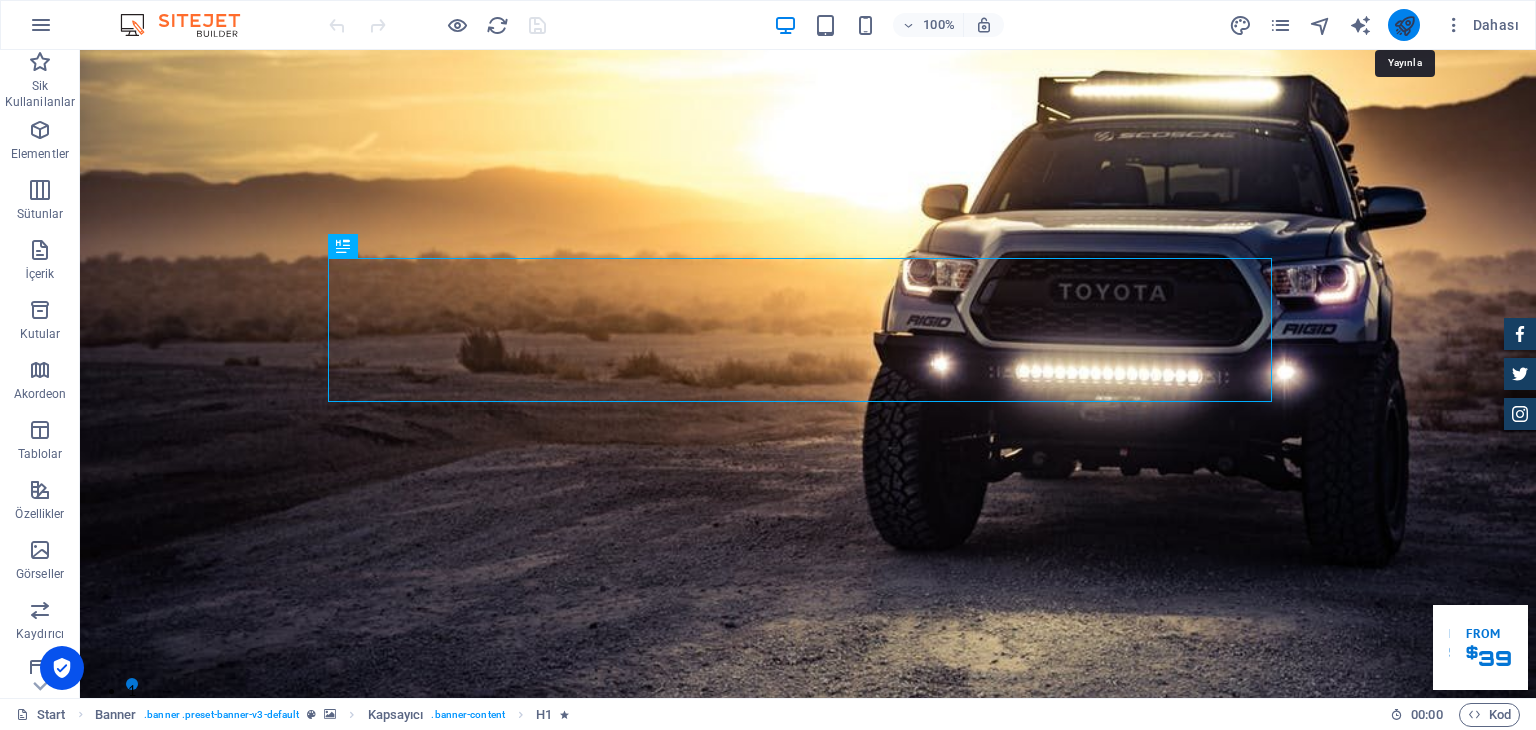 click at bounding box center [1404, 25] 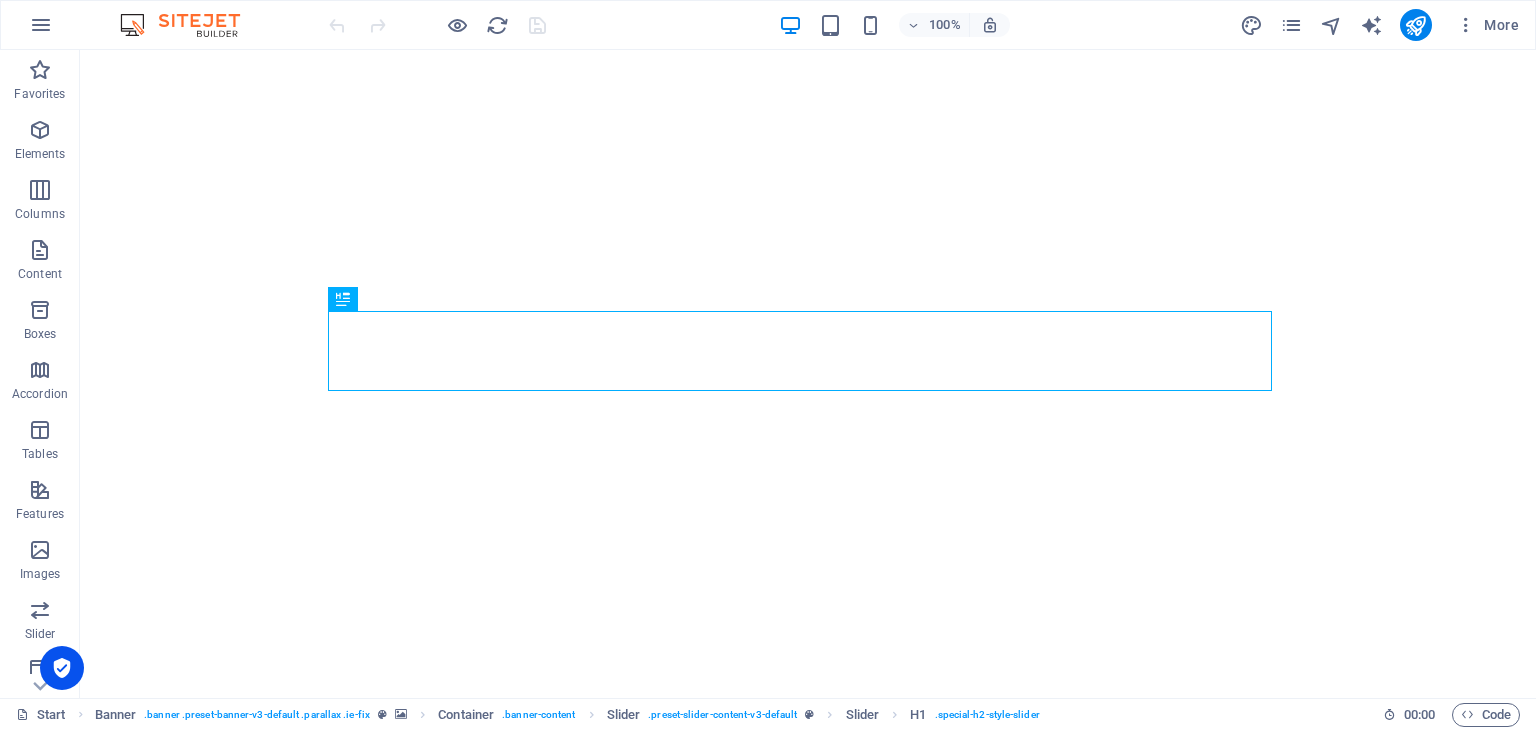 scroll, scrollTop: 0, scrollLeft: 0, axis: both 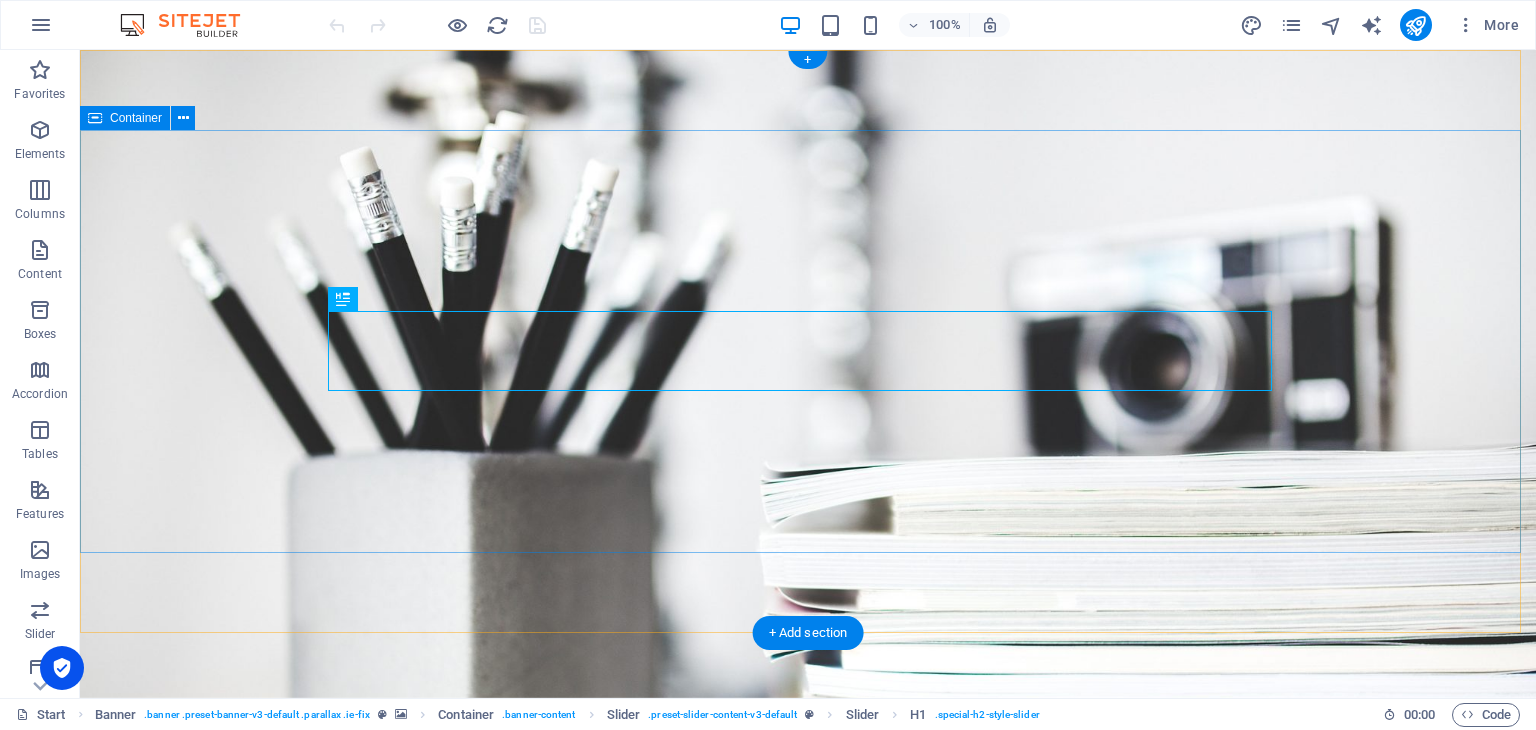 click on "I'm    Webdesigner Developer Photographer" at bounding box center (808, 1019) 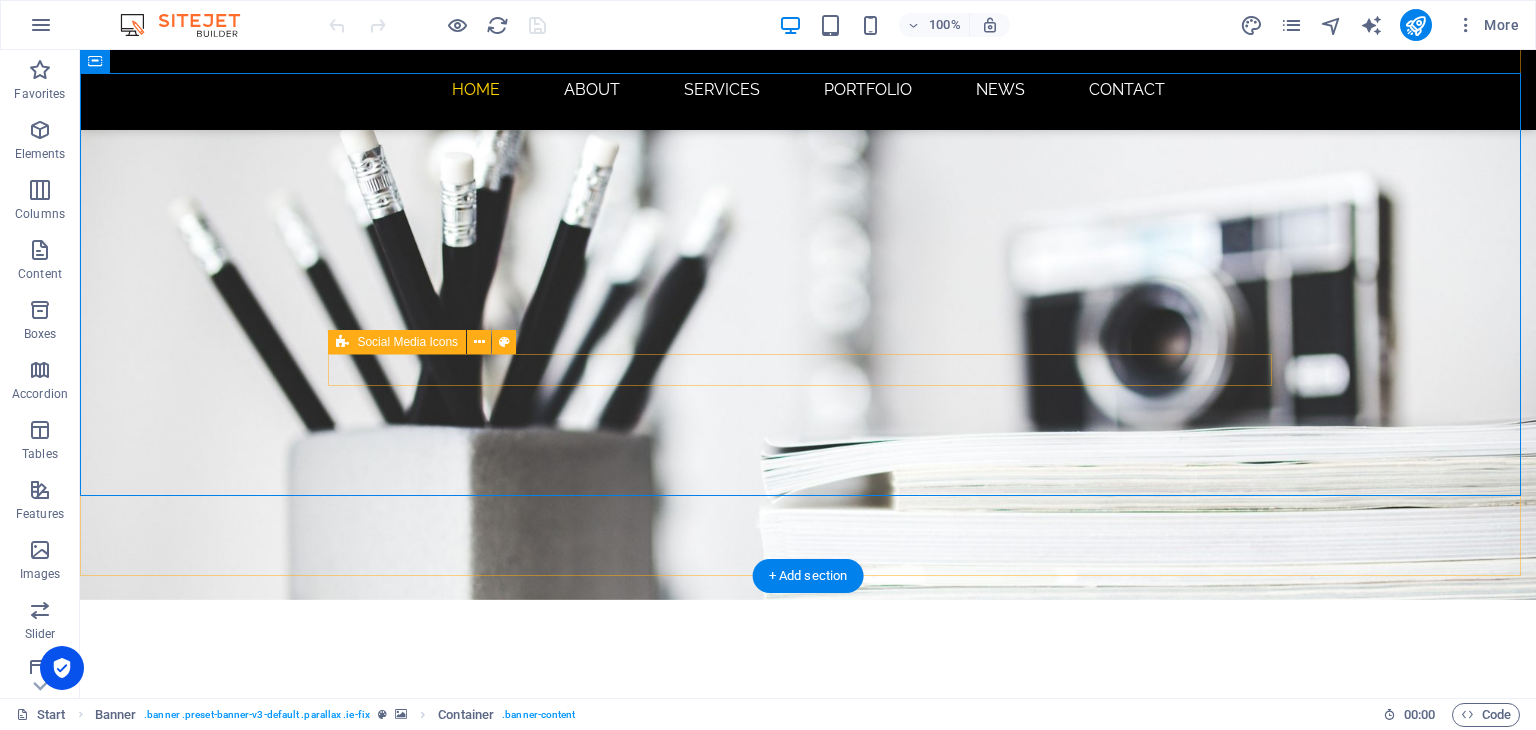 scroll, scrollTop: 200, scrollLeft: 0, axis: vertical 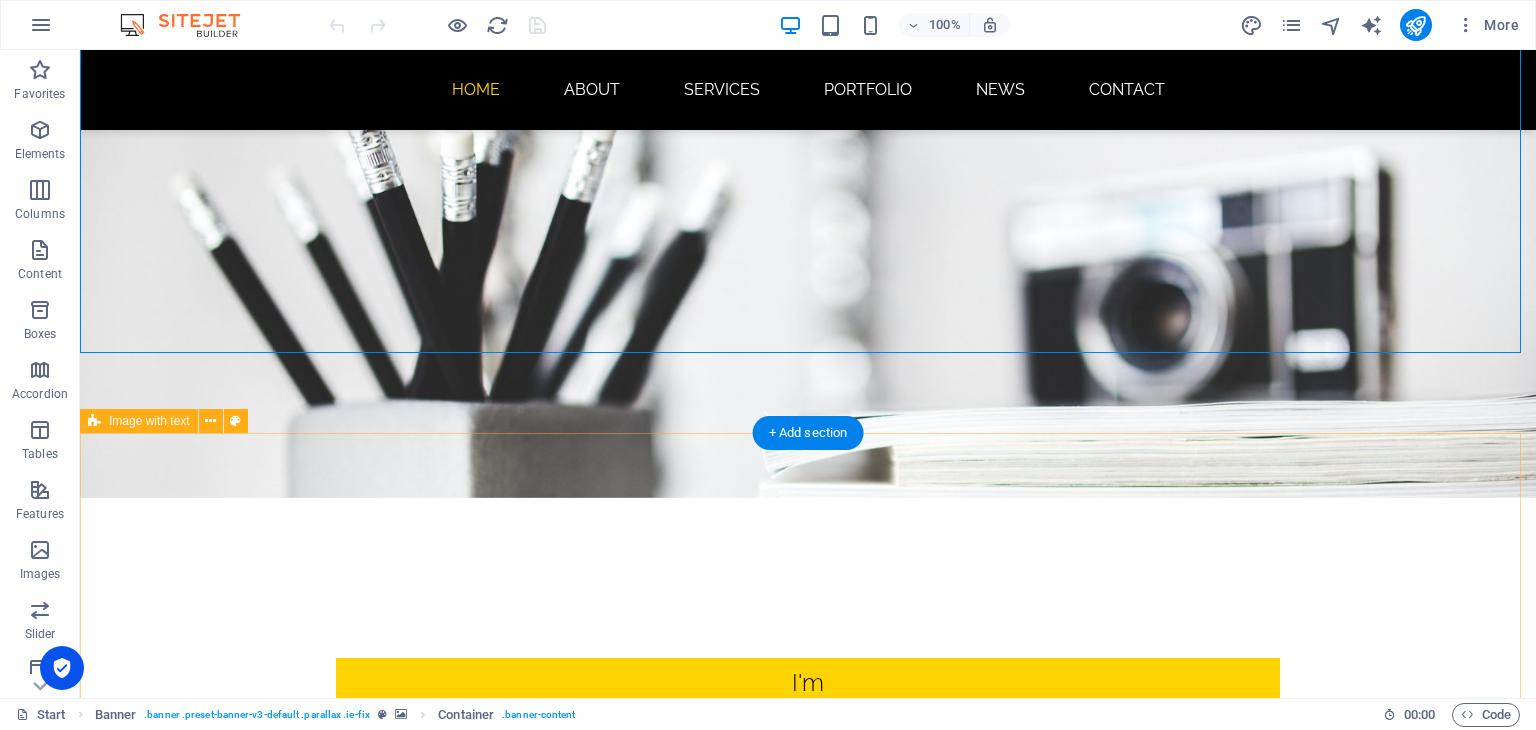 click on "About me Lorem ipsum dolor sit amet, consectetuer adipiscing elit. Aenean commodo ligula eget dolor. Lorem ipsum dolor sit amet, consectetuer adipiscing elit leget dolor. Sitejet 90%
Photoshop 70%
Illustrator 90%
HTML5 & CSS3 85%" at bounding box center (808, 1852) 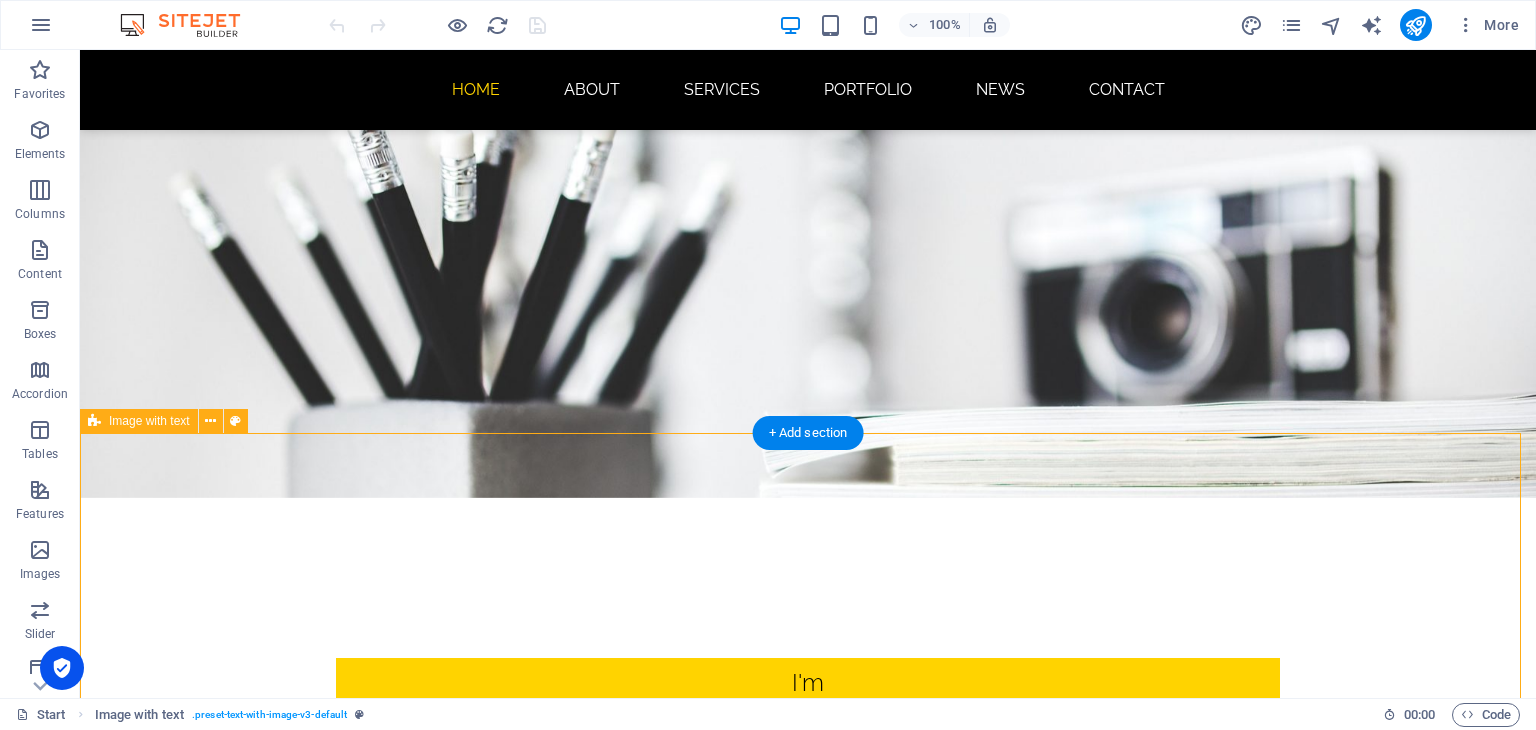 click on "About me Lorem ipsum dolor sit amet, consectetuer adipiscing elit. Aenean commodo ligula eget dolor. Lorem ipsum dolor sit amet, consectetuer adipiscing elit leget dolor. Sitejet 90%
Photoshop 70%
Illustrator 90%
HTML5 & CSS3 85%" at bounding box center (808, 1852) 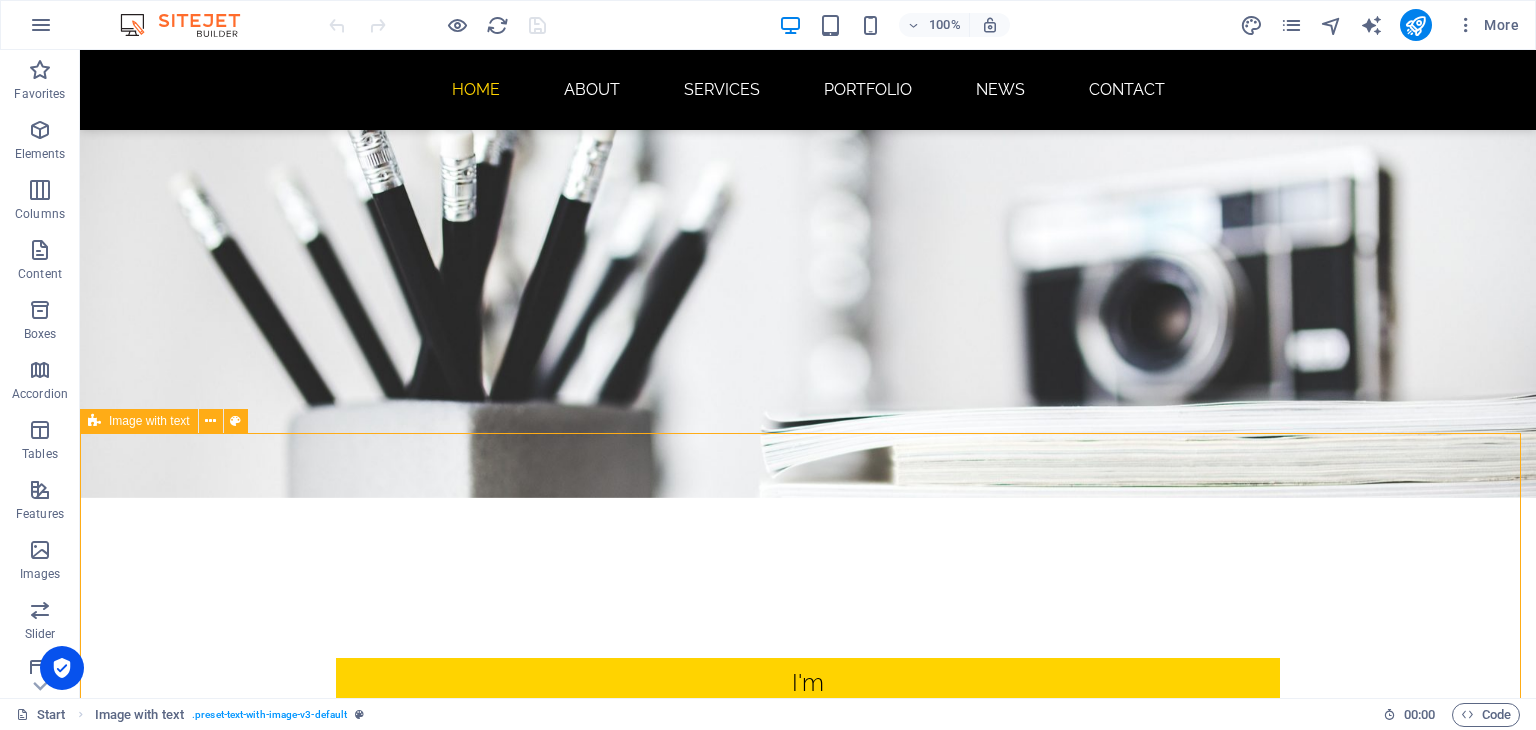 click on "Image with text" at bounding box center [149, 421] 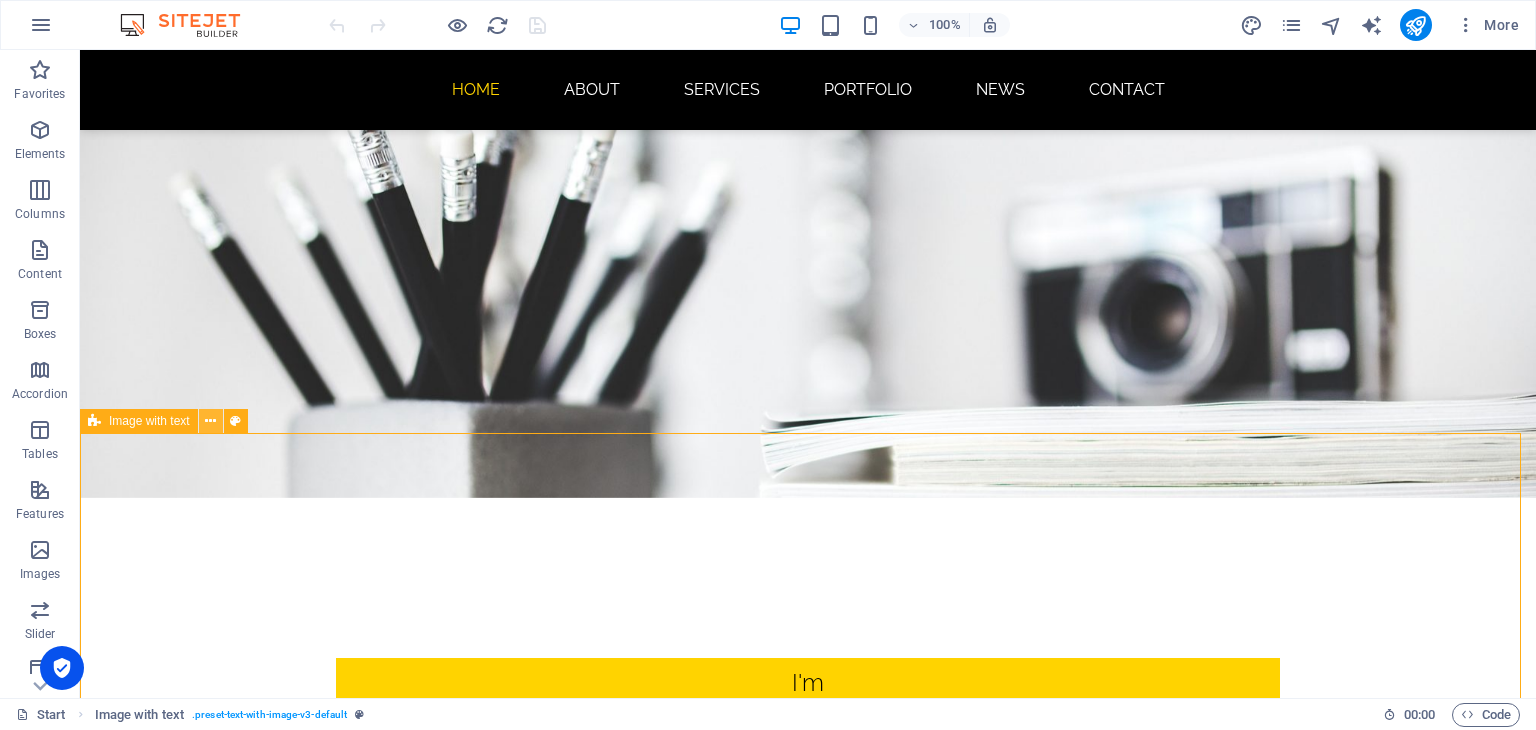 click at bounding box center (210, 421) 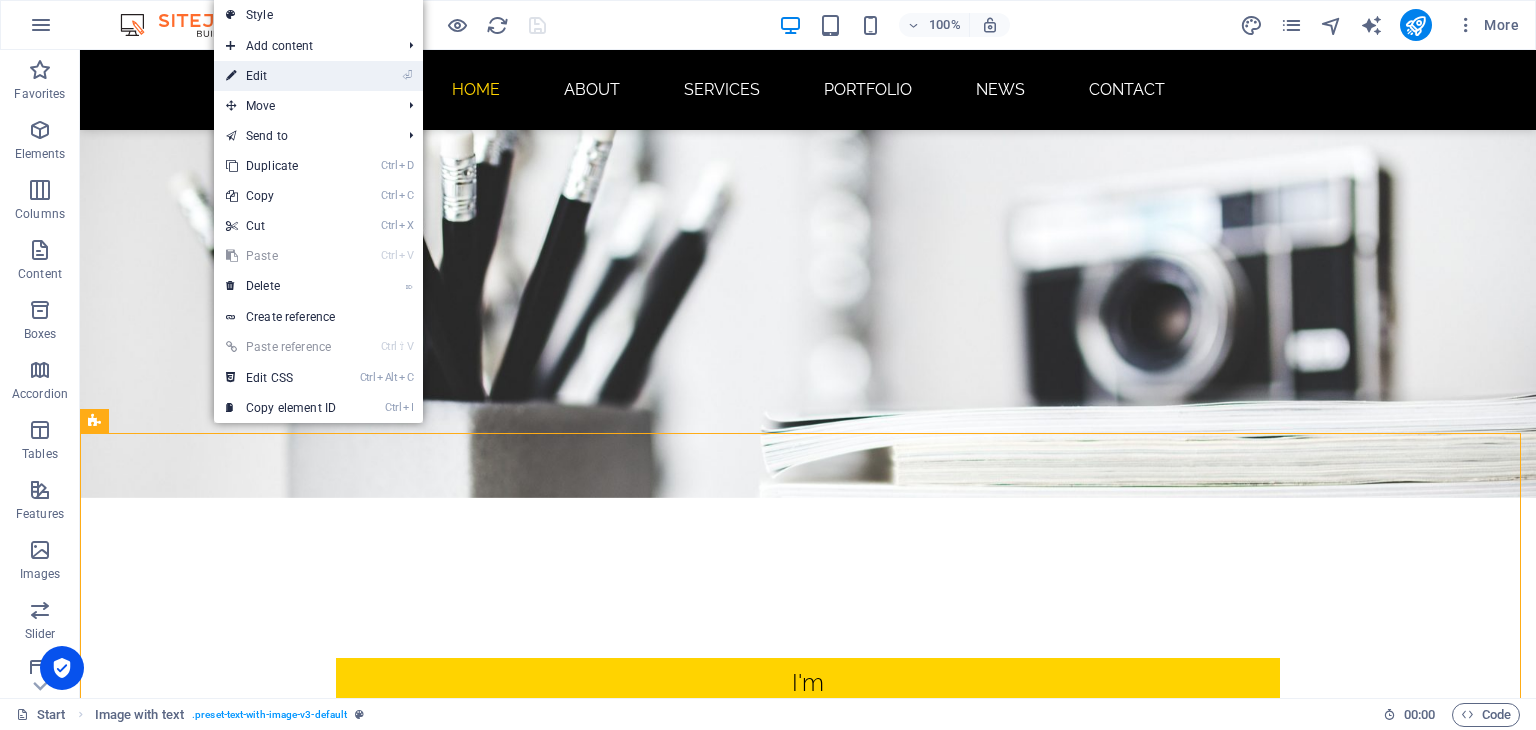 click on "⏎  Edit" at bounding box center [281, 76] 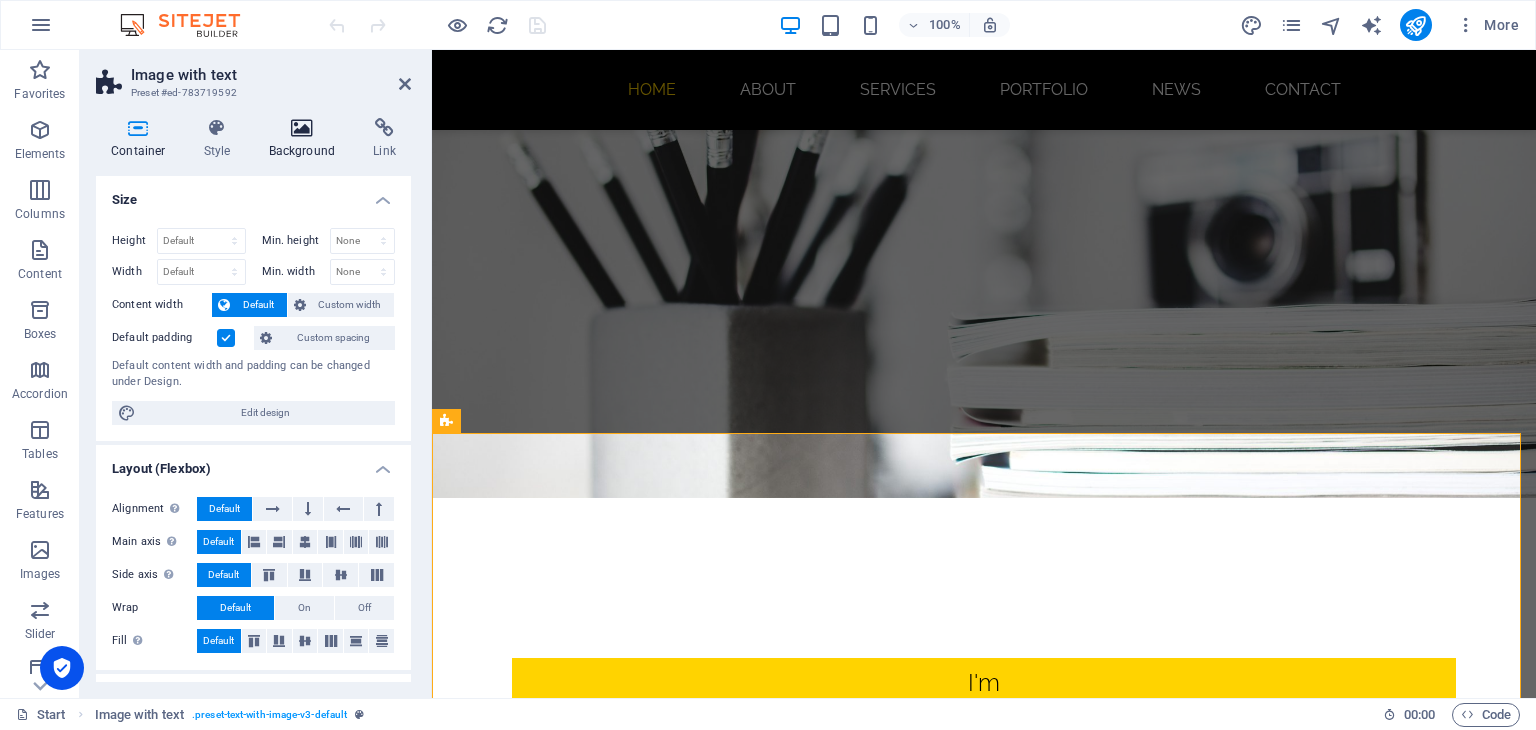 click at bounding box center (302, 128) 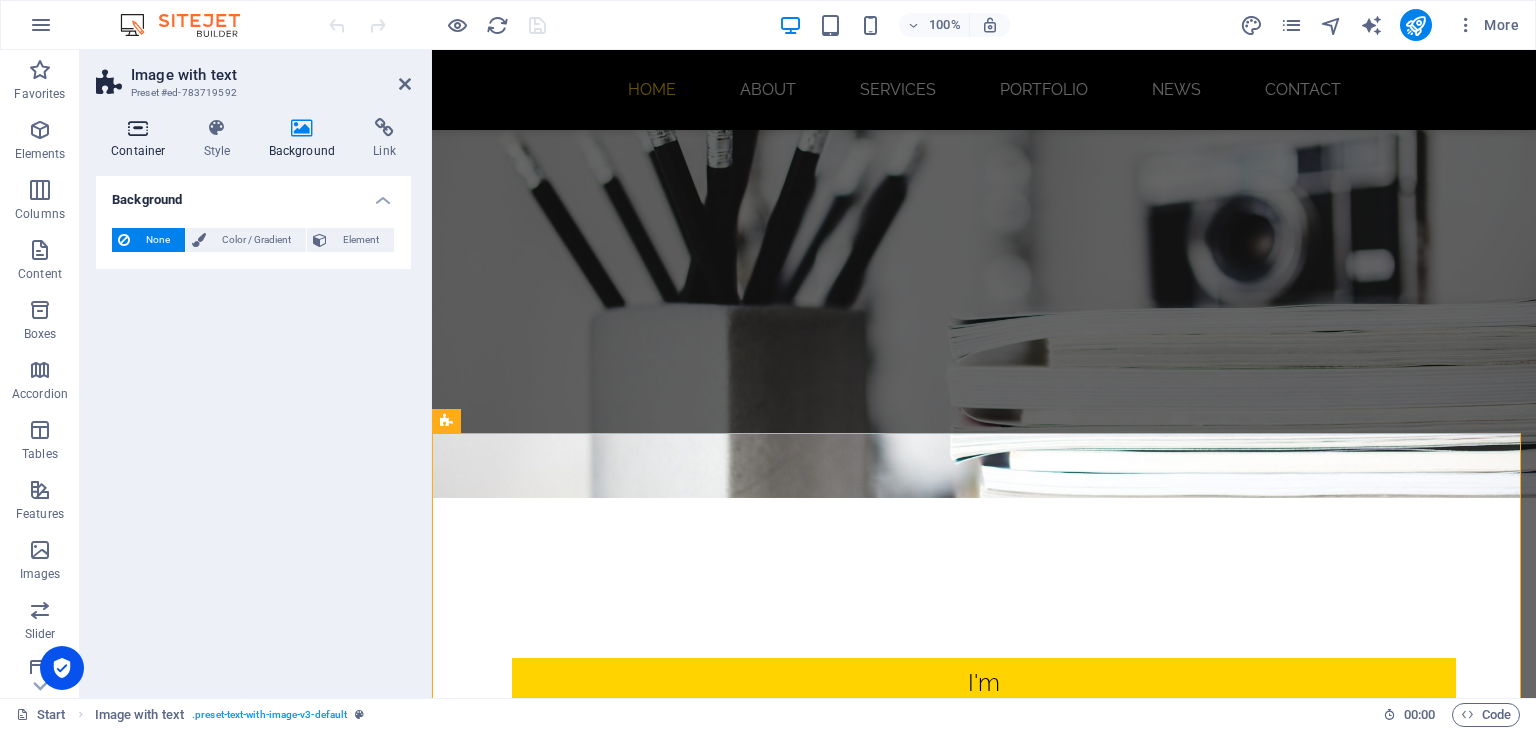 click at bounding box center [138, 128] 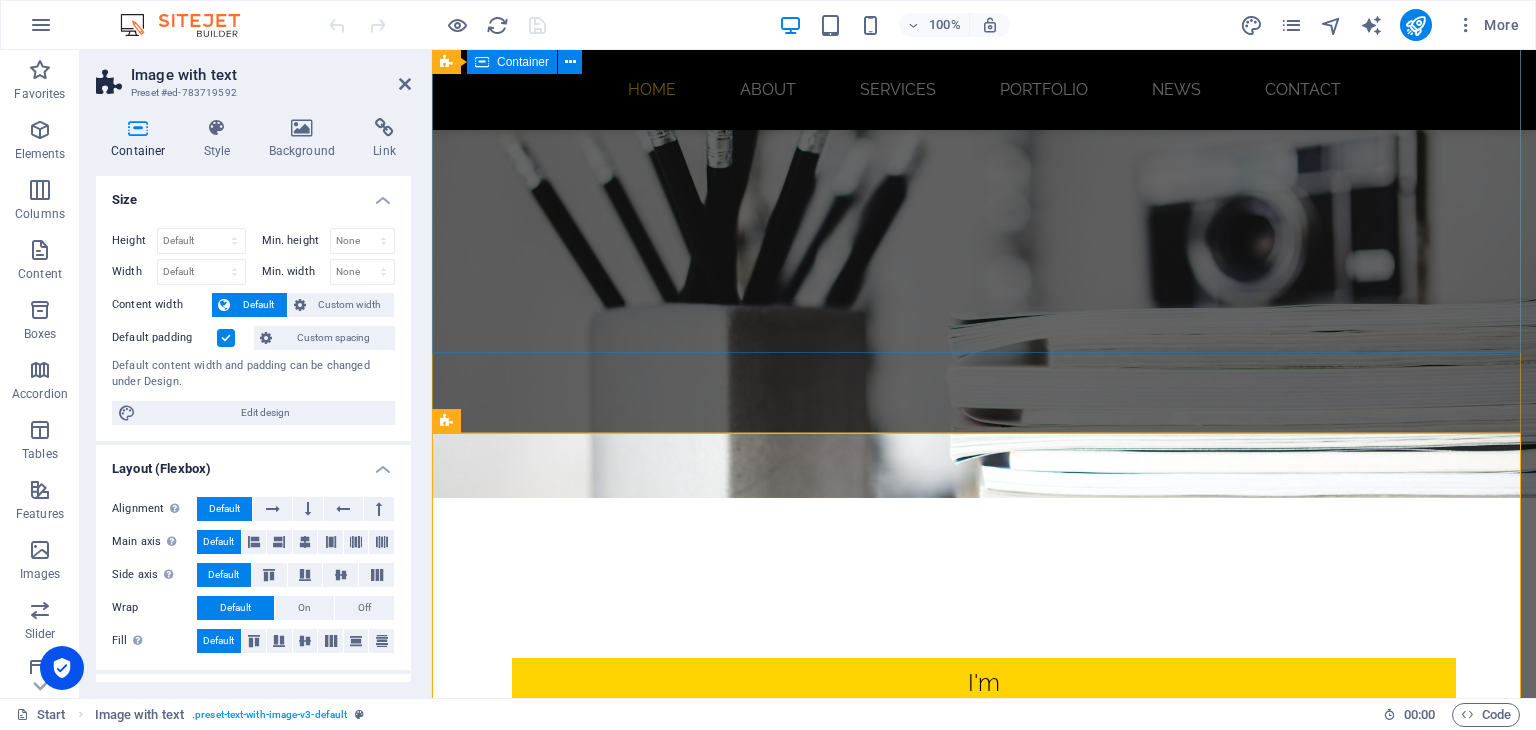 click on "I'm    Webdesigner Developer Photographer" at bounding box center [984, 779] 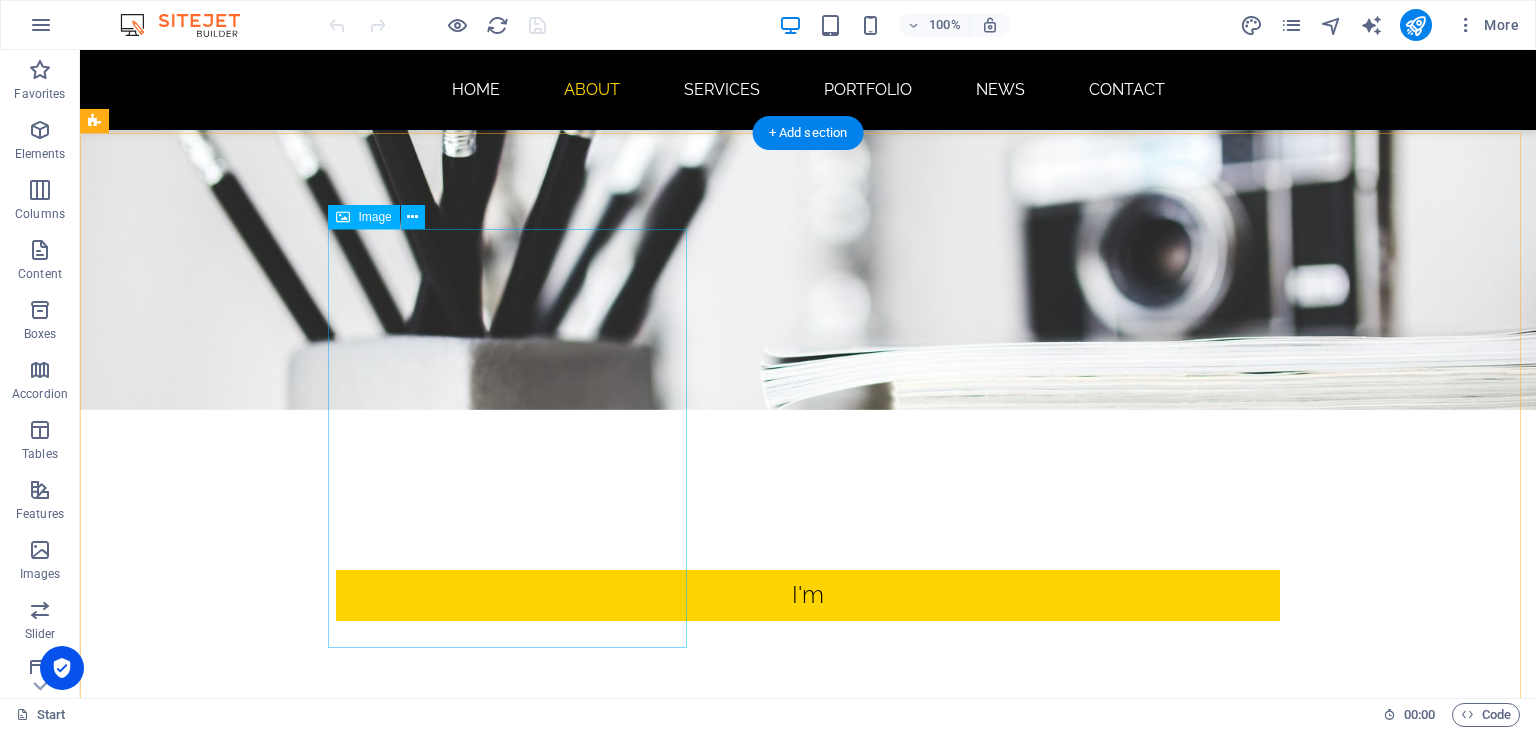 scroll, scrollTop: 200, scrollLeft: 0, axis: vertical 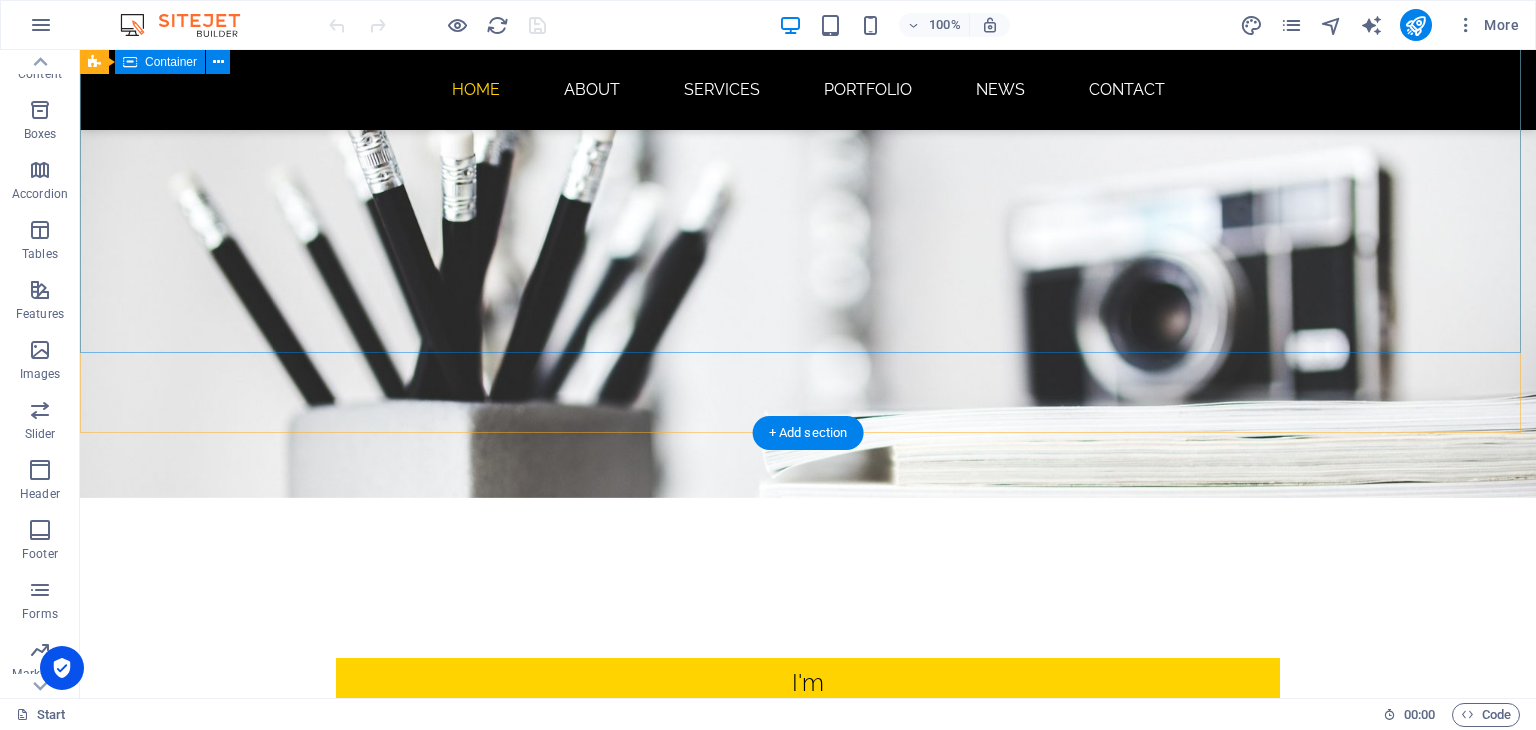 drag, startPoint x: 117, startPoint y: 468, endPoint x: 272, endPoint y: 269, distance: 252.24194 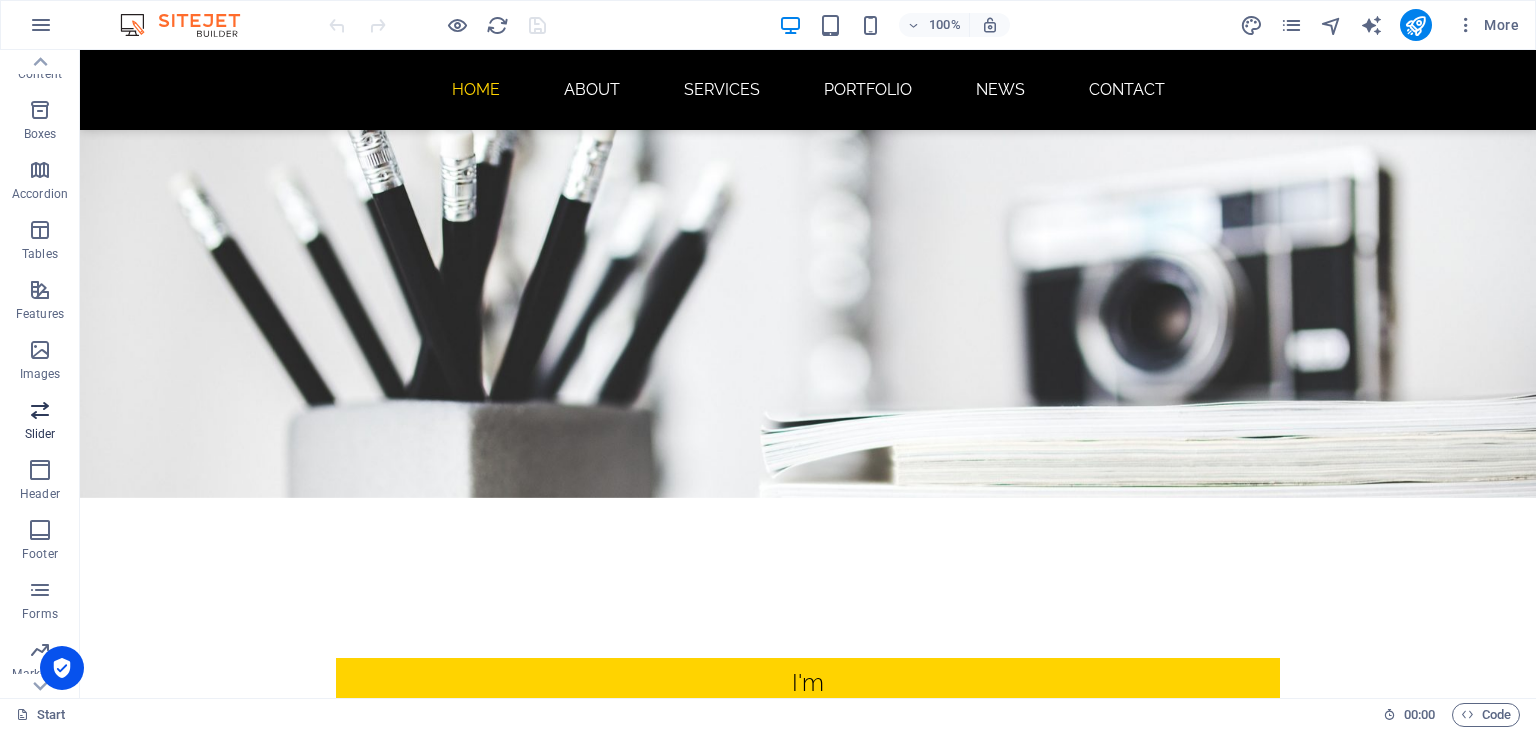 click on "Slider" at bounding box center (40, 434) 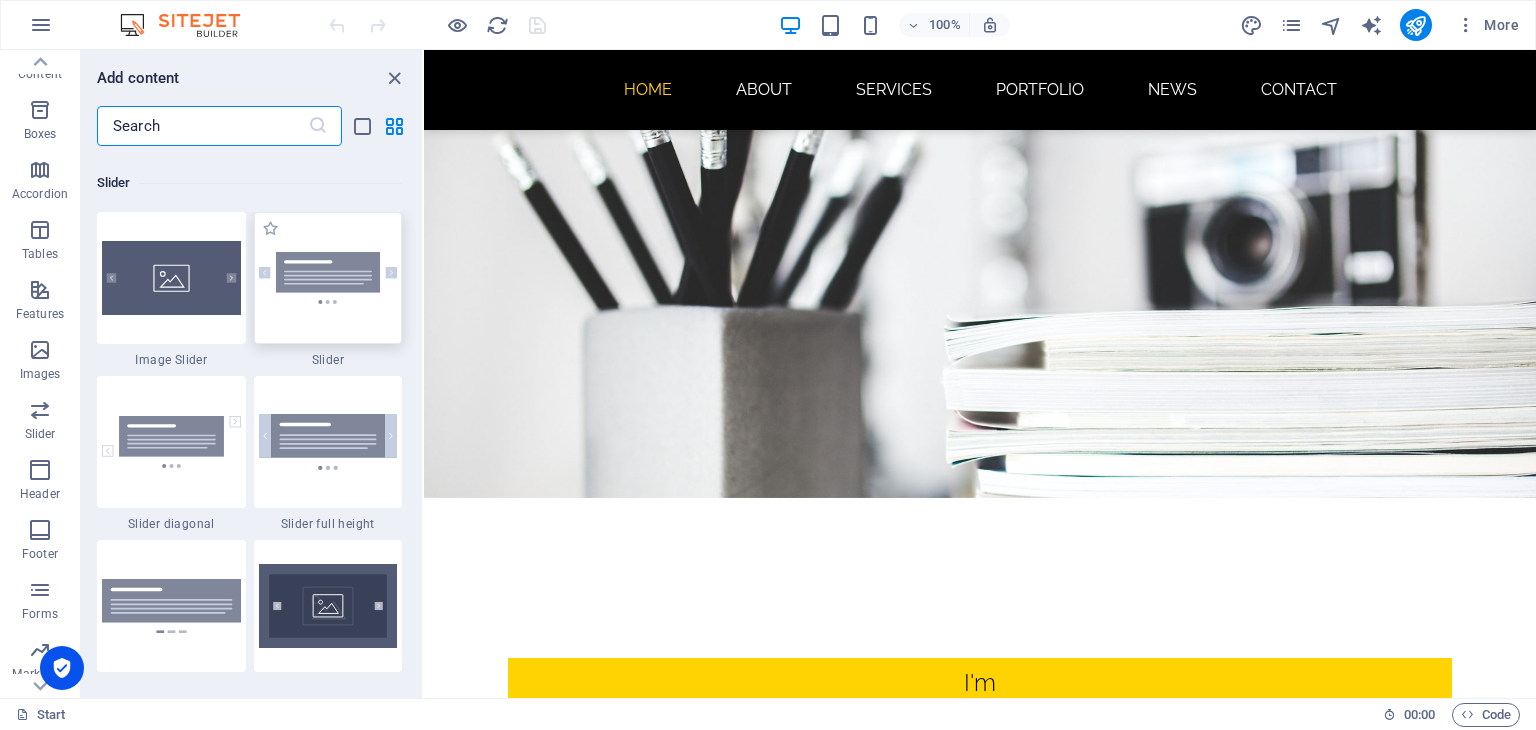 scroll, scrollTop: 11172, scrollLeft: 0, axis: vertical 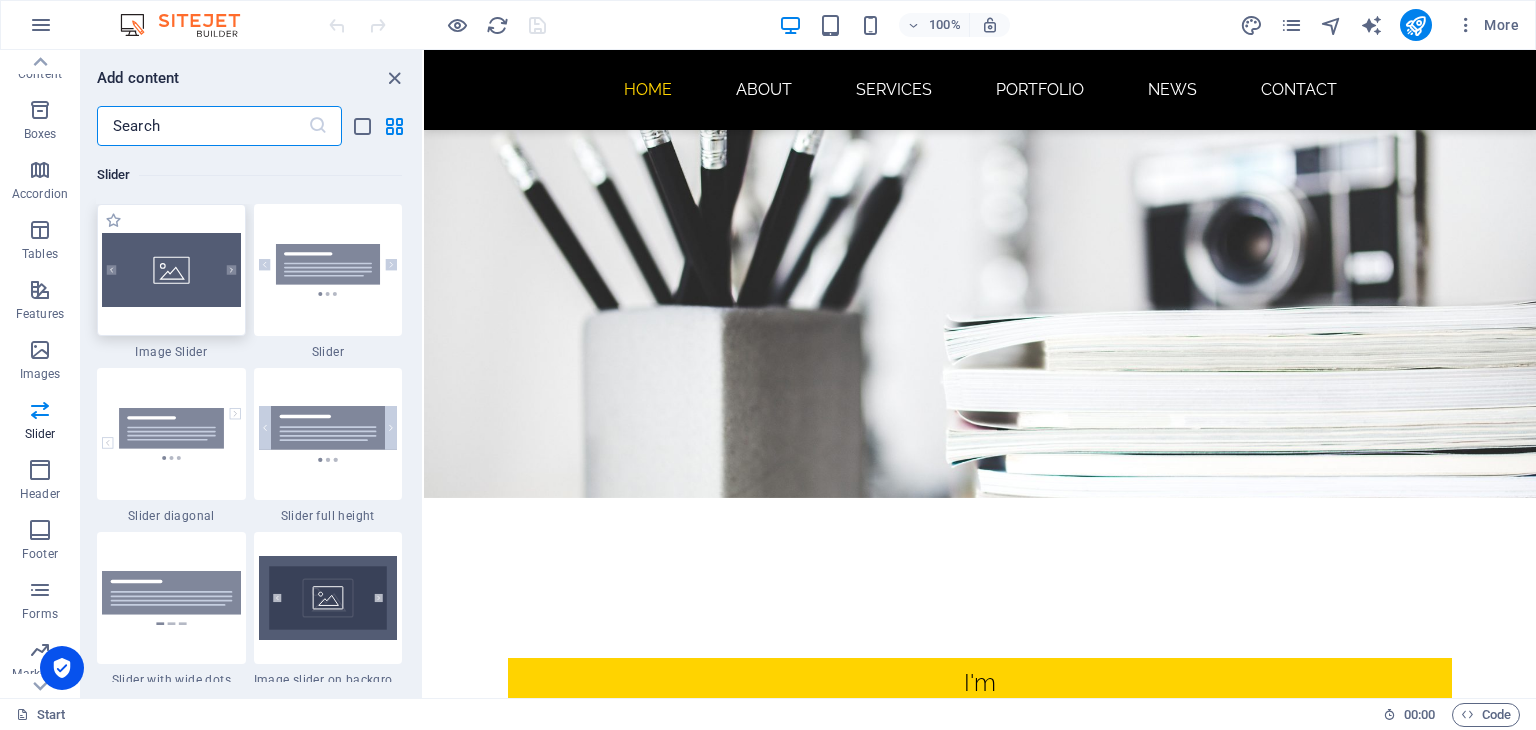 click at bounding box center [171, 270] 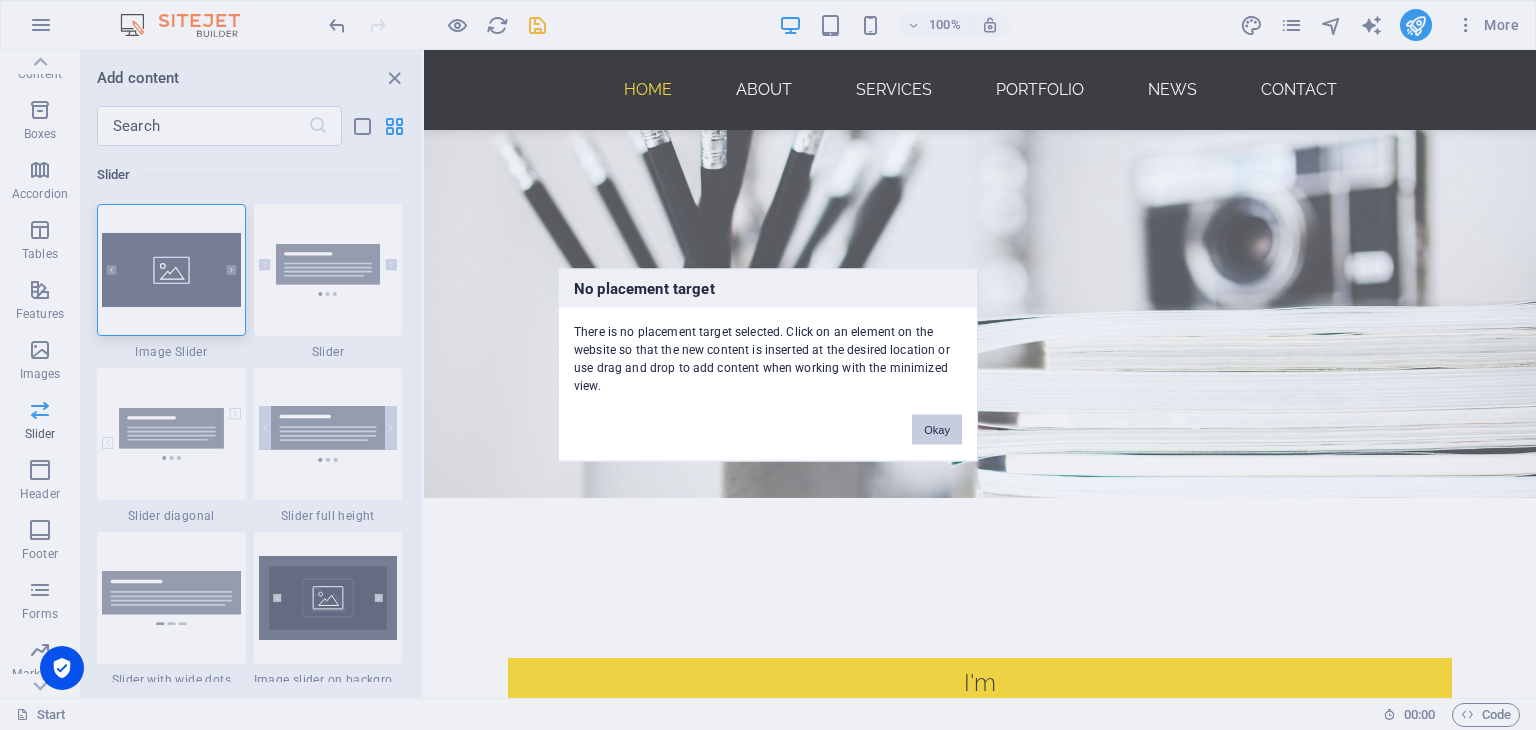 click on "No placement target There is no placement target selected. Click on an element on the website so that the new content is inserted at the desired location or use drag and drop to add content when working with the minimized view. Okay" at bounding box center (768, 365) 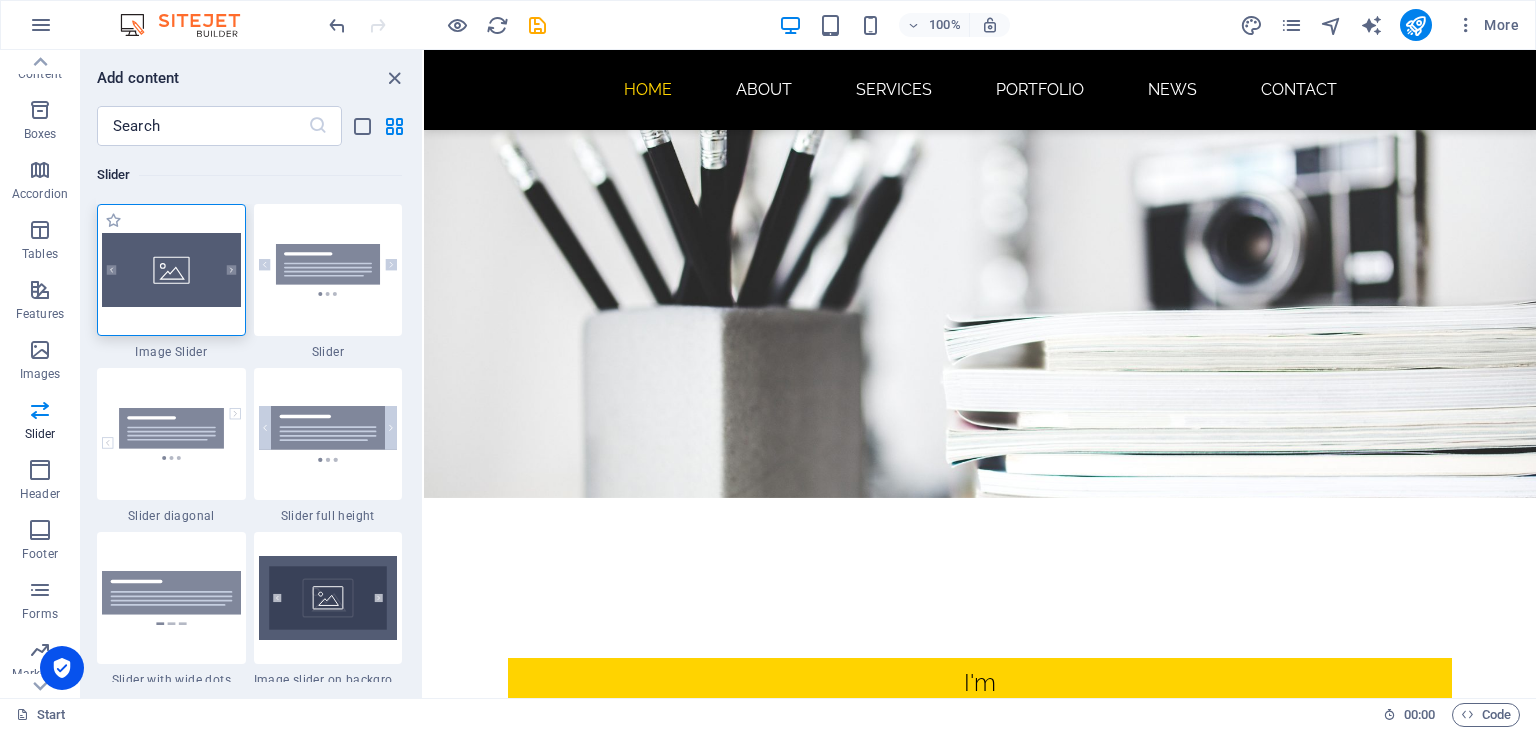 click at bounding box center [171, 270] 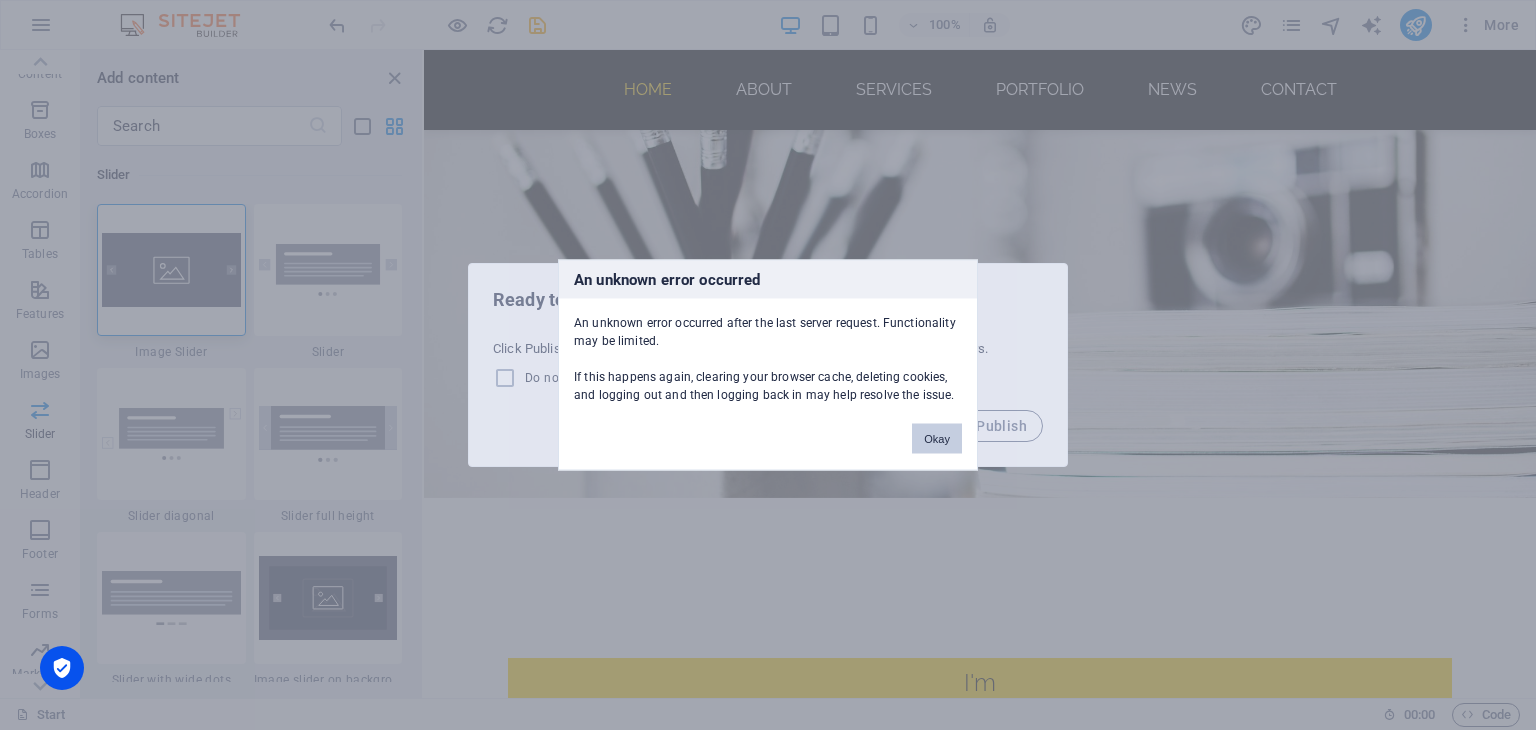click on "Okay" at bounding box center (937, 439) 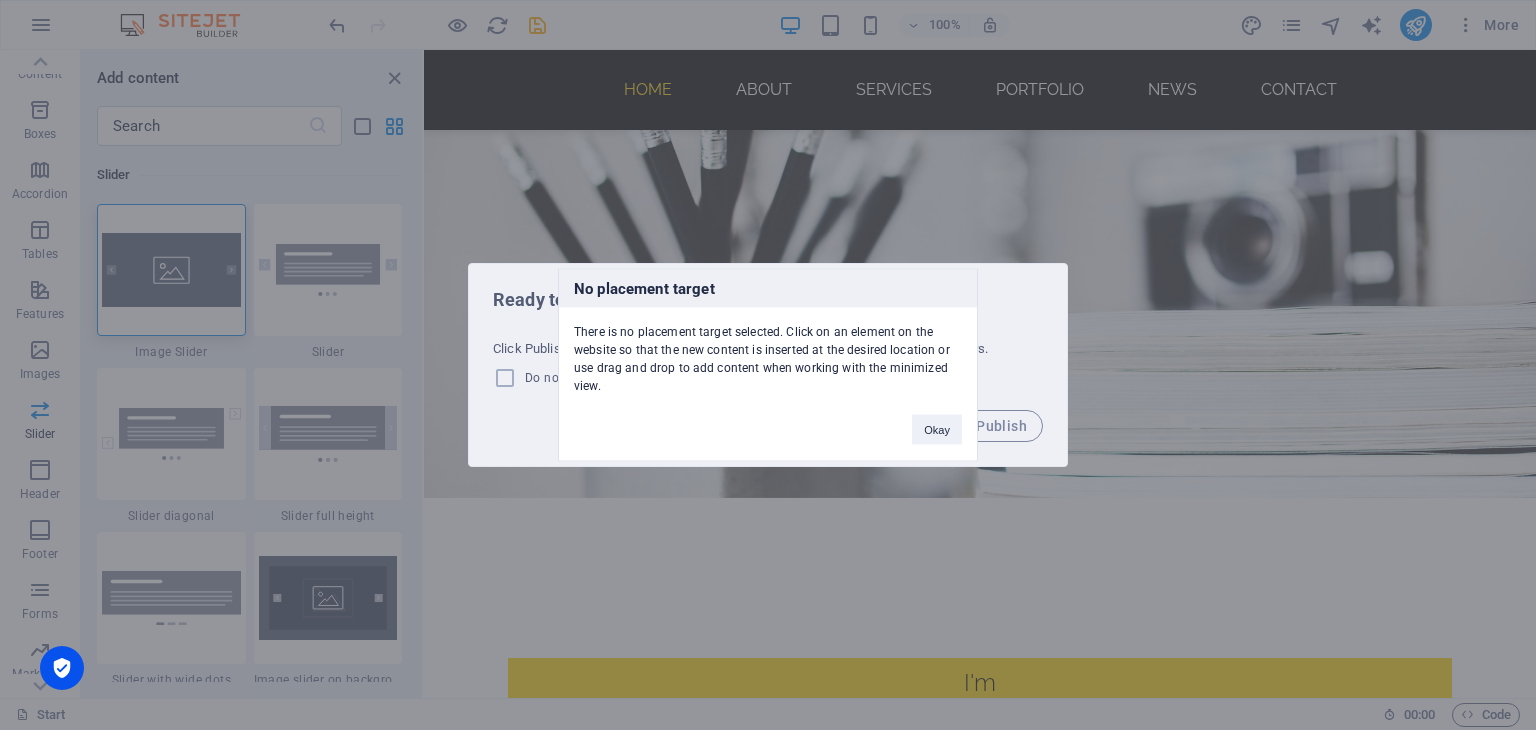 click on "Okay" at bounding box center (937, 430) 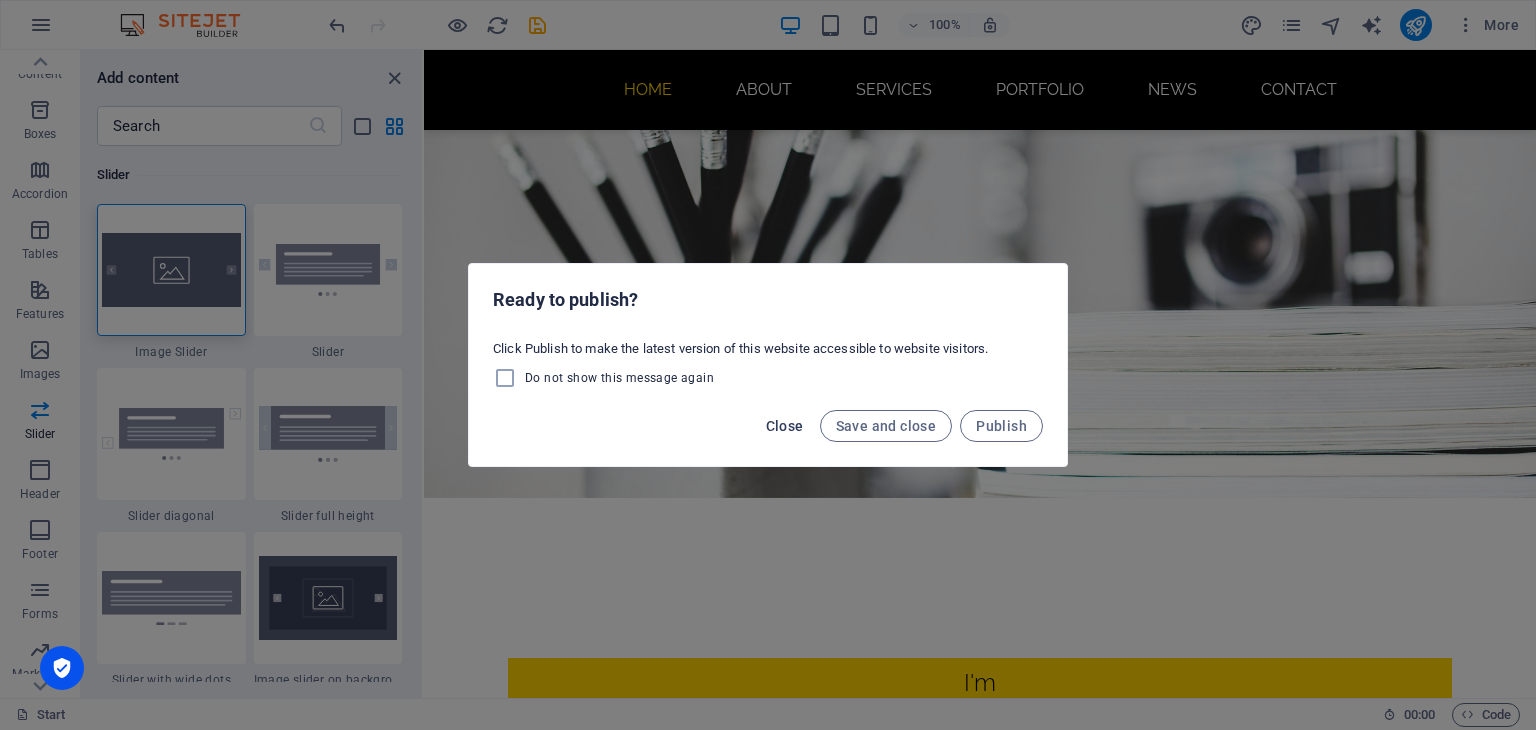 click on "Close" at bounding box center [785, 426] 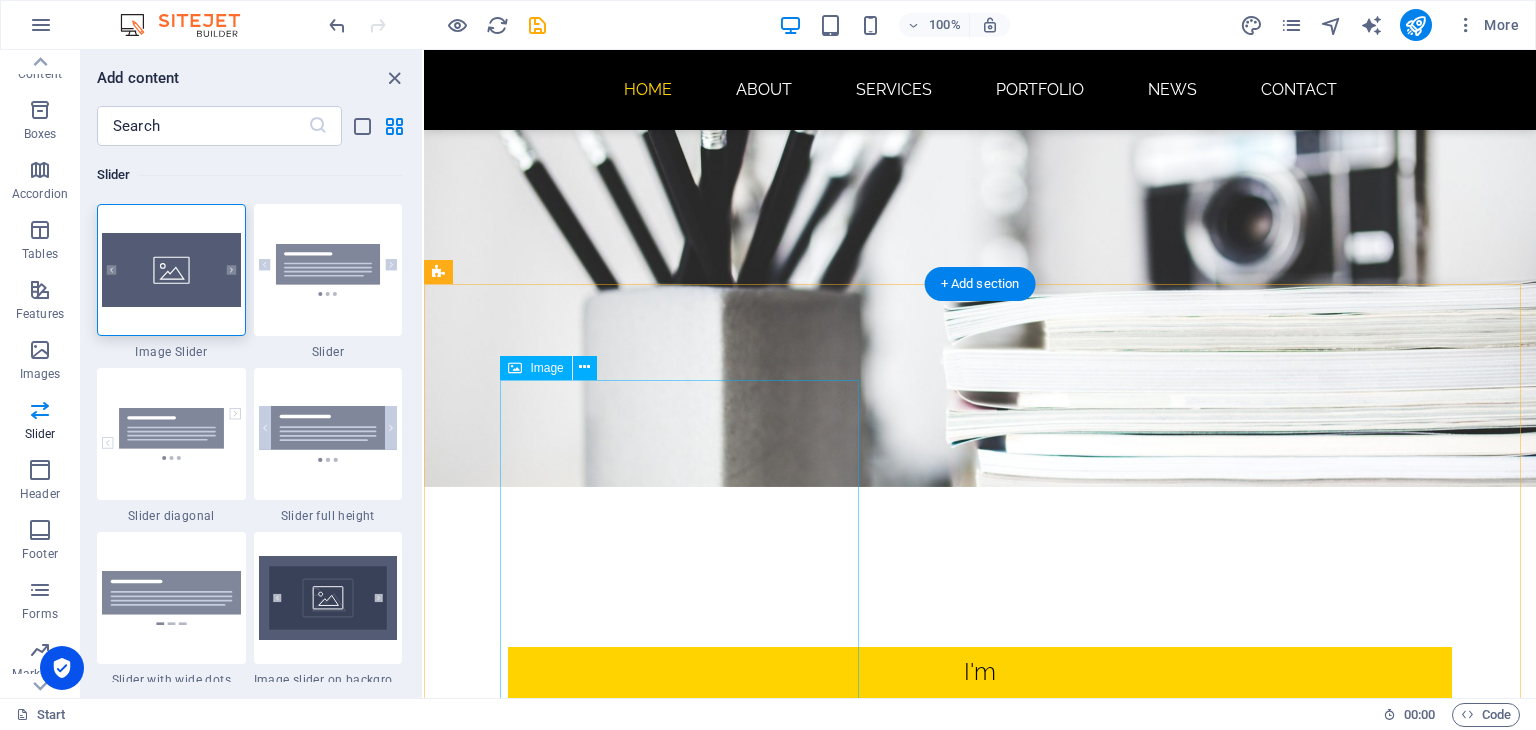 scroll, scrollTop: 200, scrollLeft: 0, axis: vertical 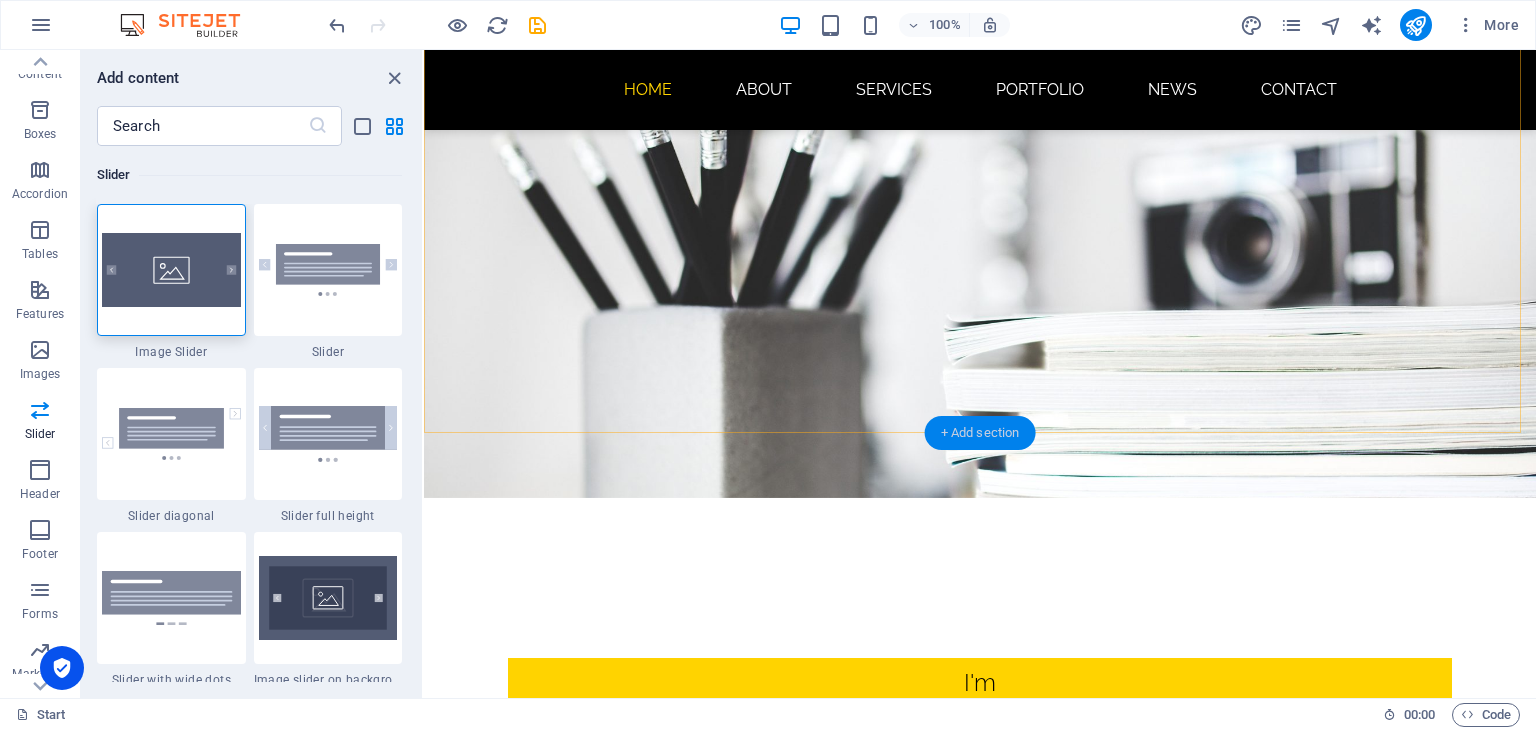 click on "+ Add section" at bounding box center (980, 433) 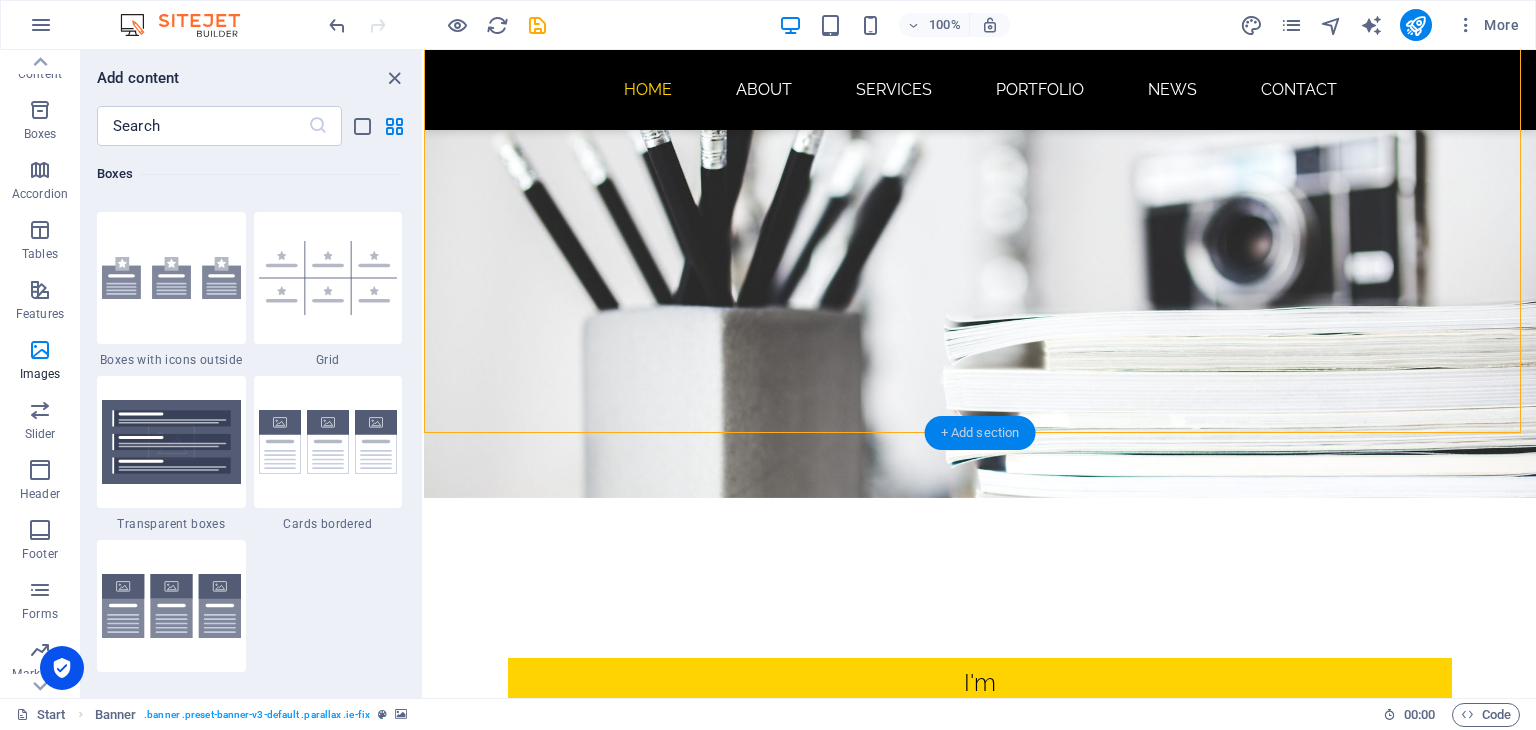 scroll, scrollTop: 3499, scrollLeft: 0, axis: vertical 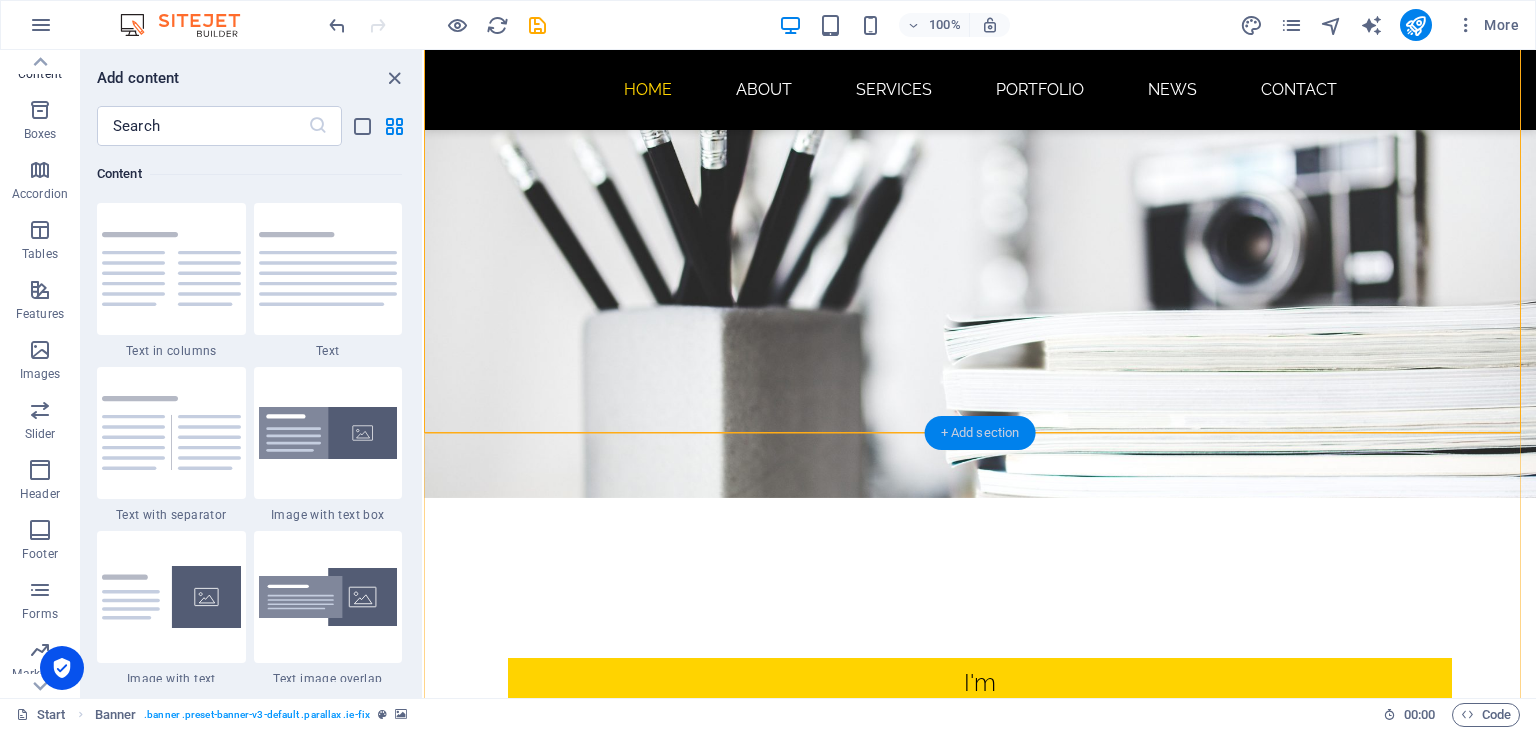 click on "+ Add section" at bounding box center (980, 433) 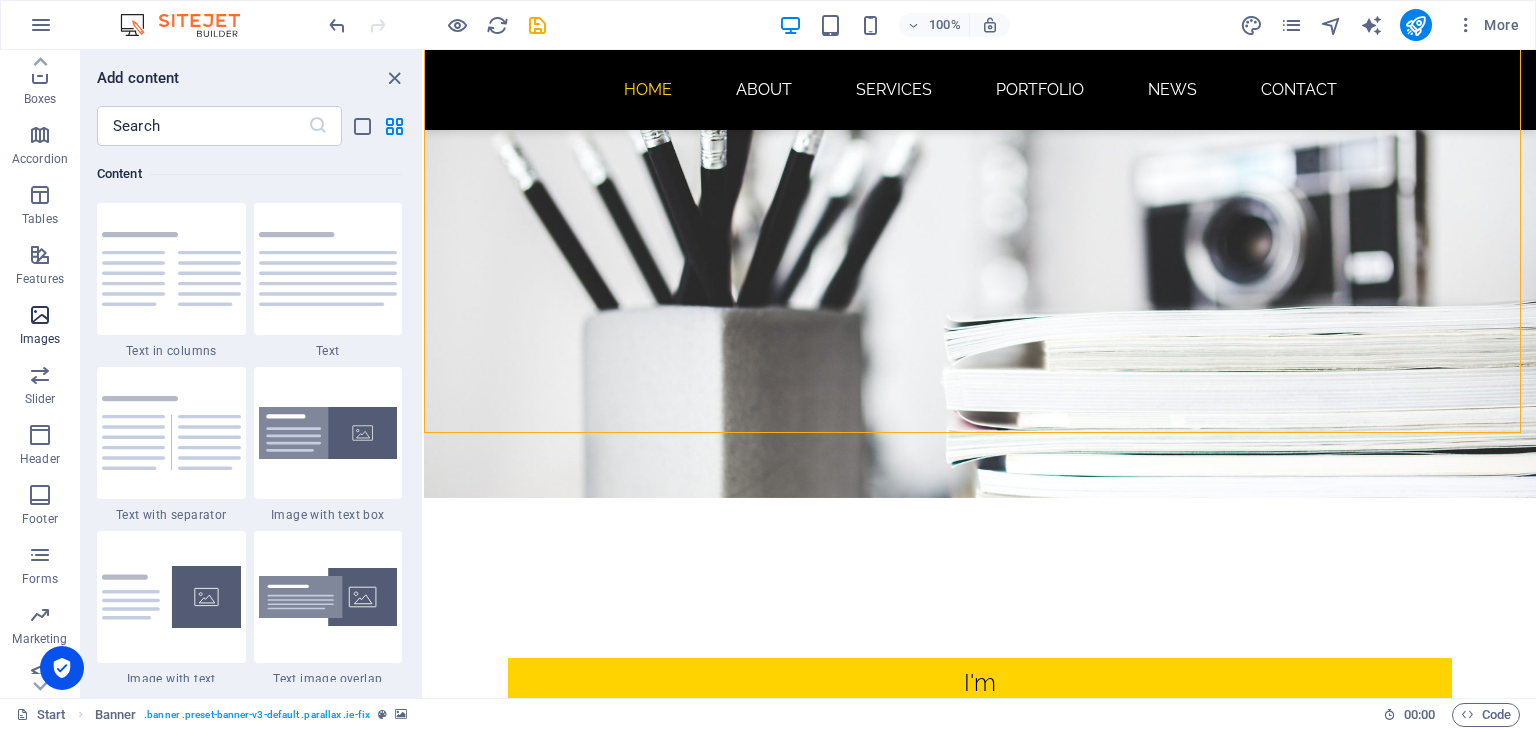 scroll, scrollTop: 252, scrollLeft: 0, axis: vertical 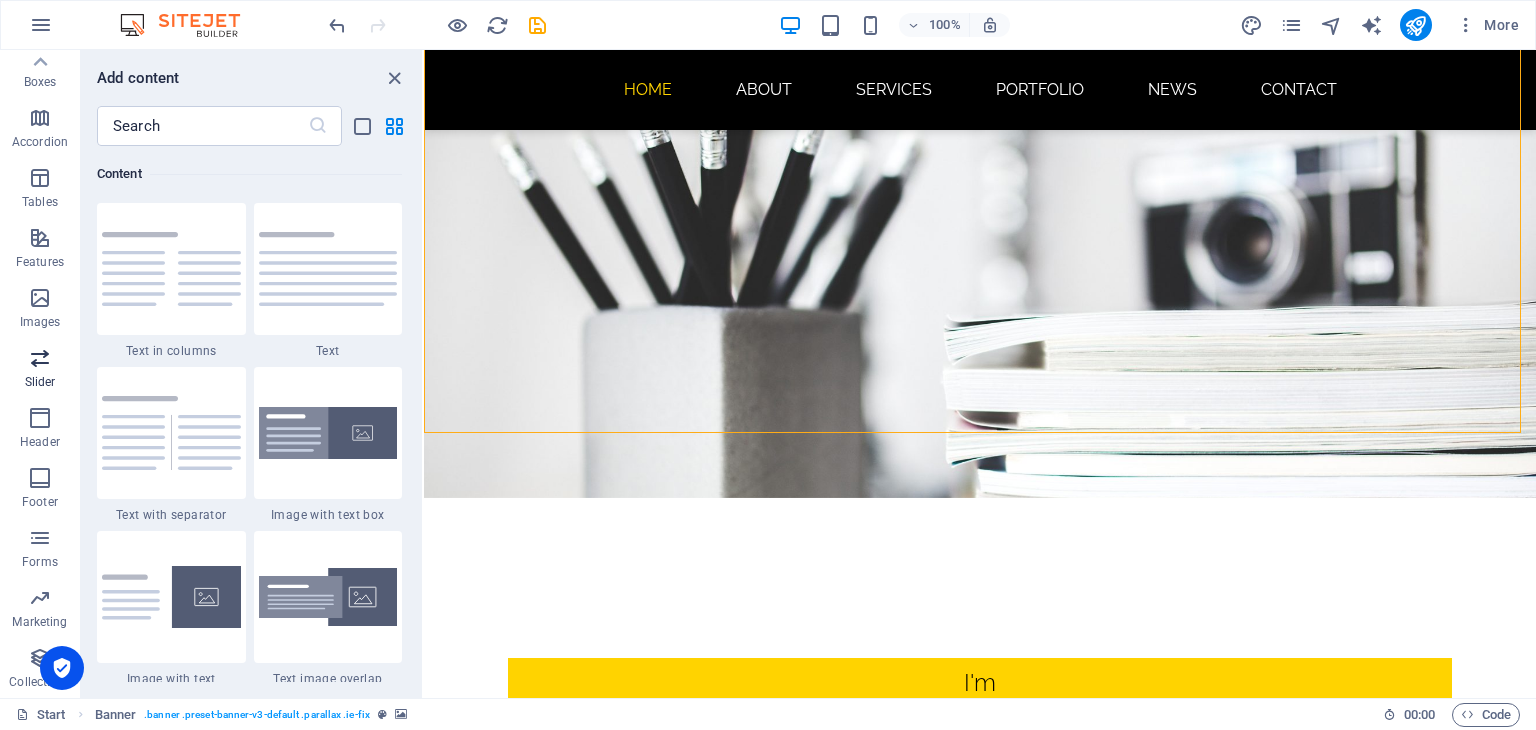 click on "Slider" at bounding box center [40, 370] 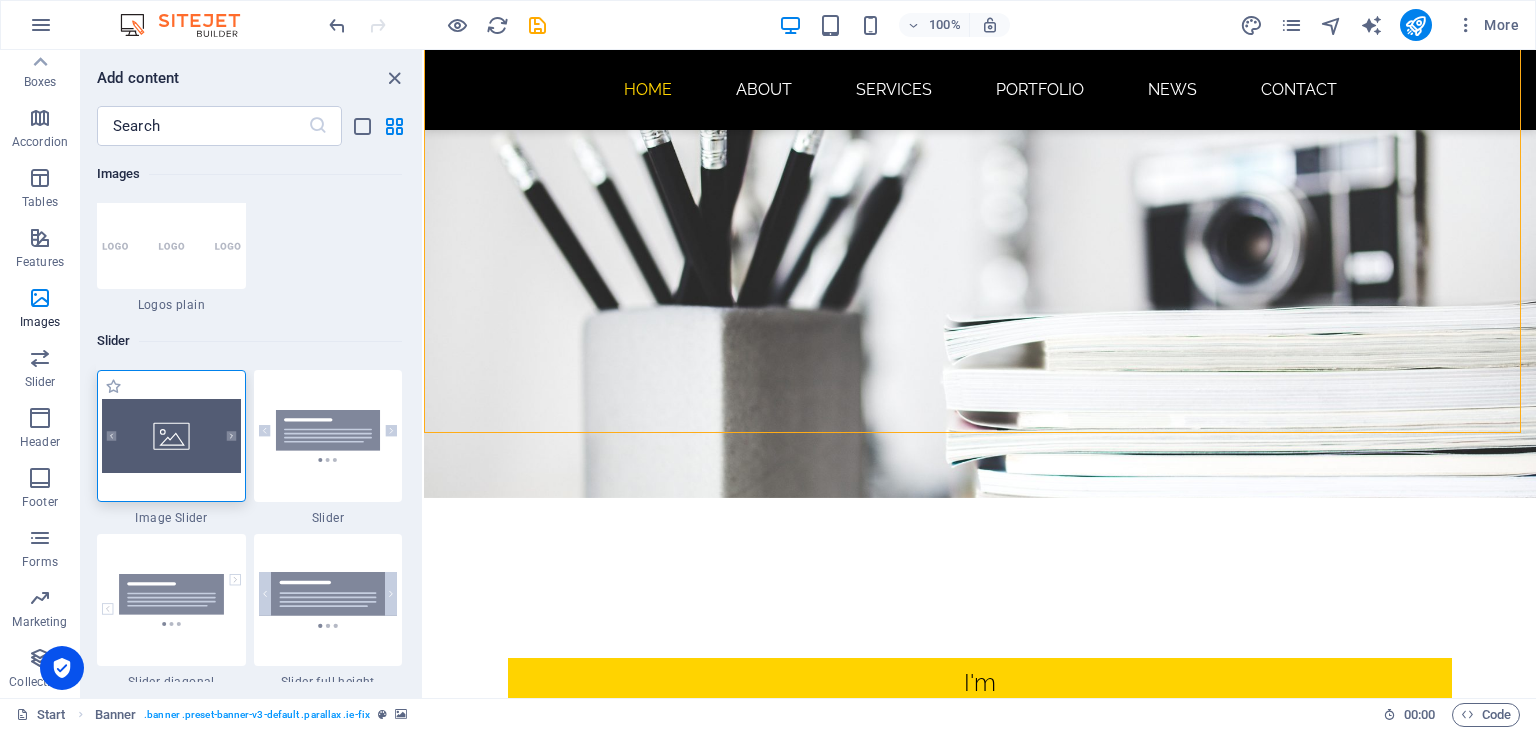 scroll, scrollTop: 10973, scrollLeft: 0, axis: vertical 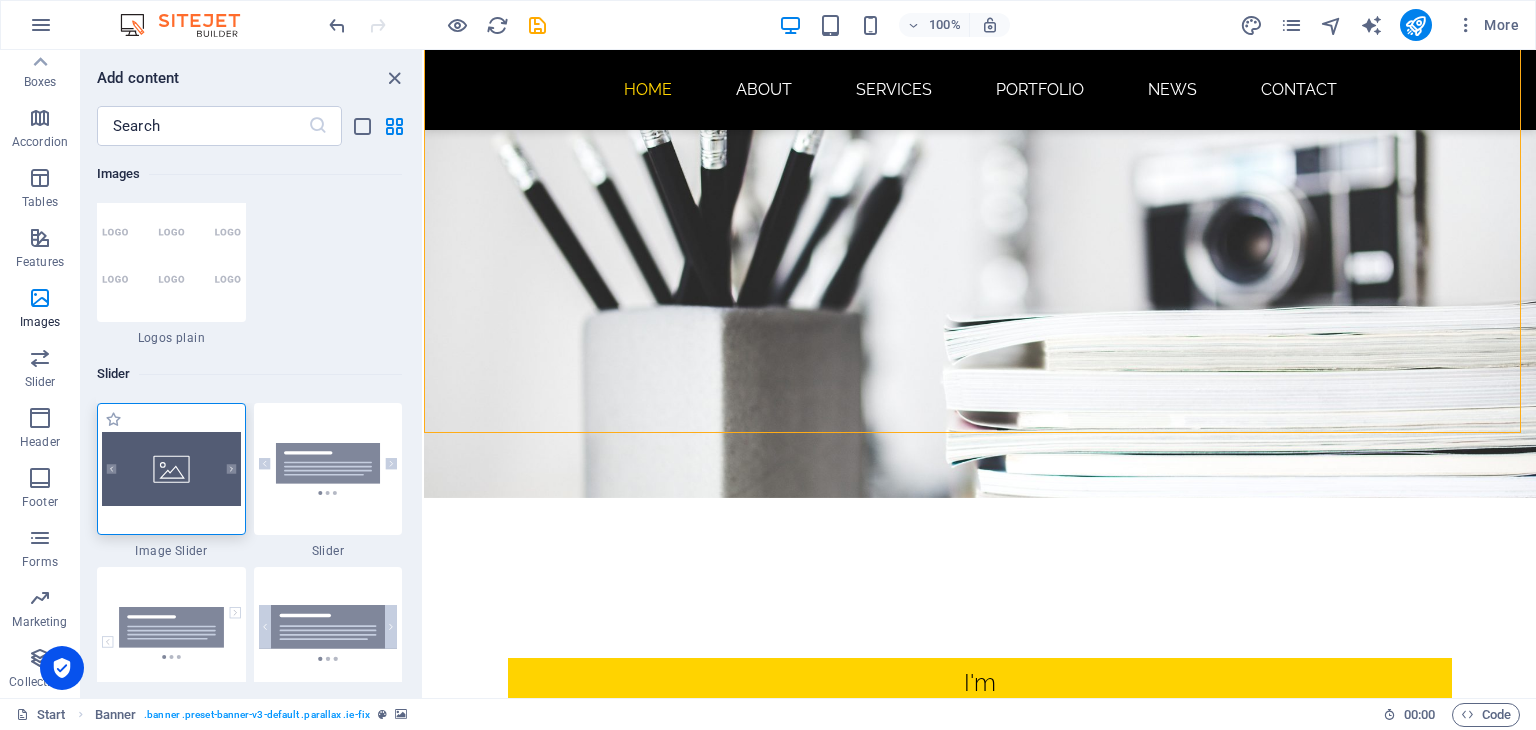 click at bounding box center [171, 469] 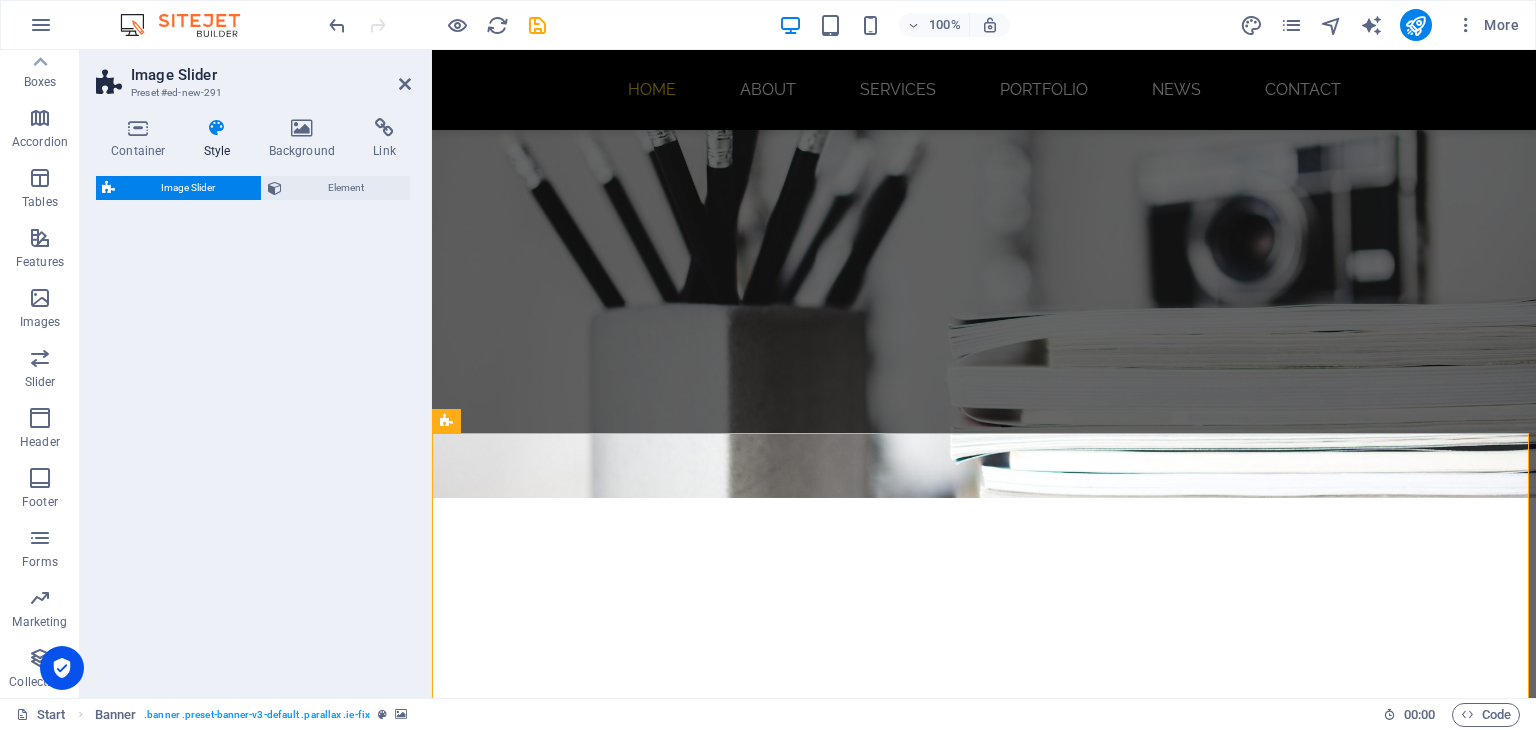 select on "rem" 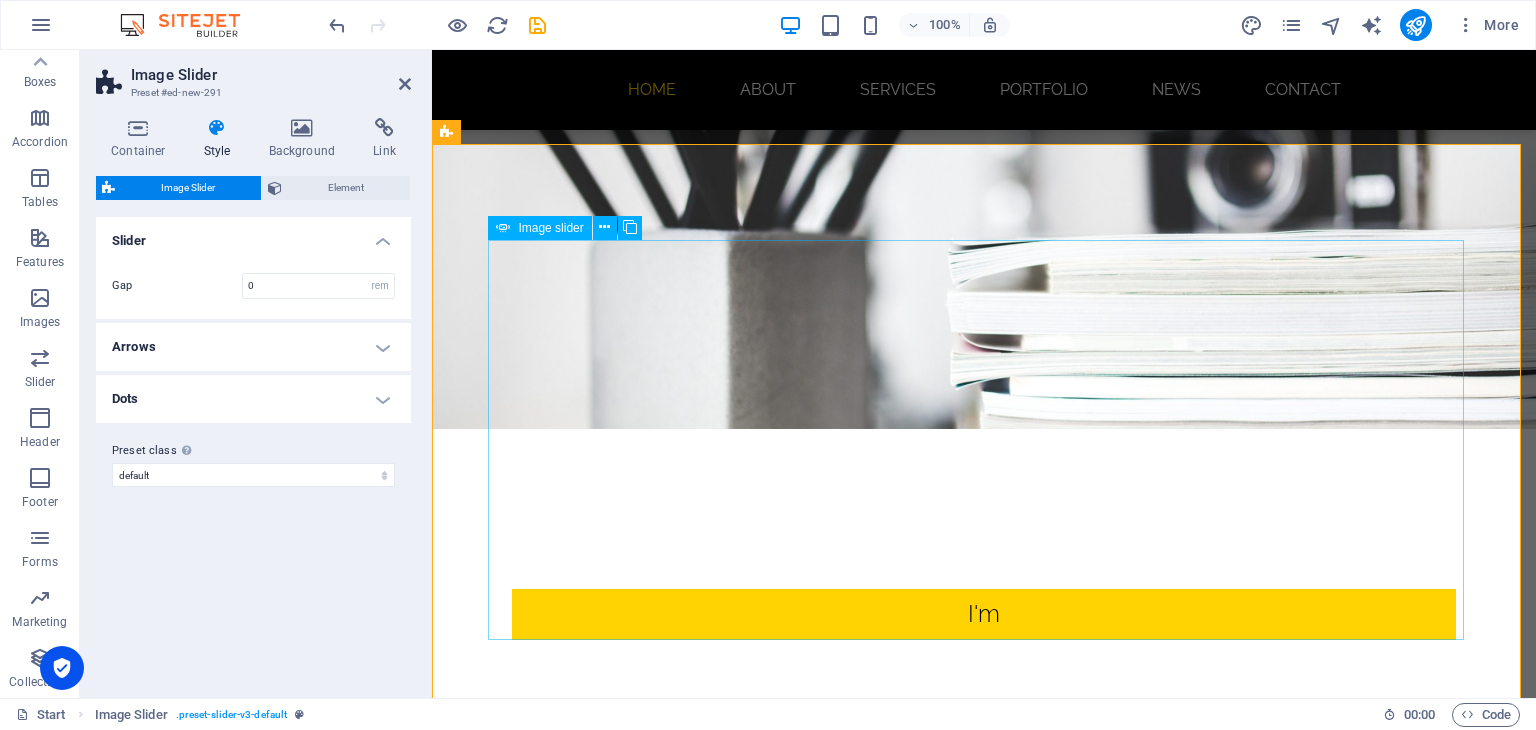 scroll, scrollTop: 500, scrollLeft: 0, axis: vertical 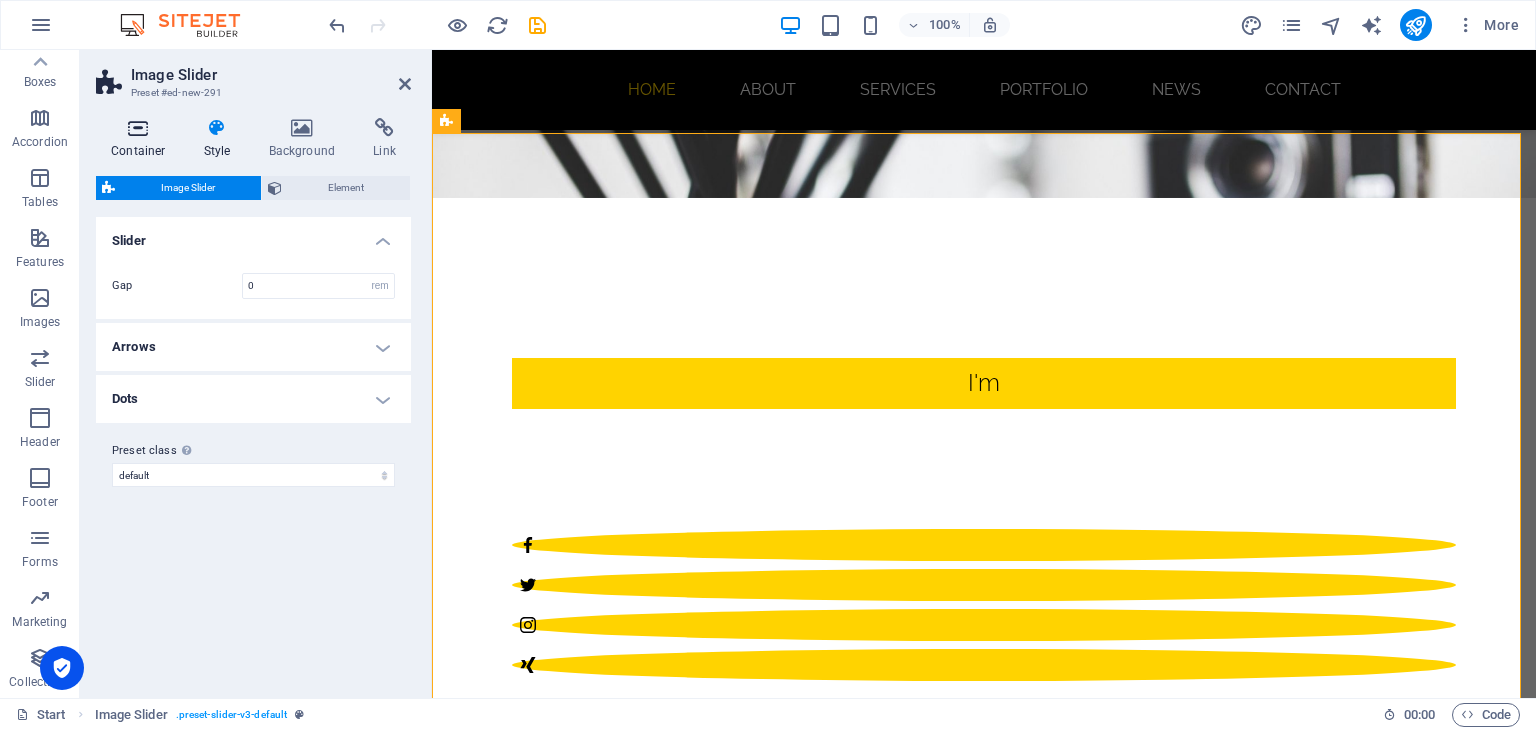 click on "Container" at bounding box center (142, 139) 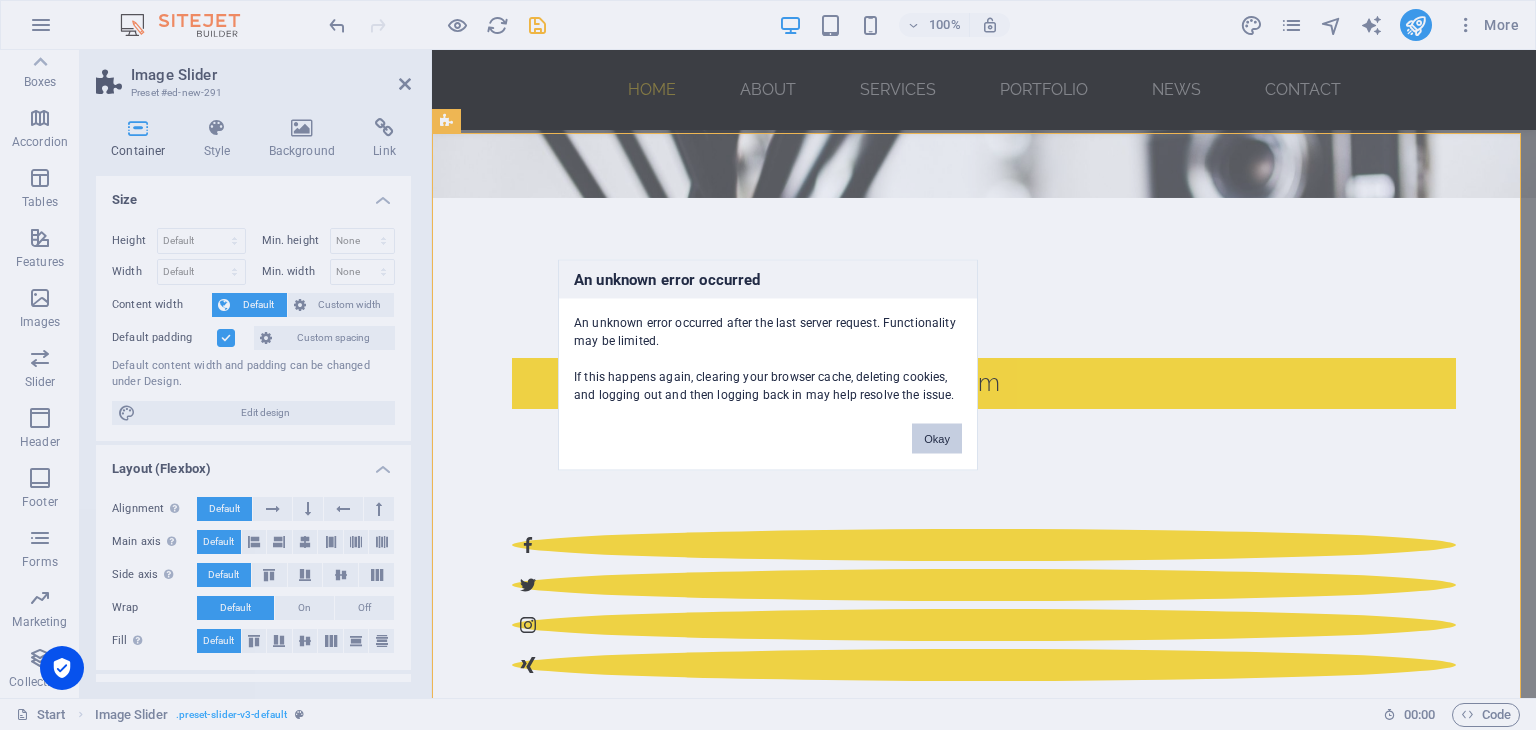 click on "Okay" at bounding box center [937, 439] 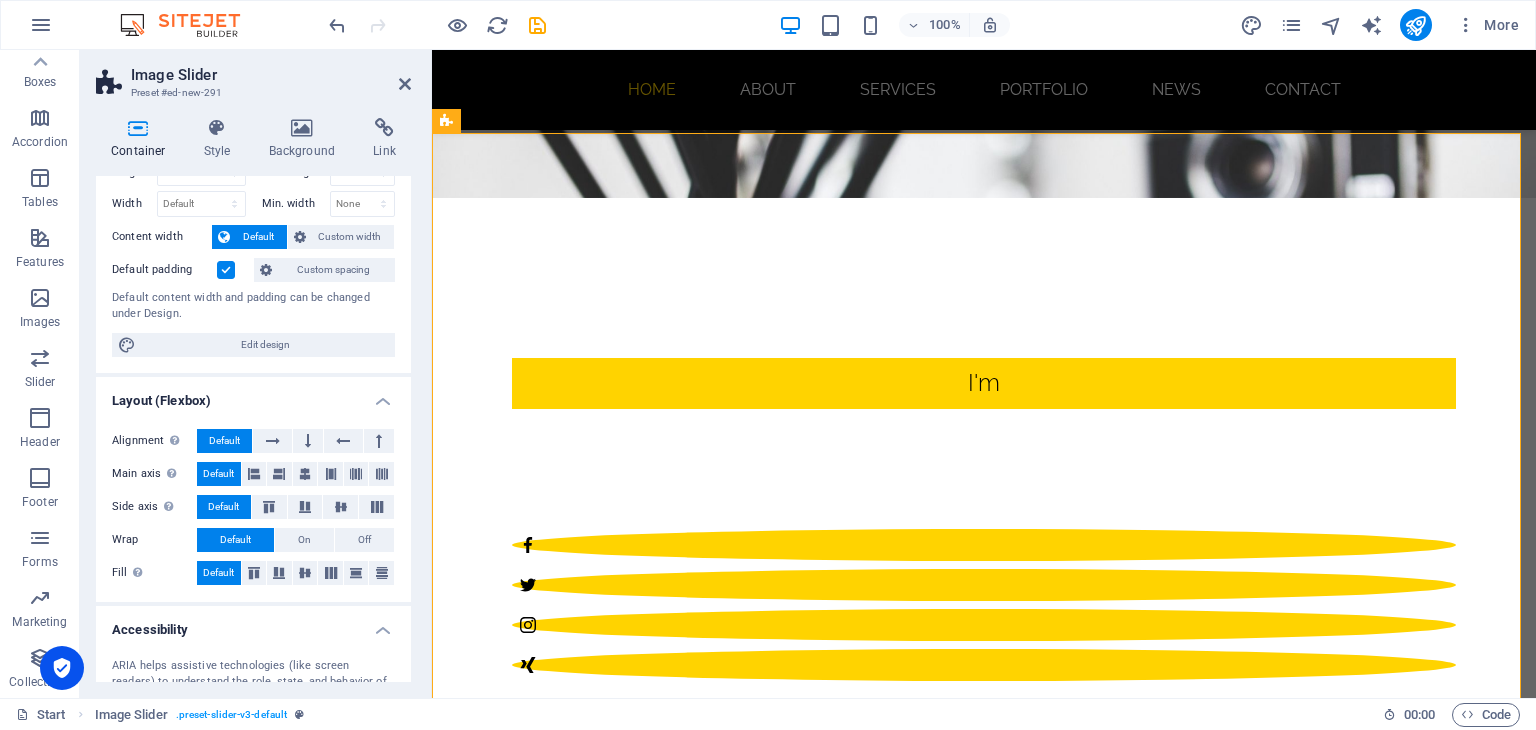 scroll, scrollTop: 0, scrollLeft: 0, axis: both 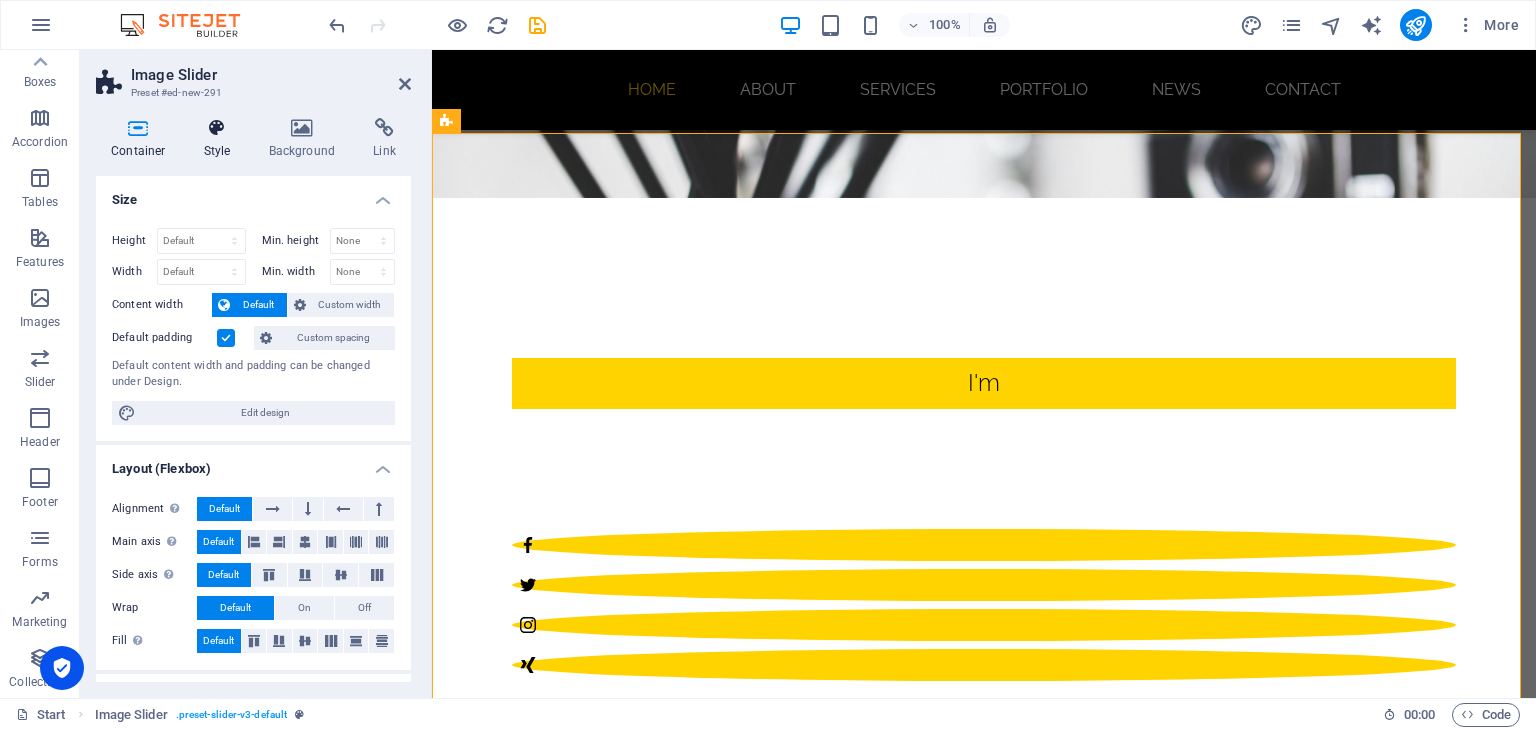 click on "Style" at bounding box center [221, 139] 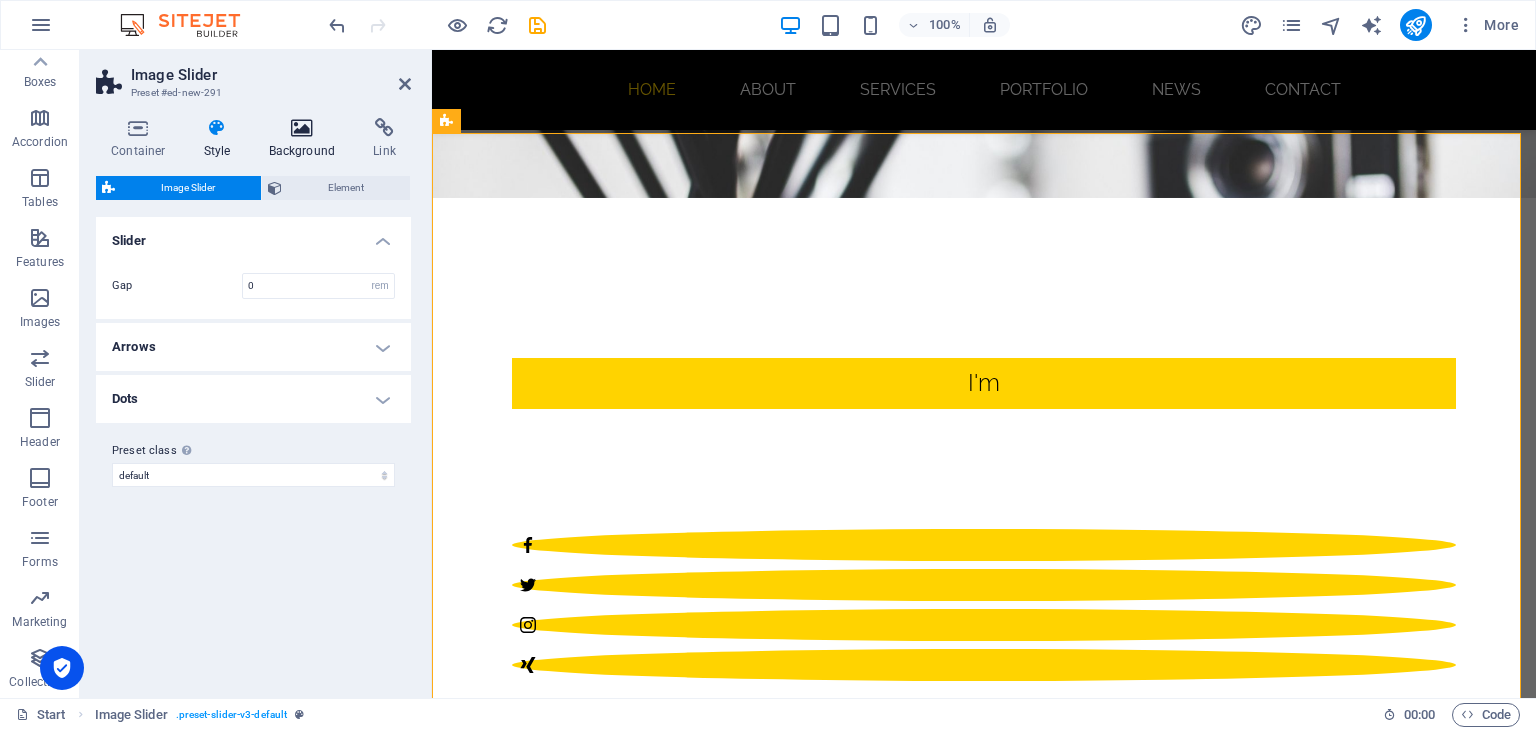 click at bounding box center (302, 128) 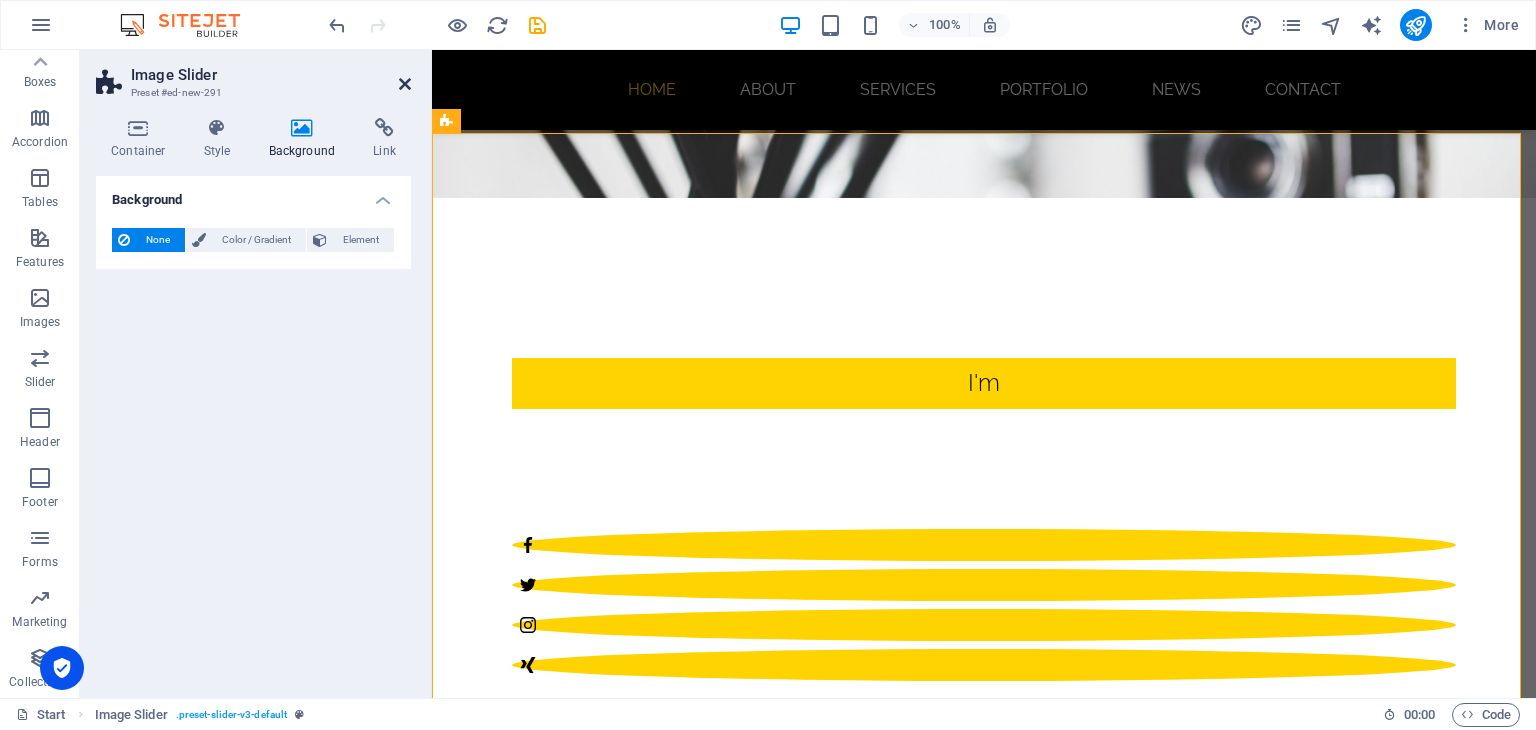 click at bounding box center (405, 84) 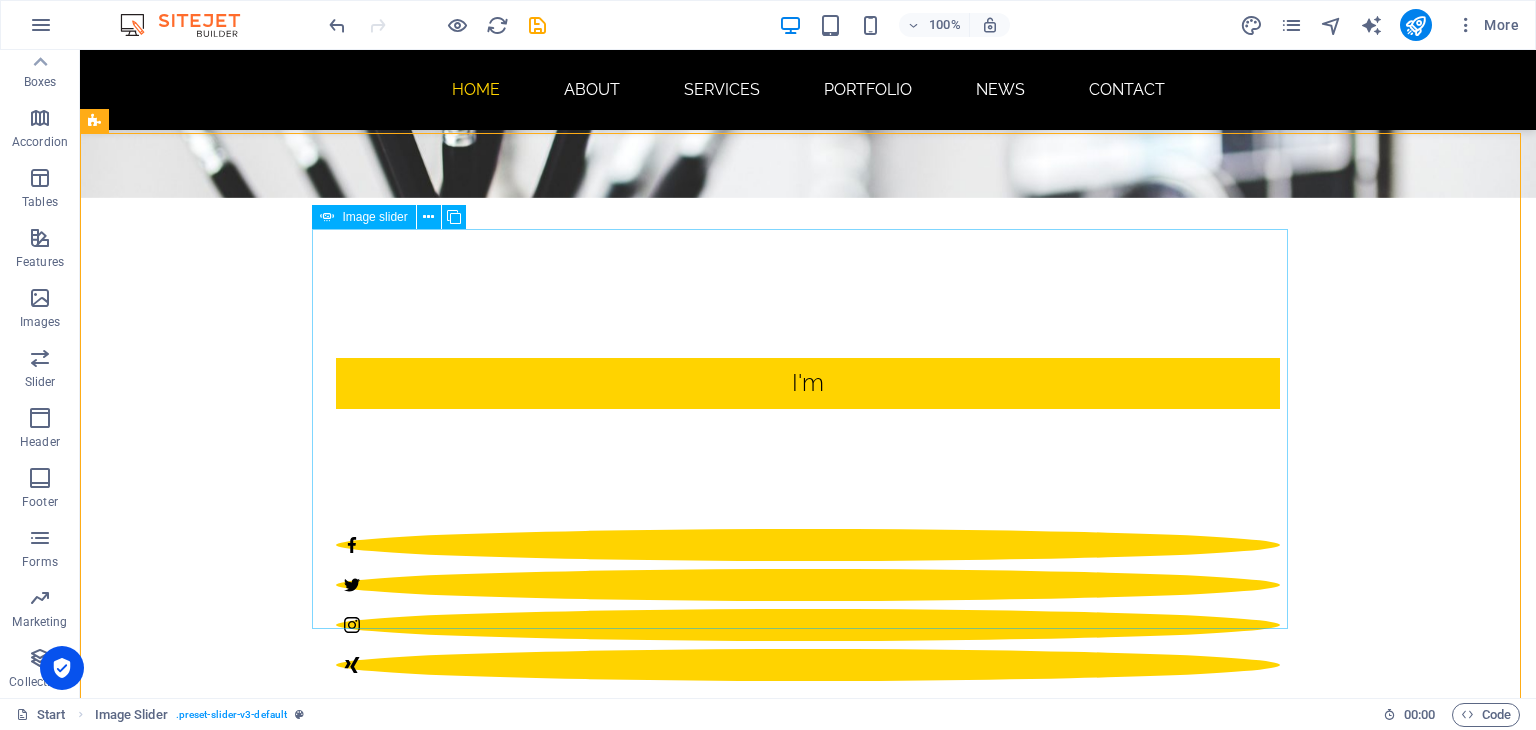 click on "Image slider" at bounding box center [374, 217] 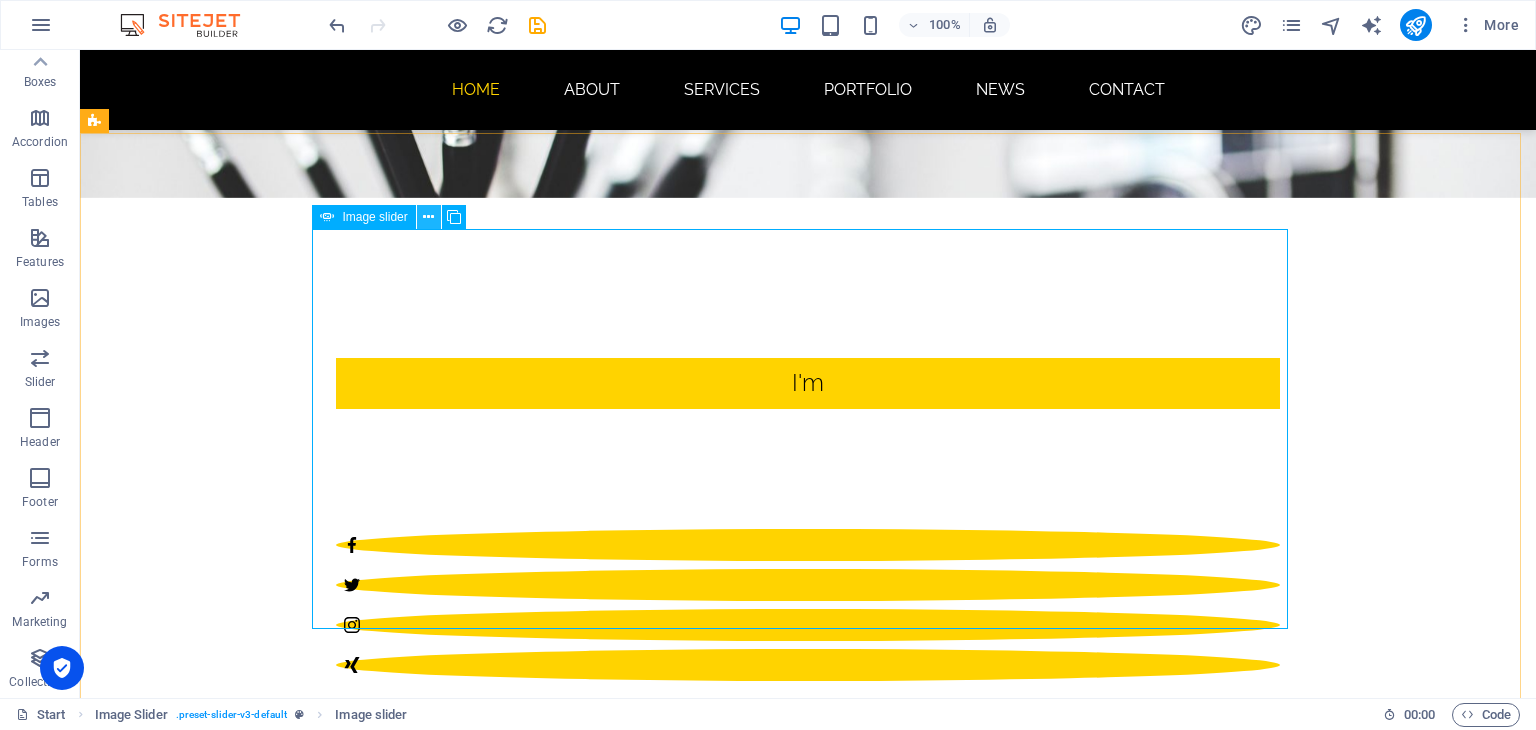click at bounding box center (428, 217) 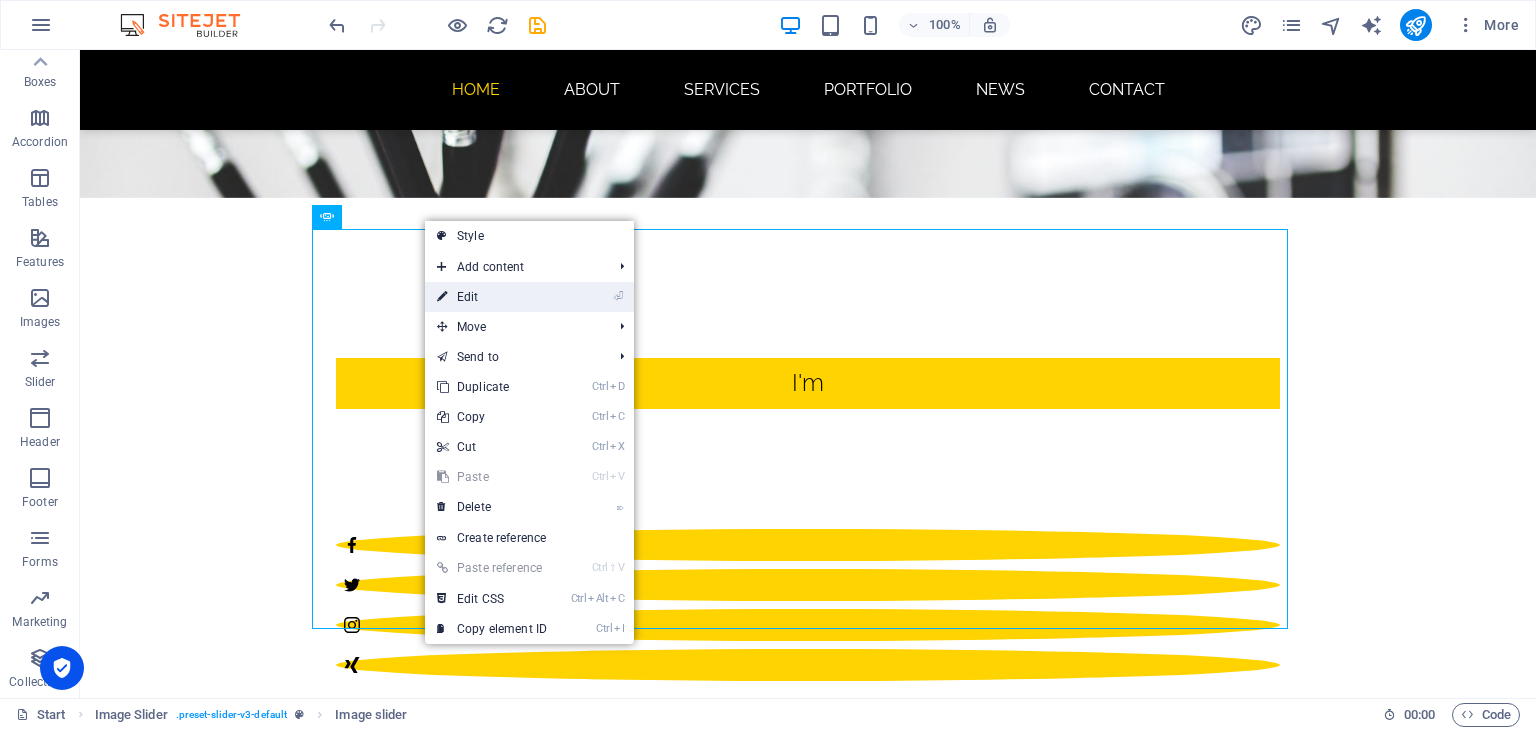 click on "⏎  Edit" at bounding box center [492, 297] 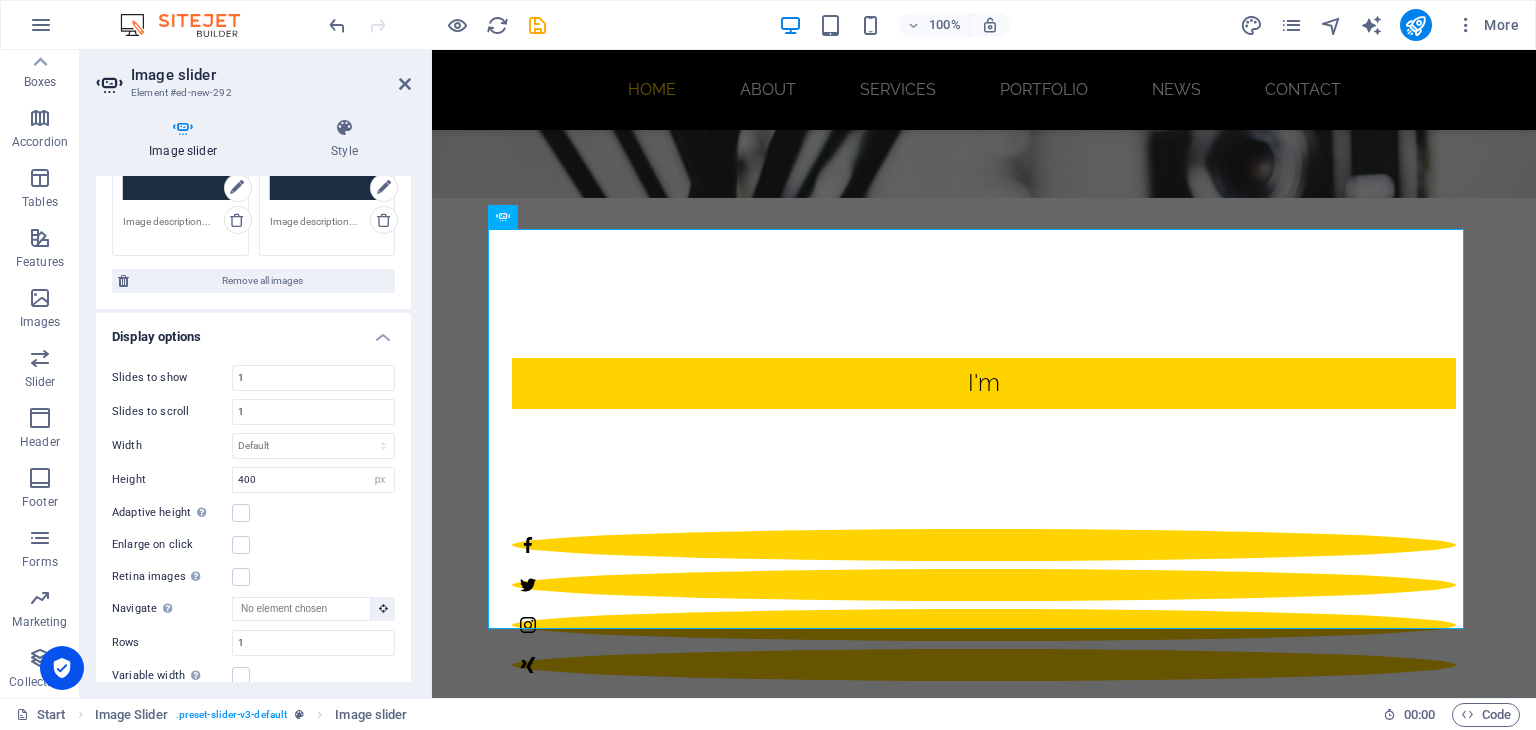 scroll, scrollTop: 200, scrollLeft: 0, axis: vertical 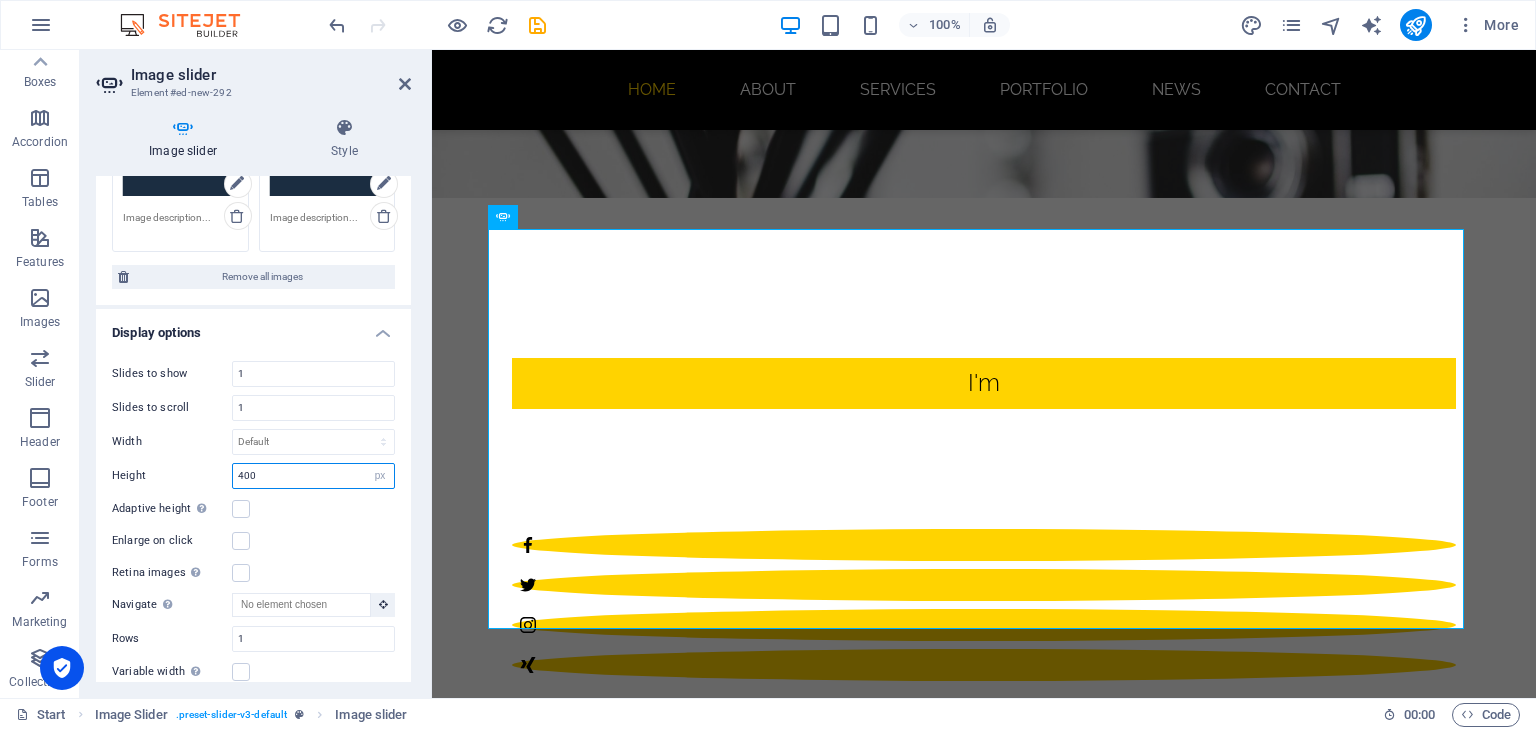 click on "400" at bounding box center (313, 476) 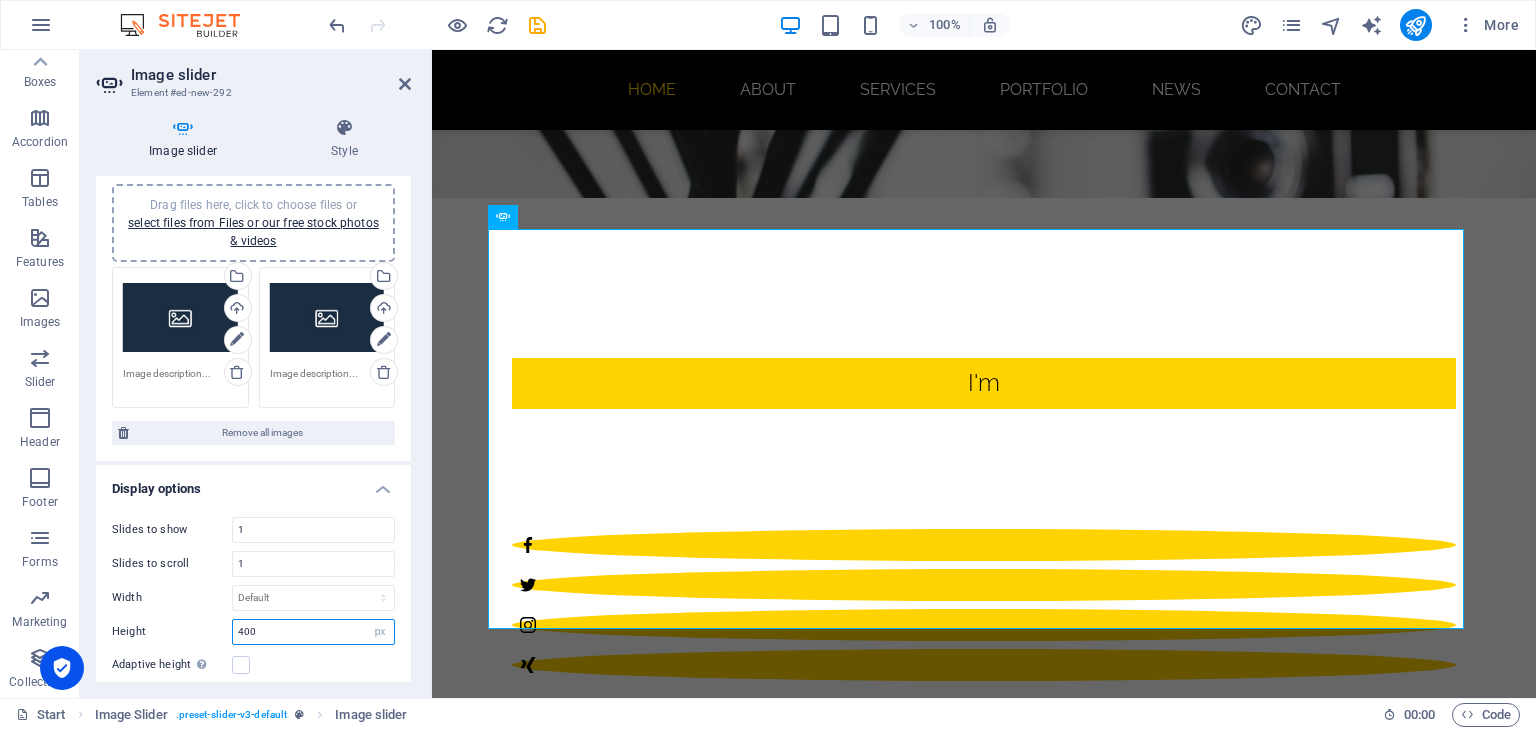 scroll, scrollTop: 0, scrollLeft: 0, axis: both 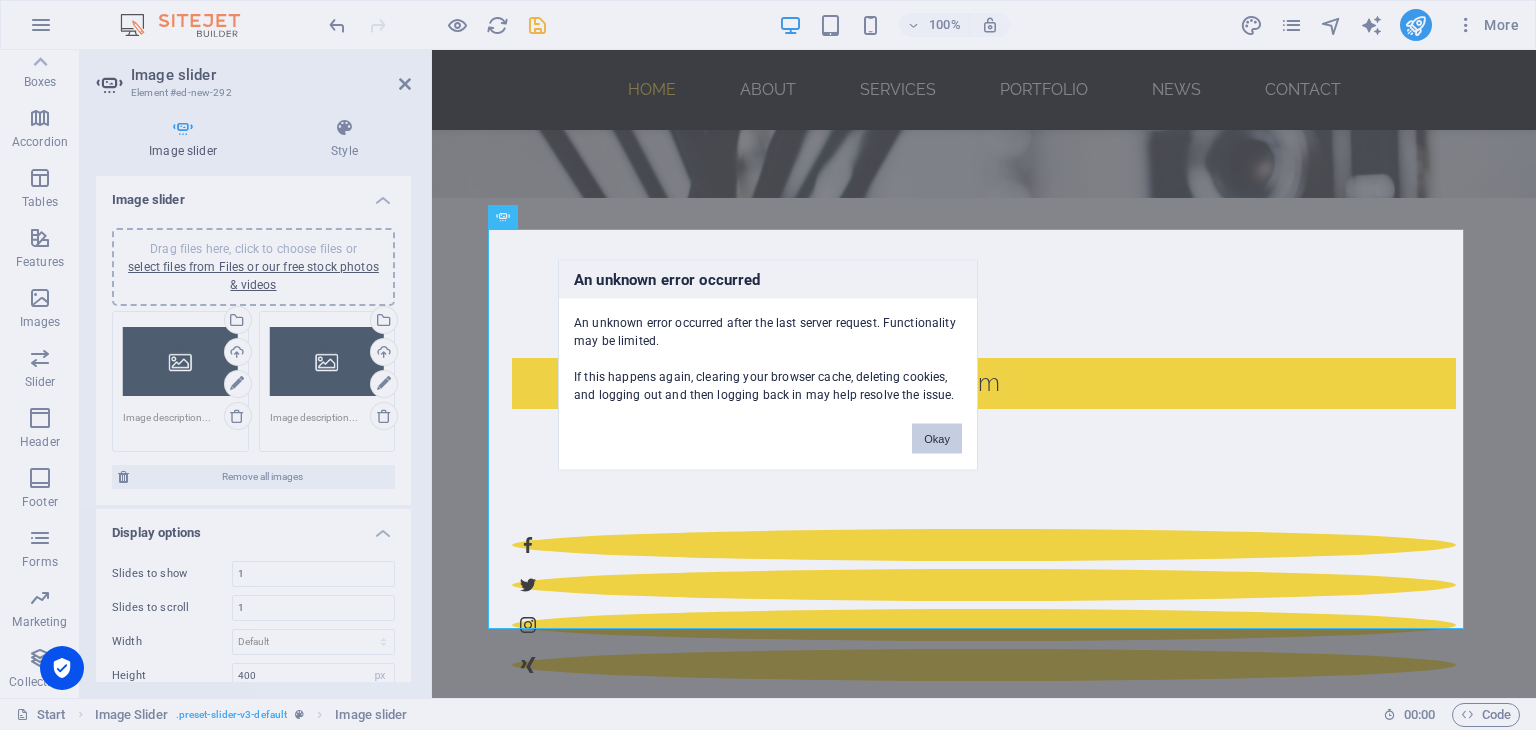 click on "Okay" at bounding box center [937, 439] 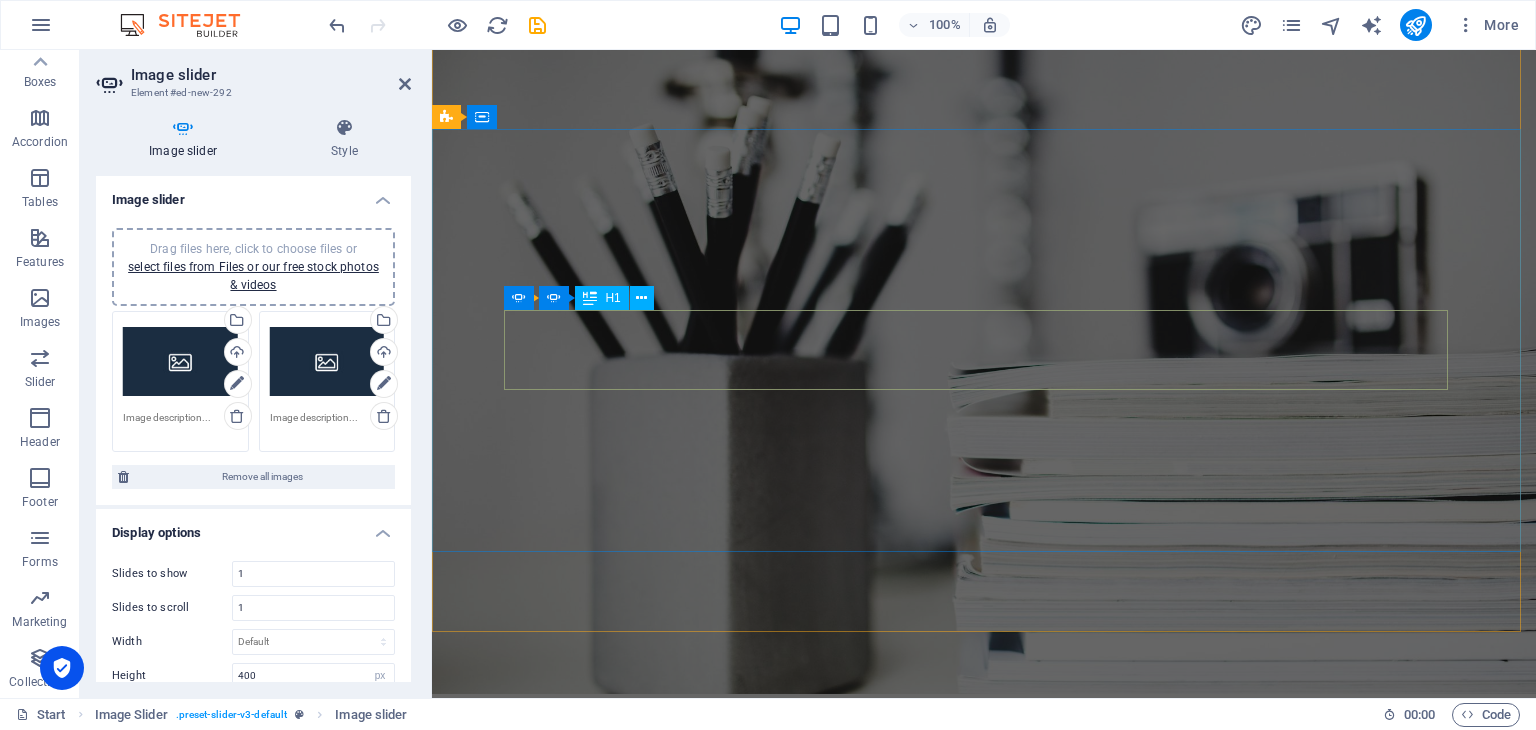 scroll, scrollTop: 0, scrollLeft: 0, axis: both 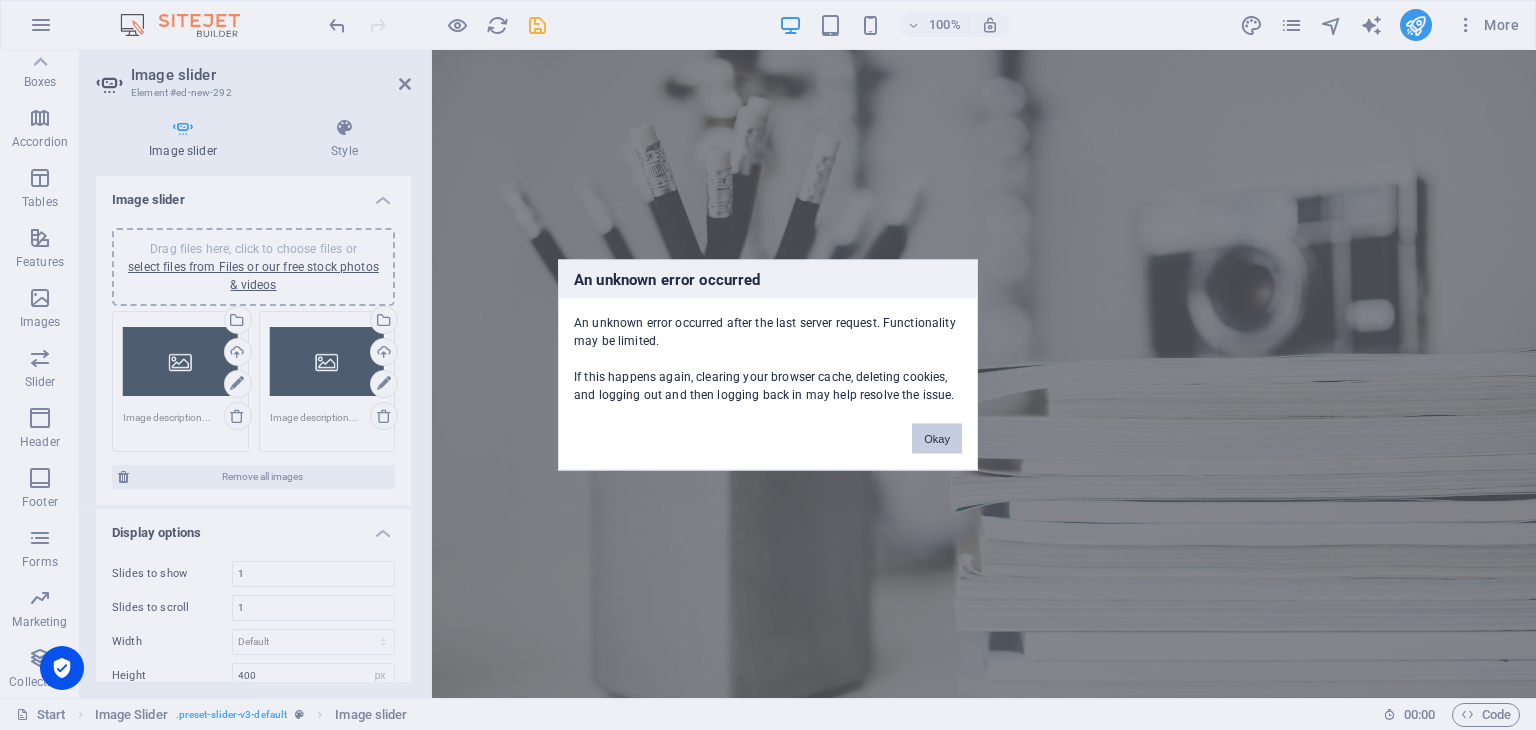 click on "Okay" at bounding box center [937, 439] 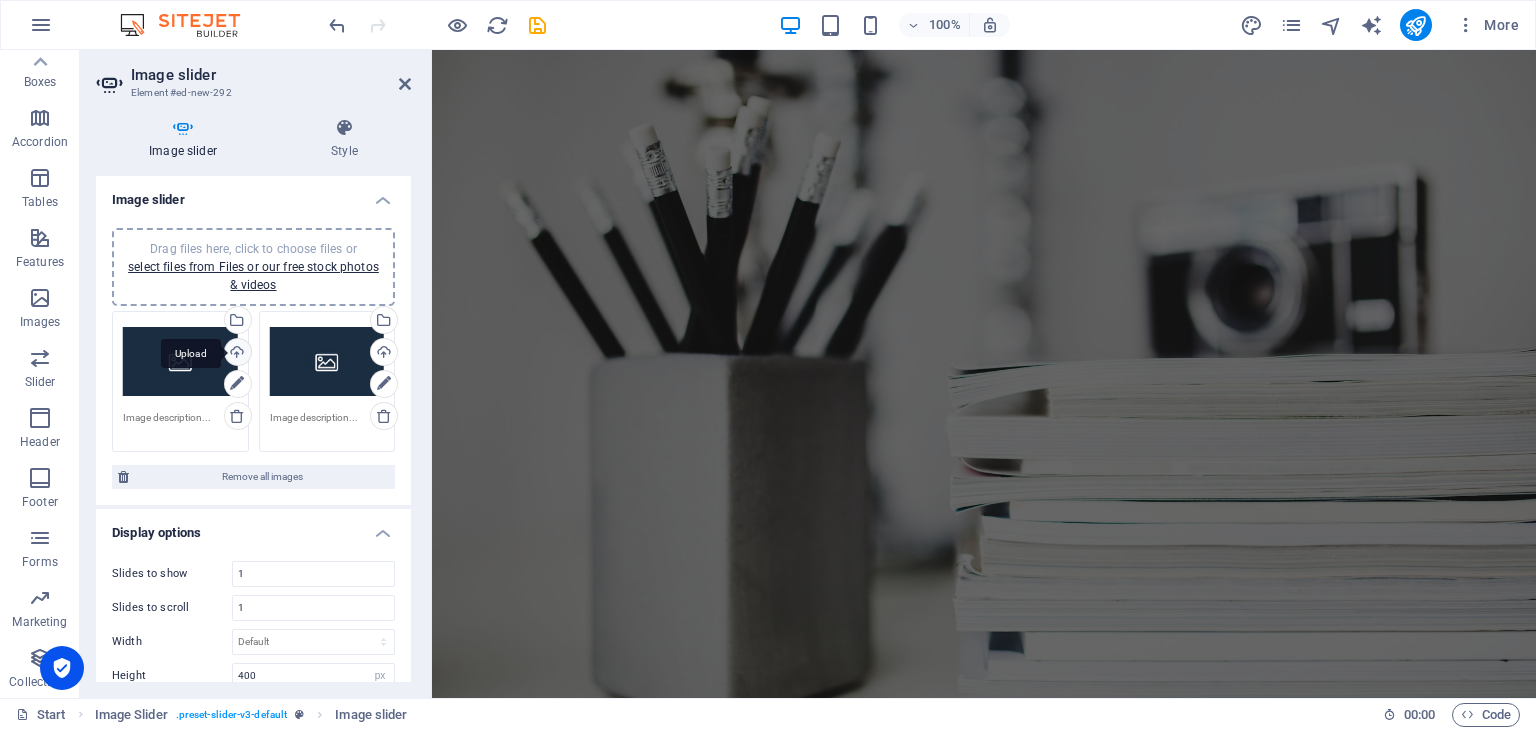 click on "Upload" at bounding box center [236, 354] 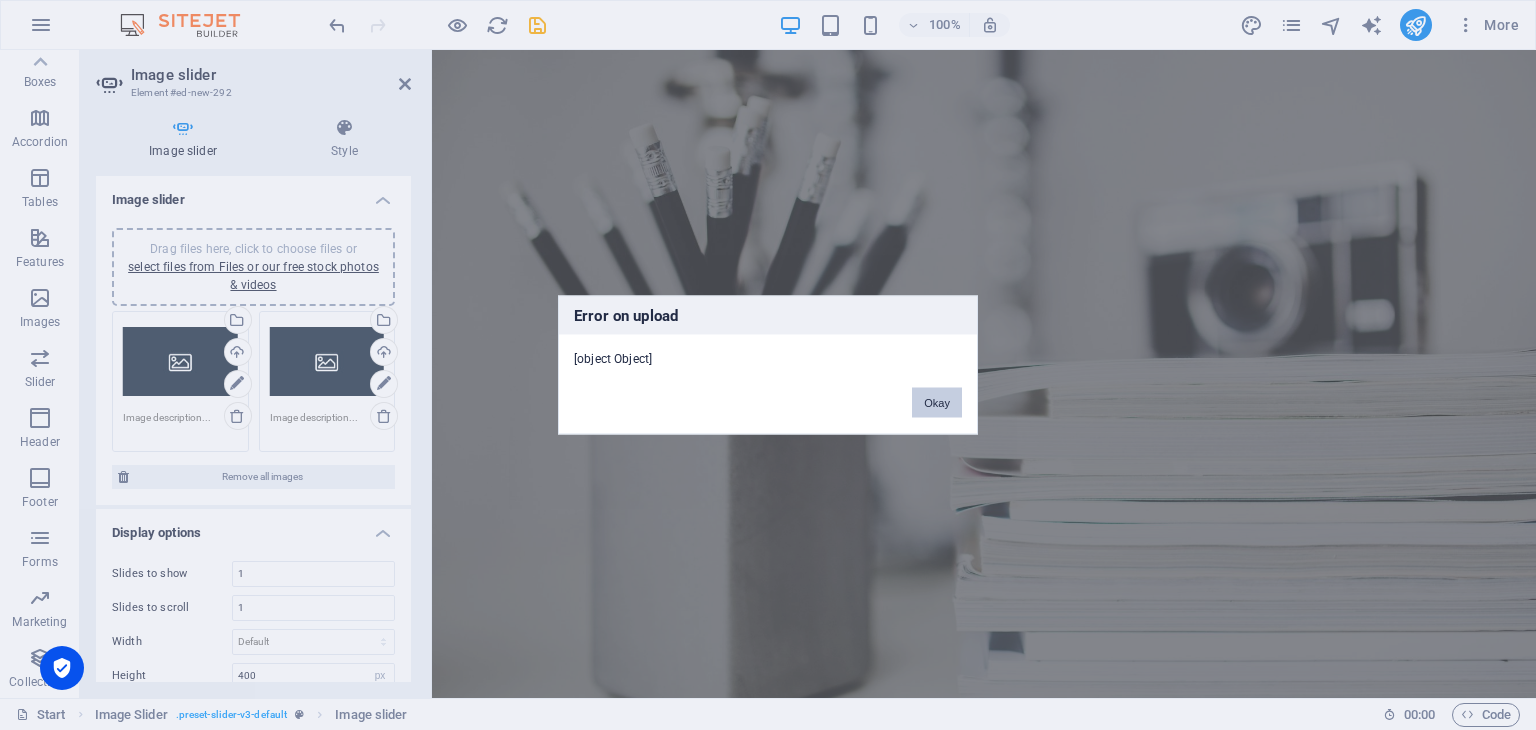 click on "Okay" at bounding box center (937, 403) 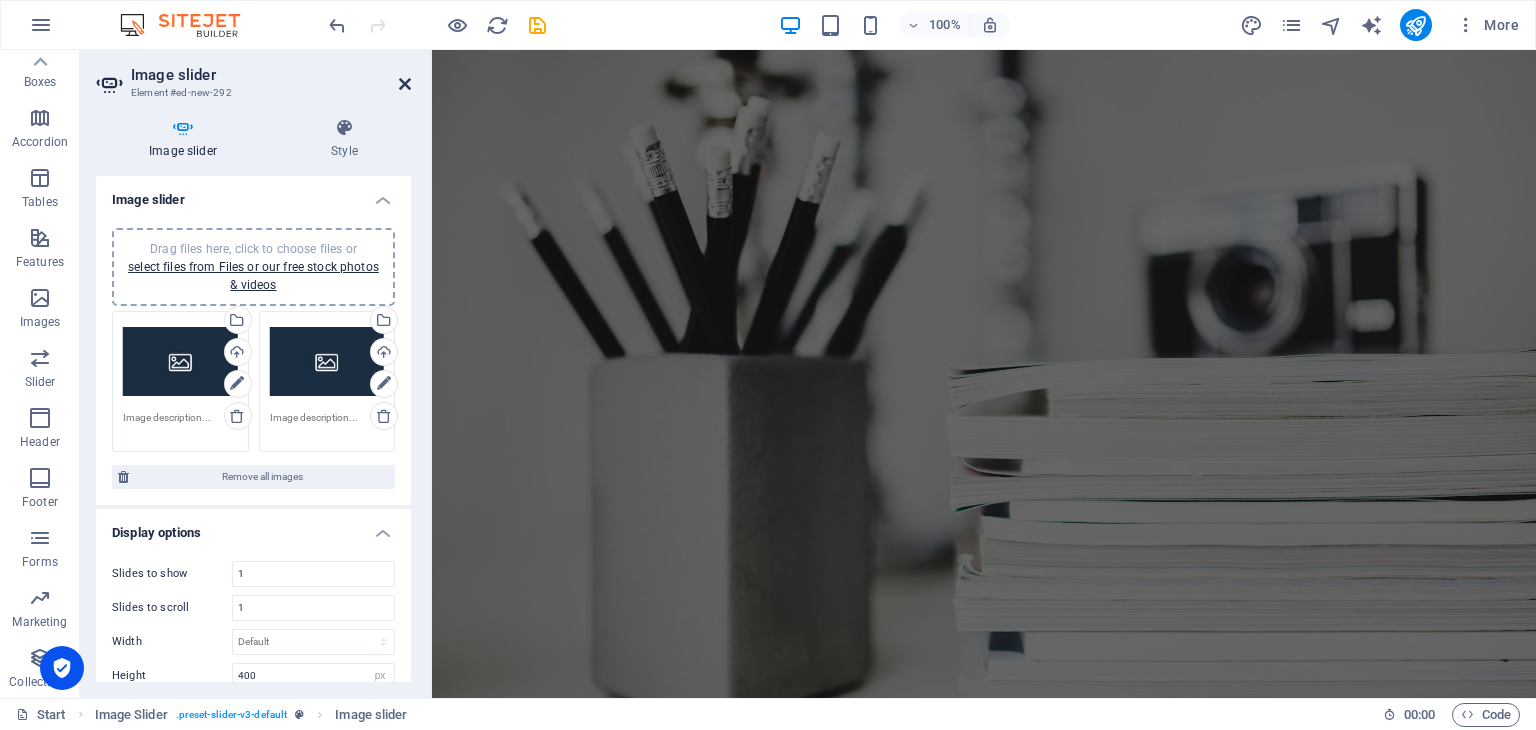 click at bounding box center [405, 84] 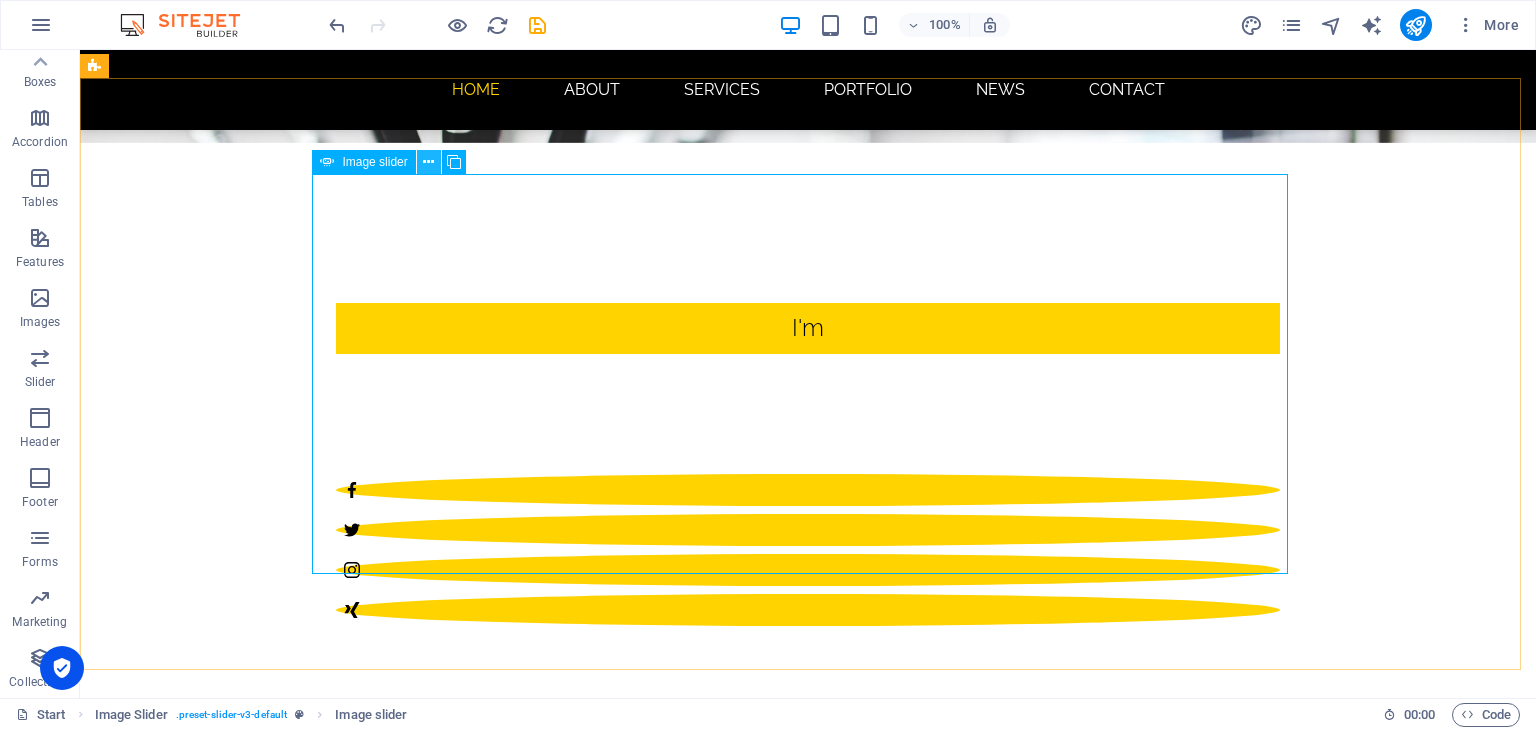 click at bounding box center (428, 162) 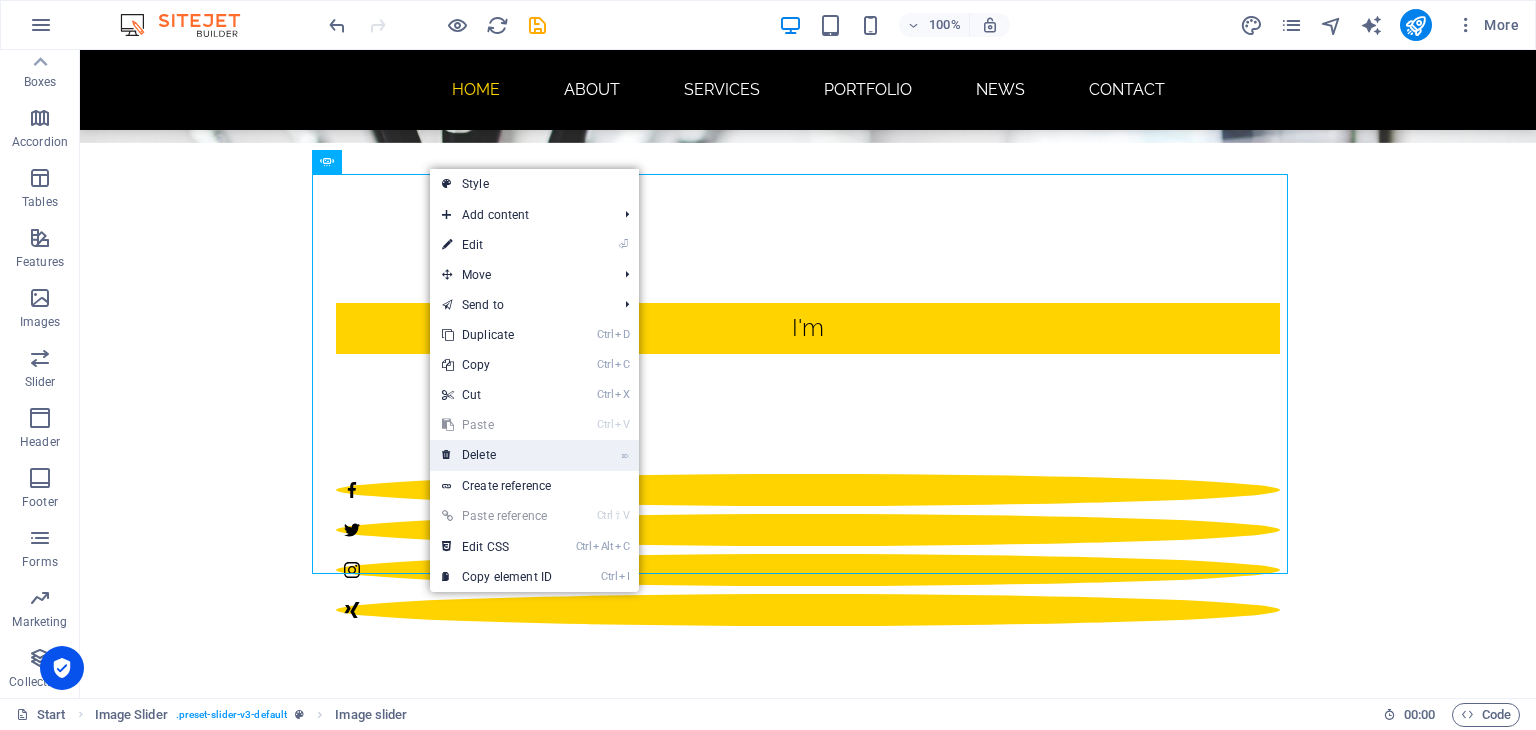 click on "⌦  Delete" at bounding box center (497, 455) 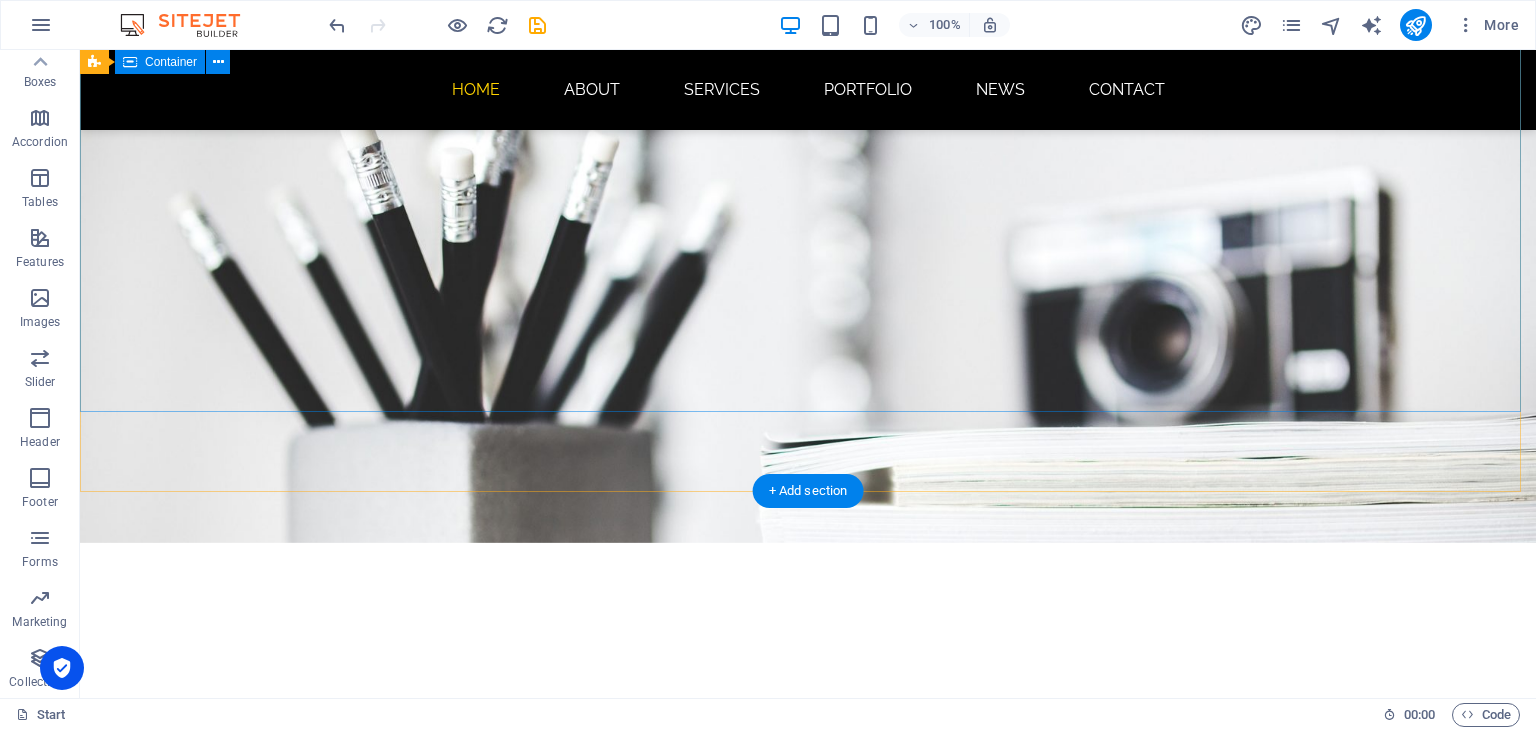 scroll, scrollTop: 0, scrollLeft: 0, axis: both 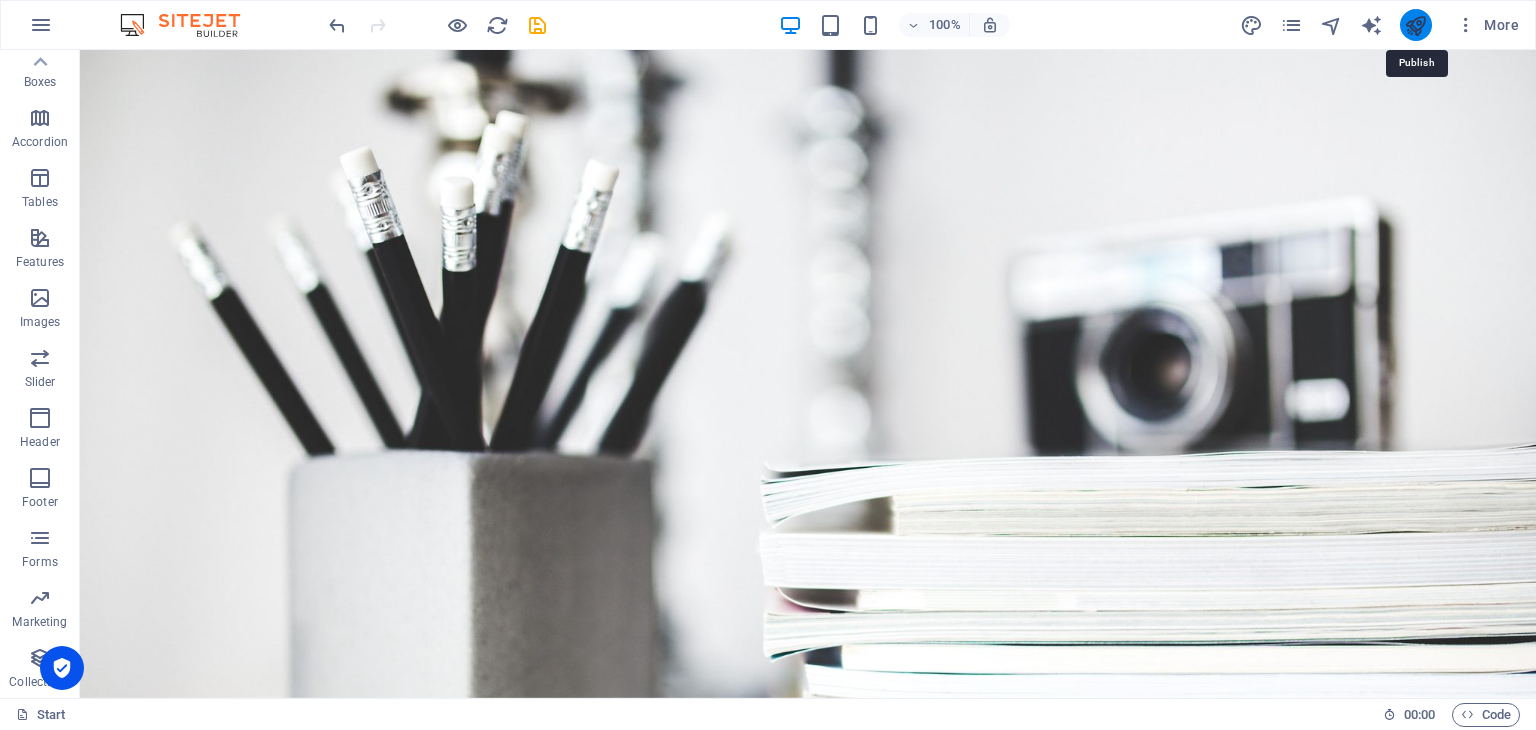 click at bounding box center (1415, 25) 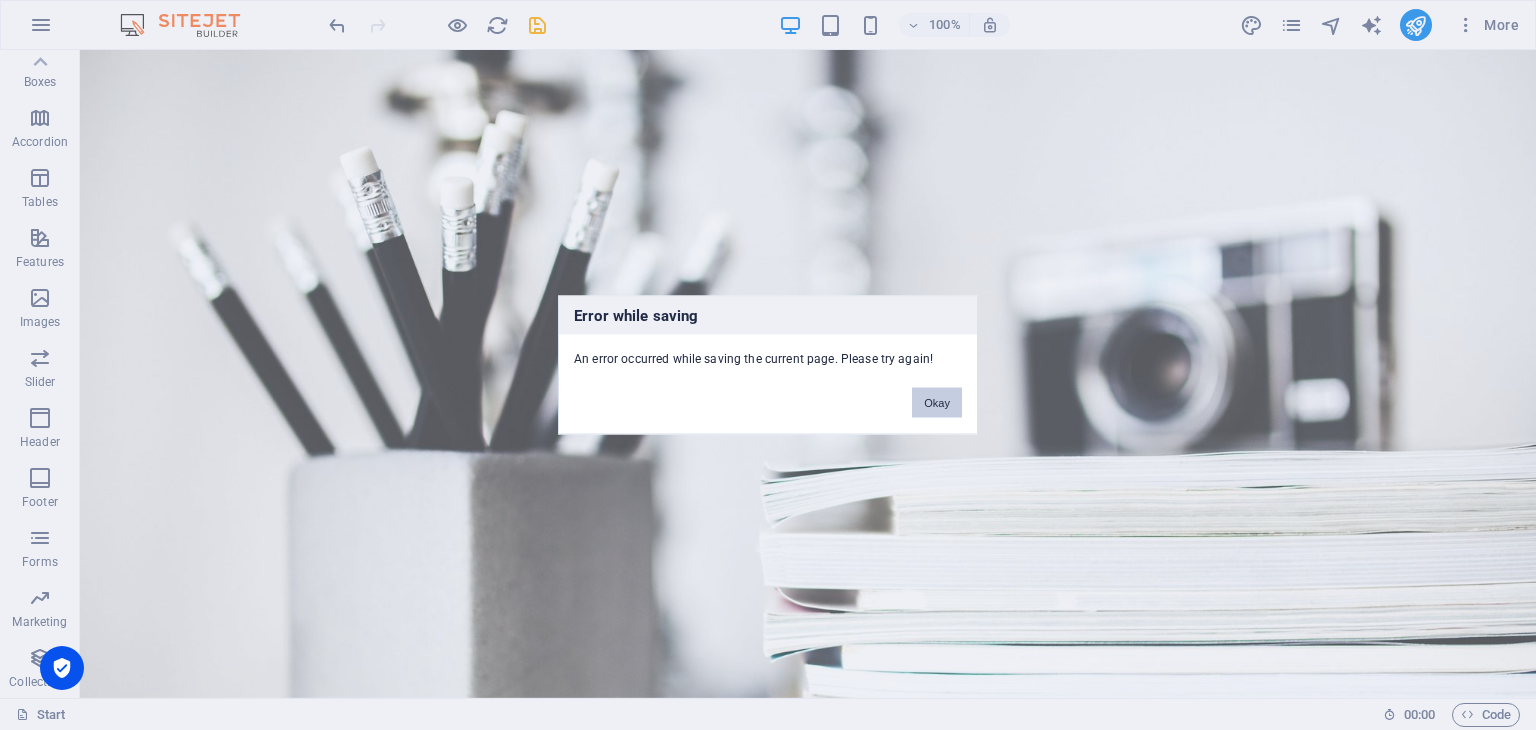 click on "Okay" at bounding box center [937, 403] 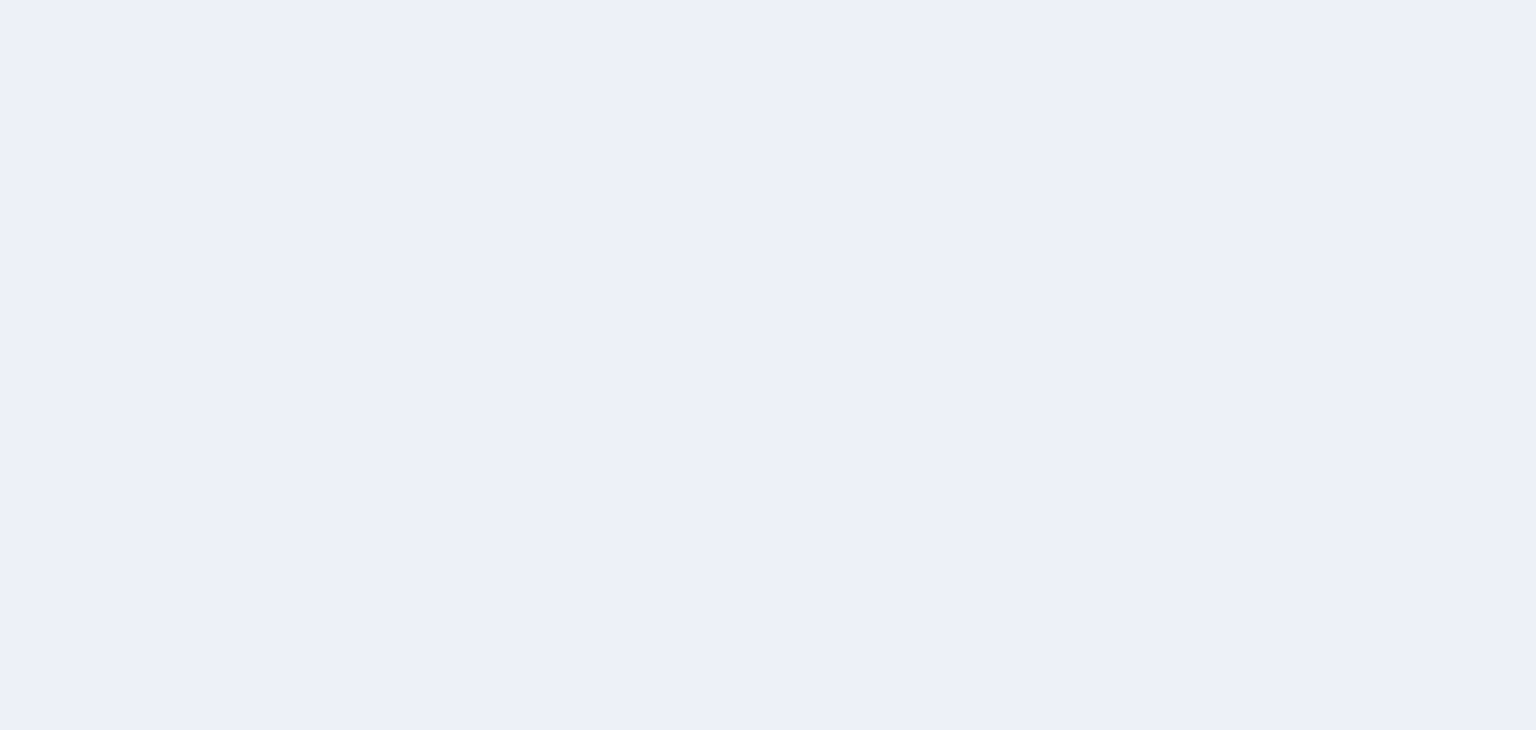 scroll, scrollTop: 0, scrollLeft: 0, axis: both 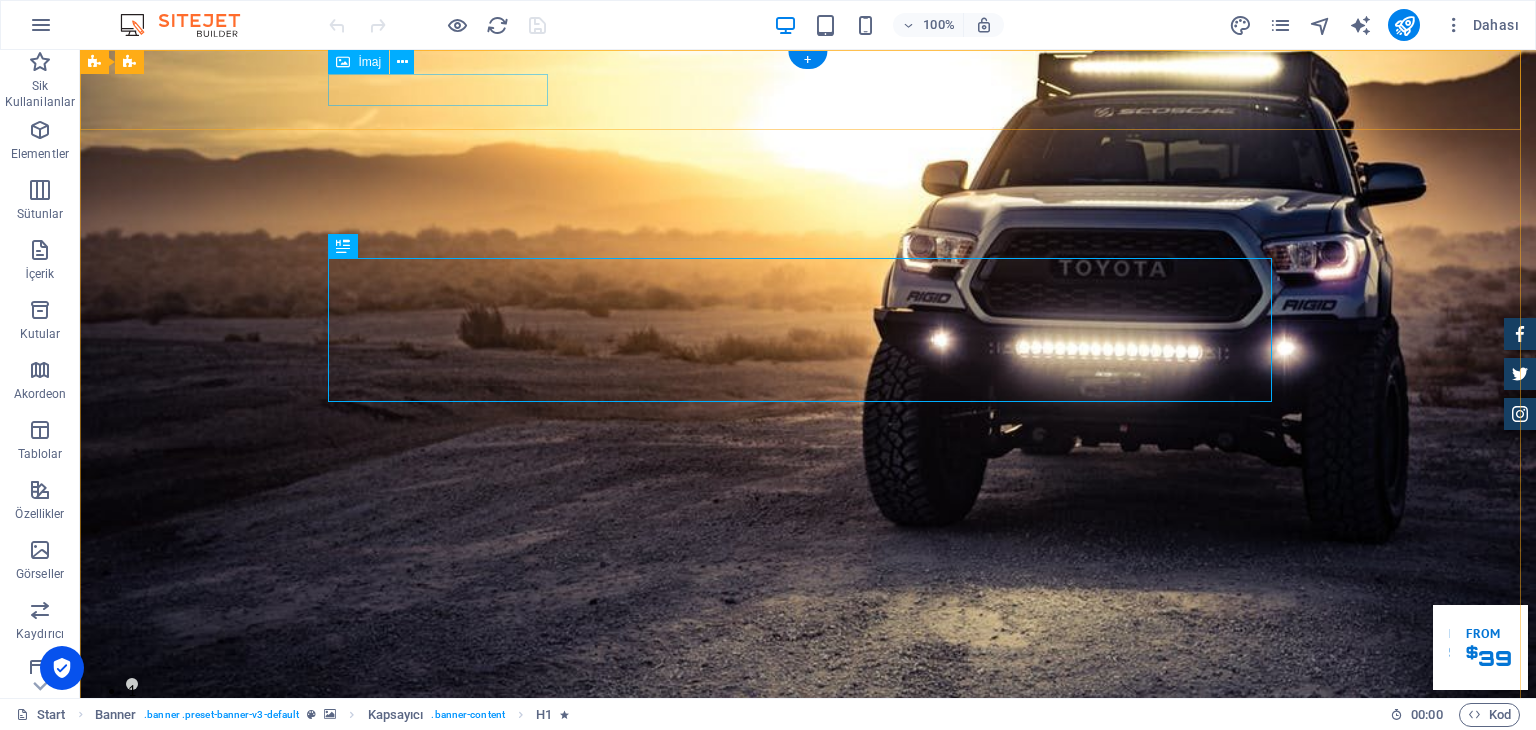click at bounding box center [808, 756] 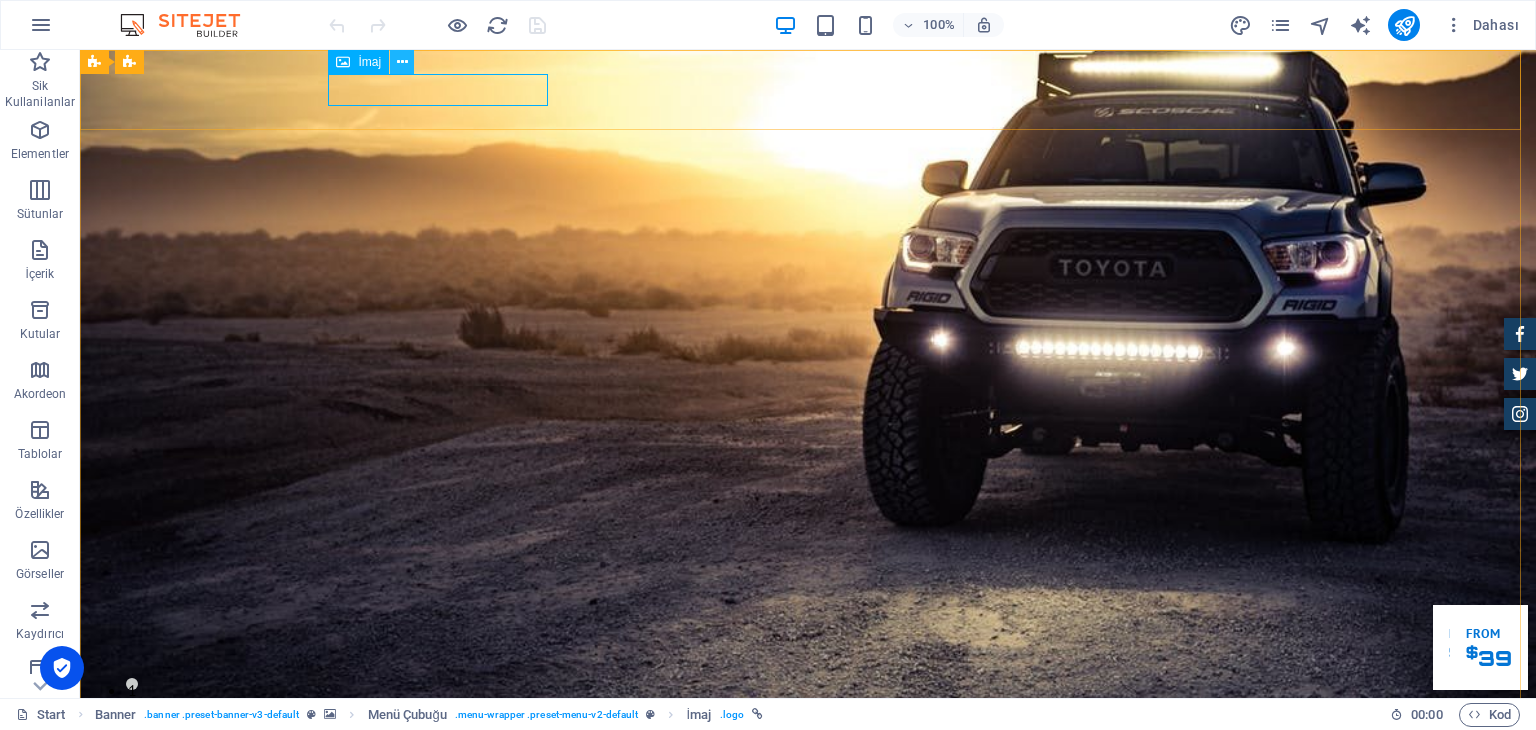 click at bounding box center (402, 62) 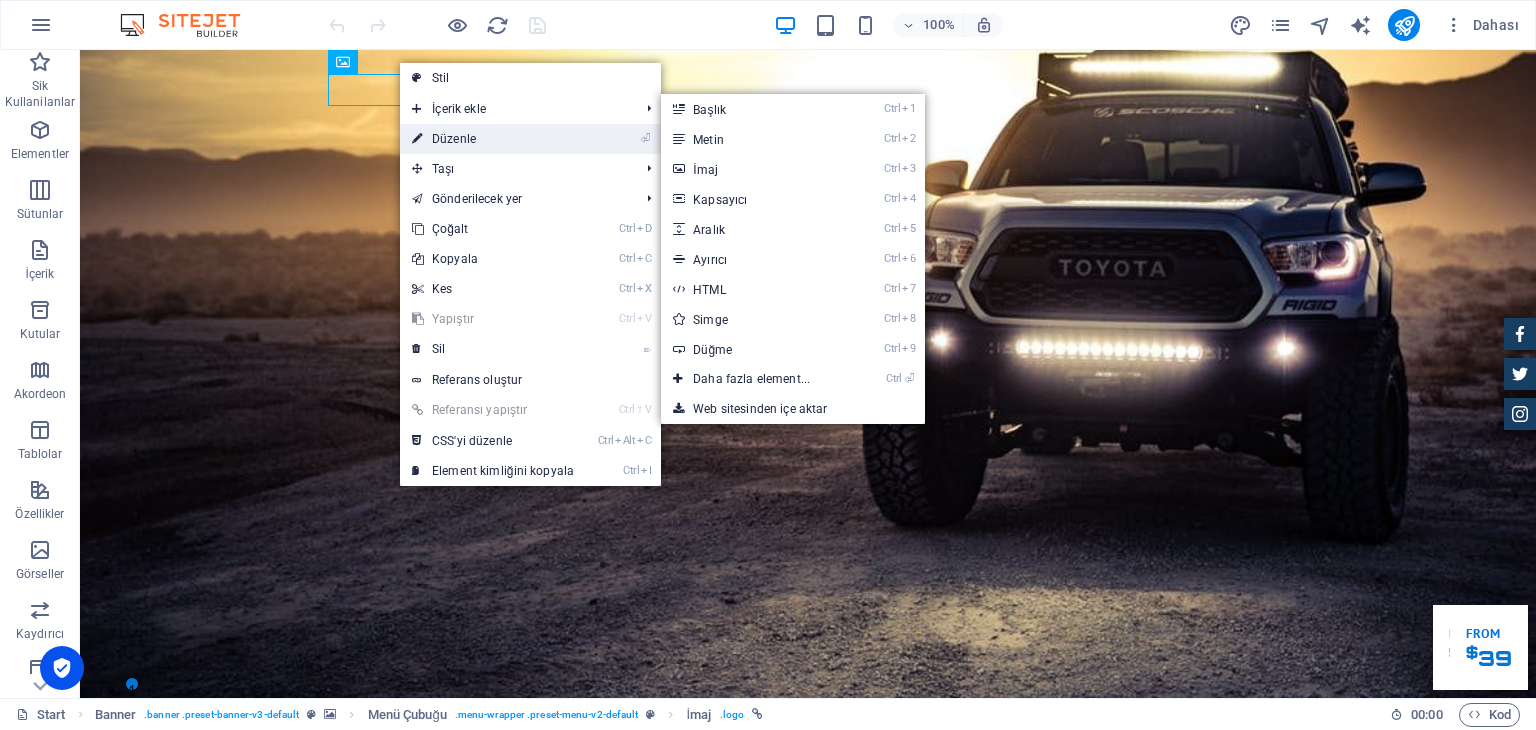 click on "⏎  Düzenle" at bounding box center (493, 139) 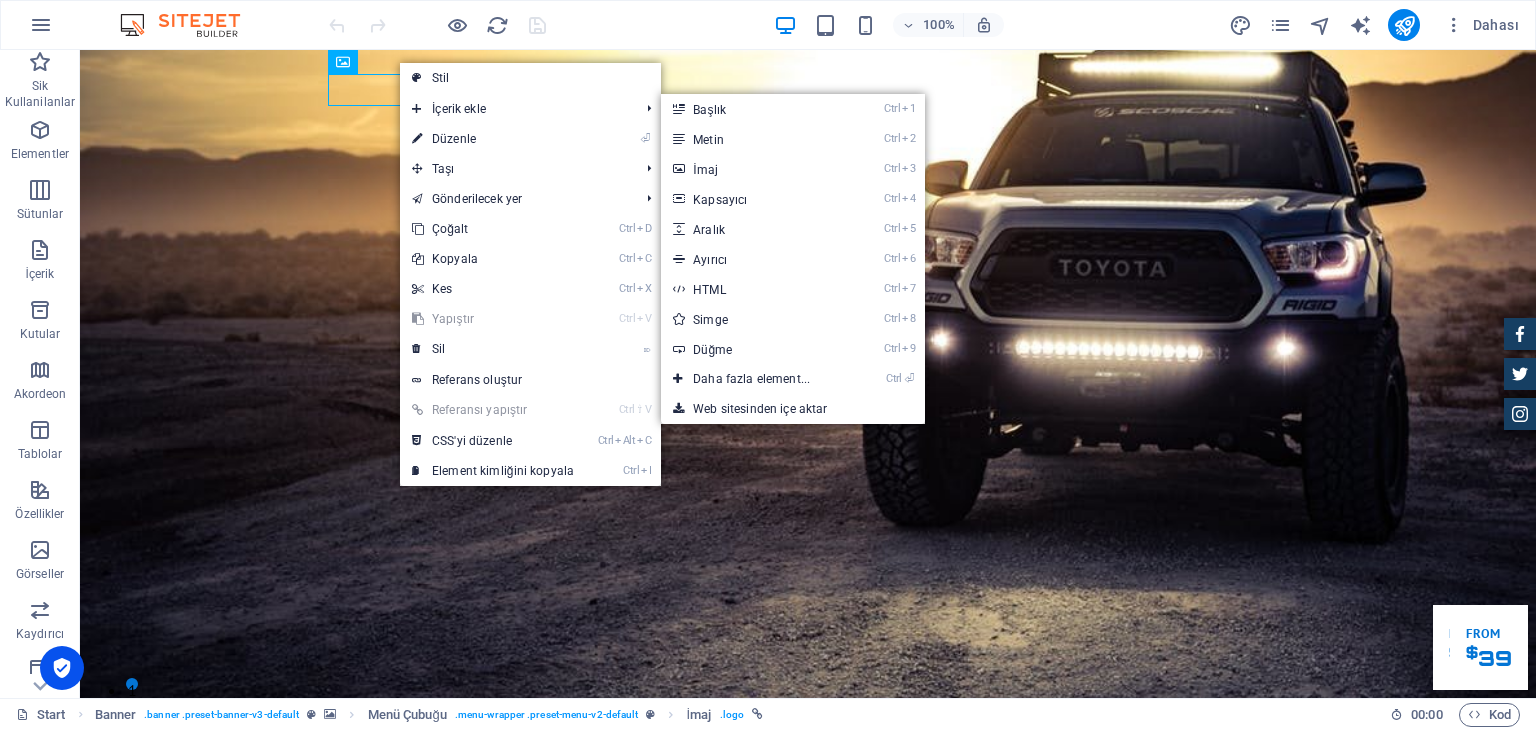 select on "px" 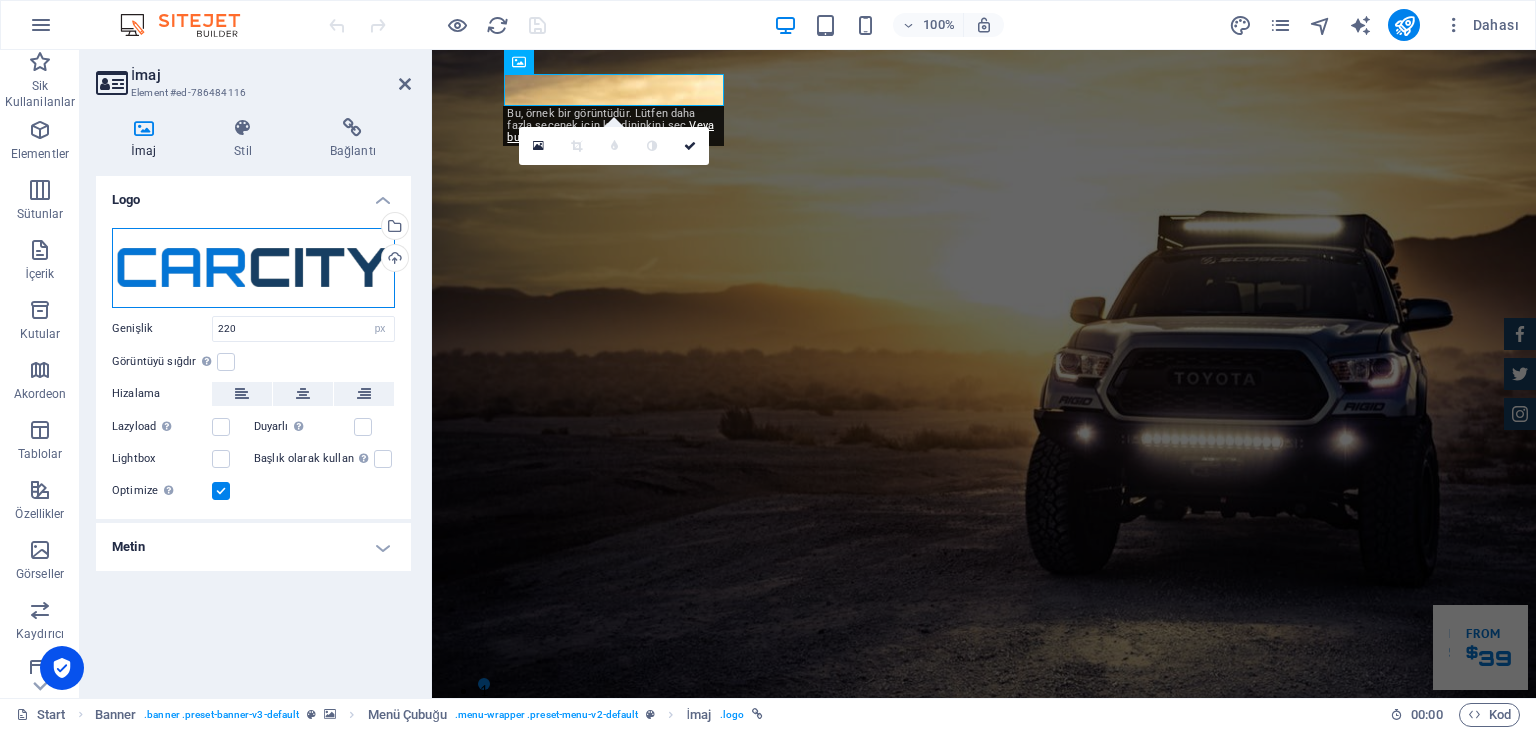 click on "Dosyaları buraya sürükleyin, dosyaları seçmek için tıklayın veya Dosyalardan ya da ücretsiz stok fotoğraf ve videolarımızdan dosyalar seçin" at bounding box center [253, 268] 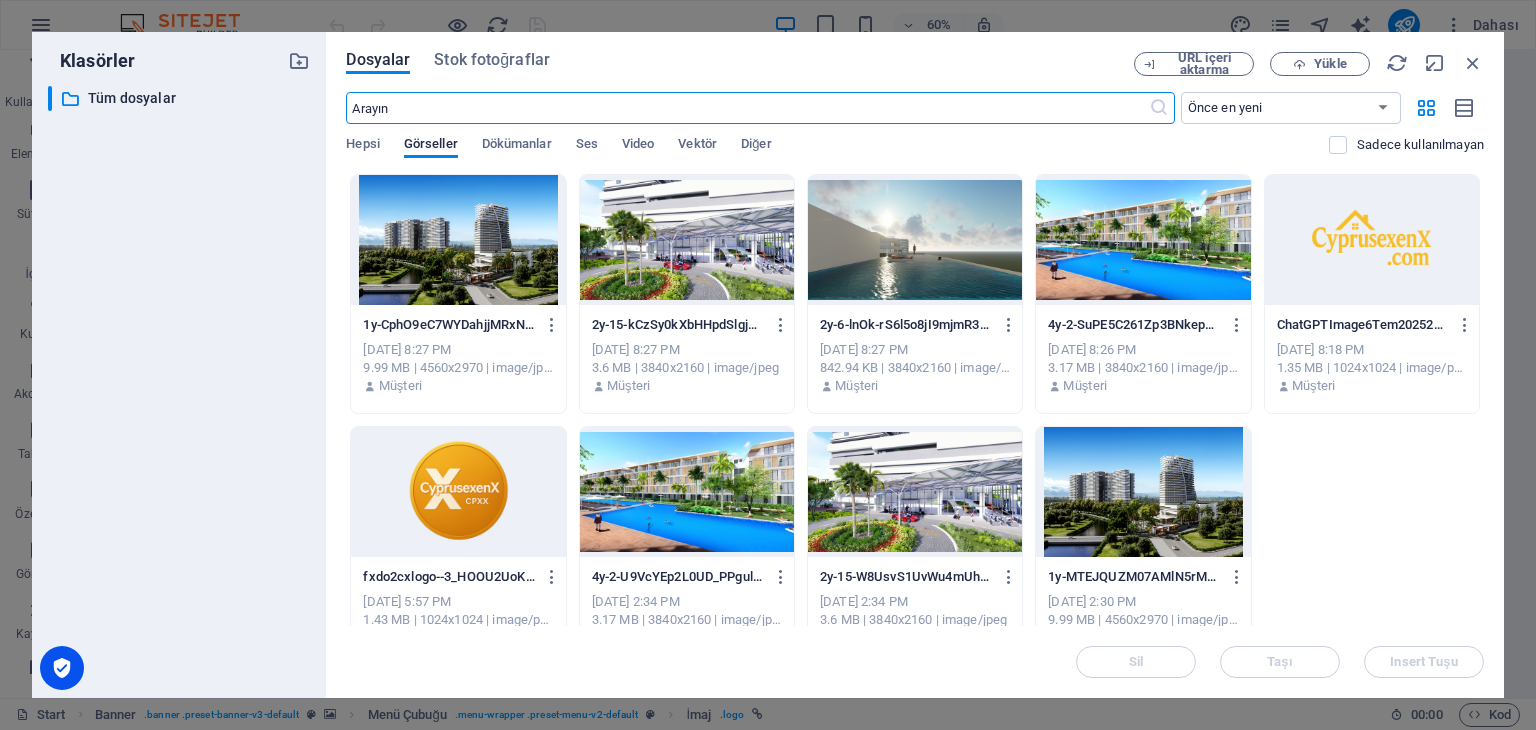 click at bounding box center [1372, 240] 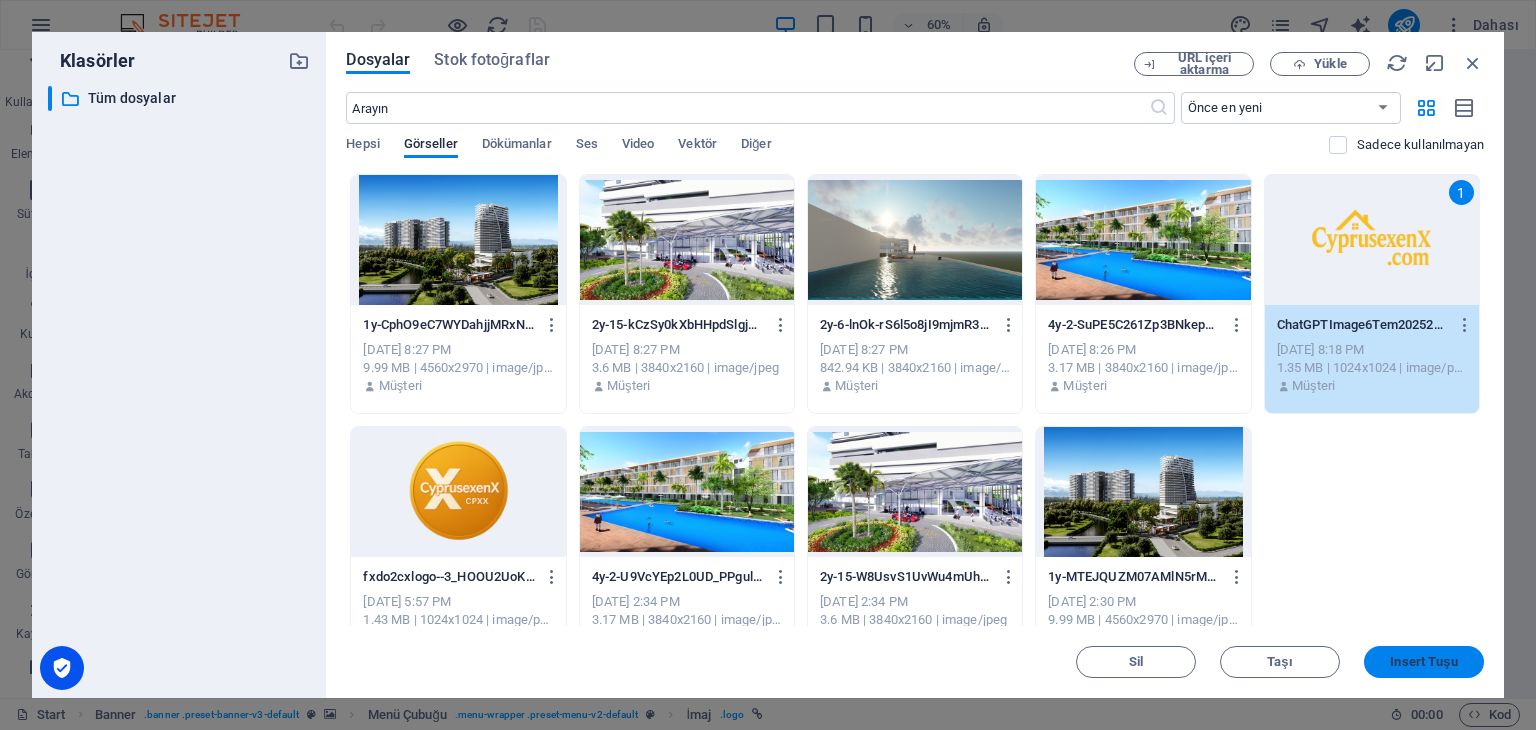 click on "Insert Tuşu" at bounding box center [1423, 662] 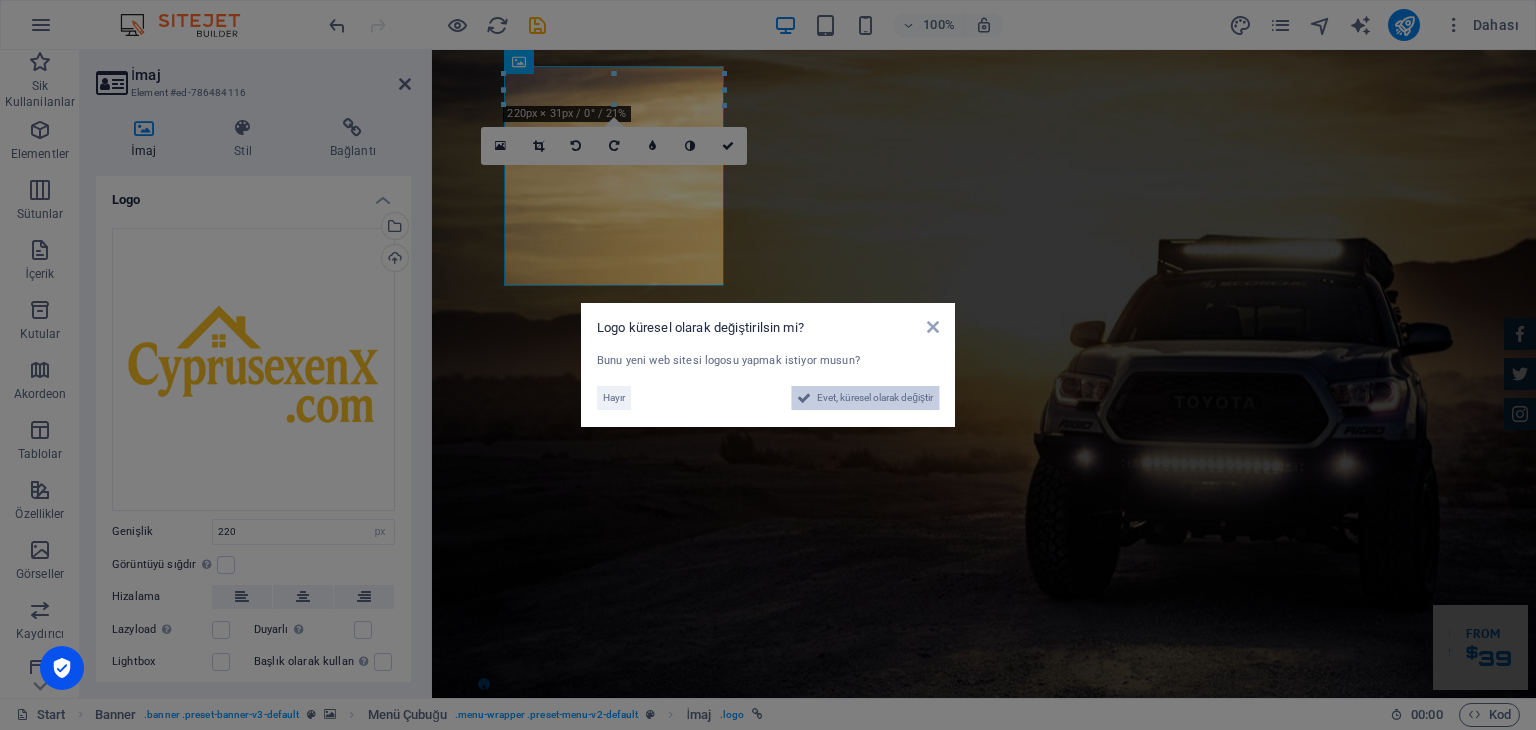 drag, startPoint x: 903, startPoint y: 397, endPoint x: 787, endPoint y: 576, distance: 213.30026 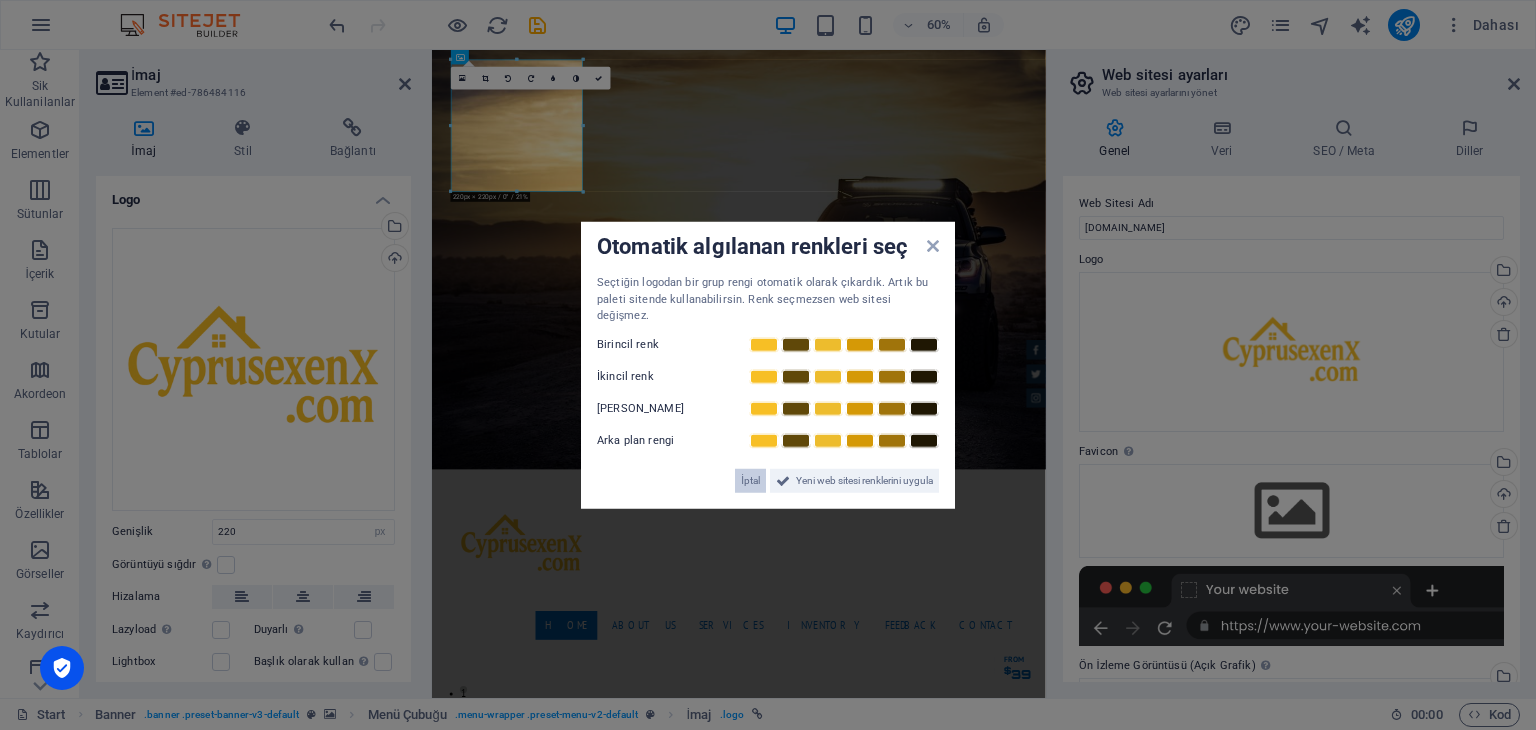 drag, startPoint x: 740, startPoint y: 466, endPoint x: 509, endPoint y: 695, distance: 325.2722 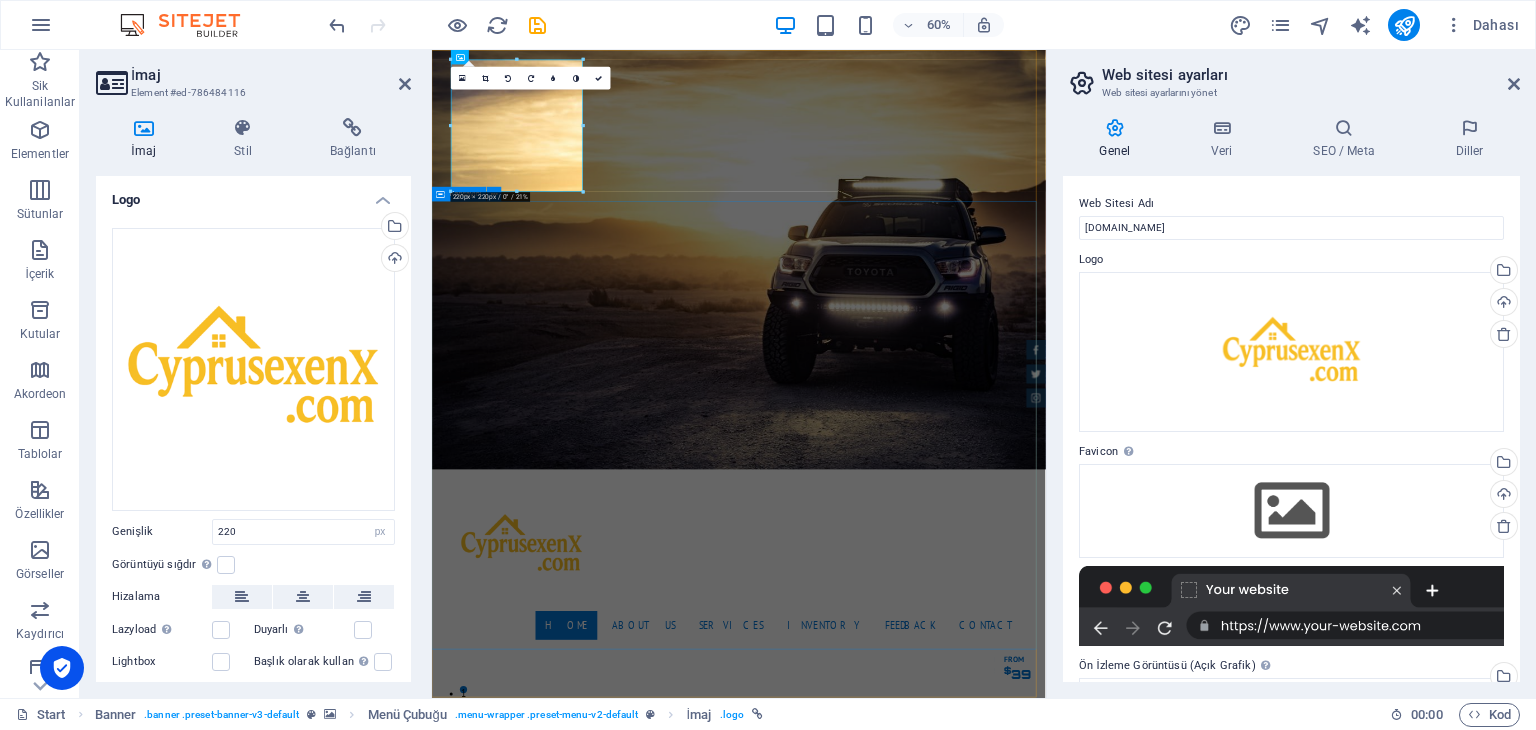click on "GReat Deals. Great Cars. Lorem ipsum dolor sit amet, consetetur sadipscing elitr, sed diam nonumy eirmod tempor invidunt ut labore et dolore magna aliquyam erat.  Our Inventory   Make an appointment" at bounding box center (943, 1345) 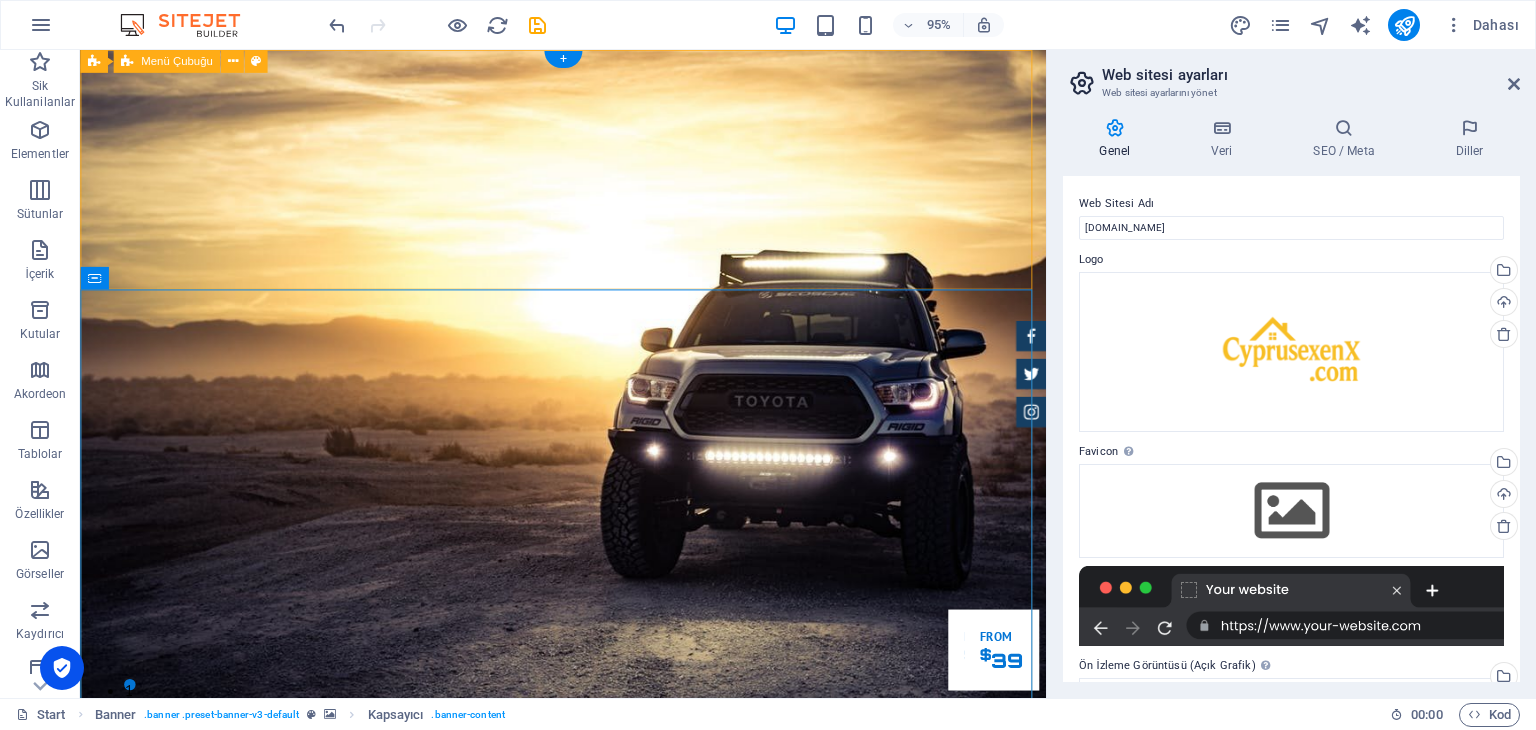 click on "Home About us Services Inventory Feedback Contact" at bounding box center (588, 899) 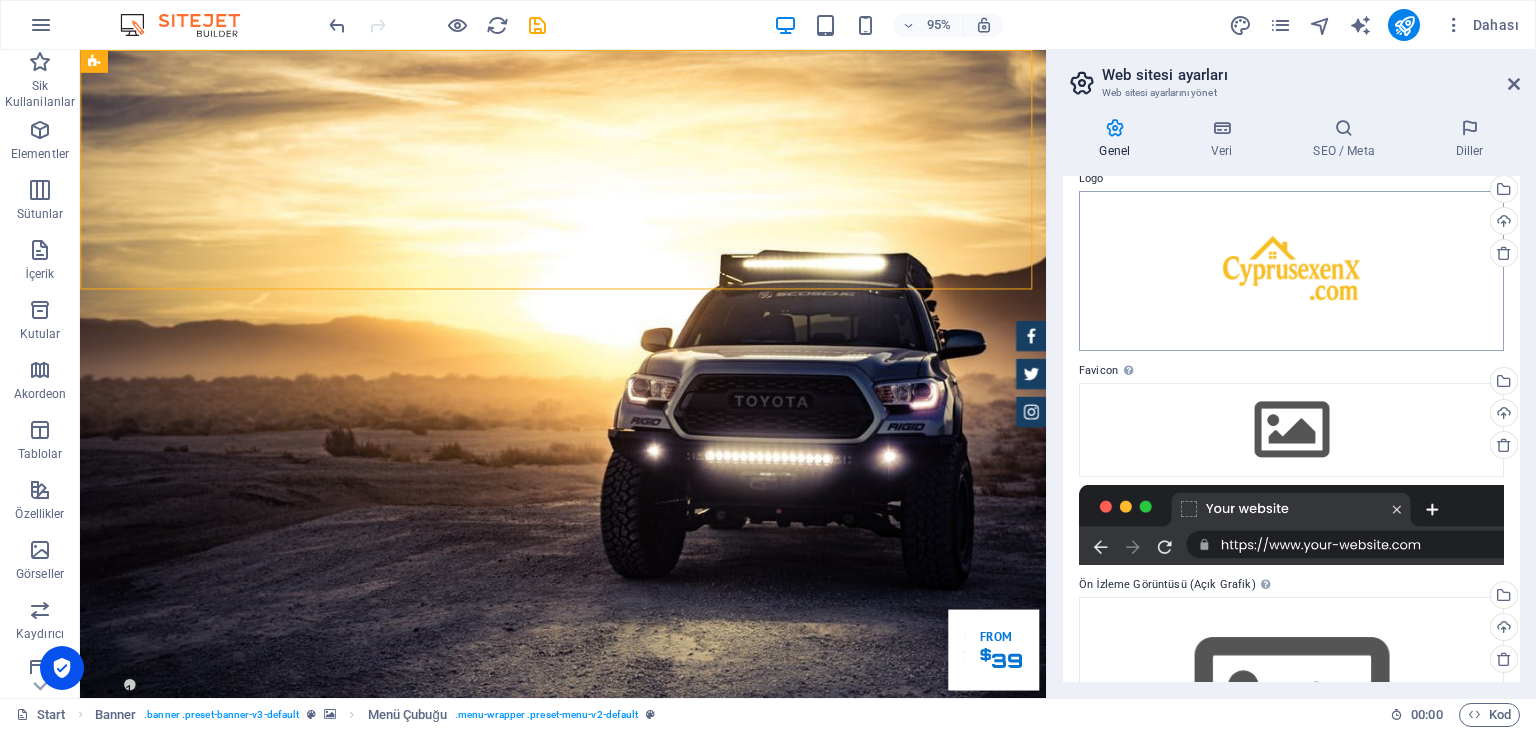 scroll, scrollTop: 0, scrollLeft: 0, axis: both 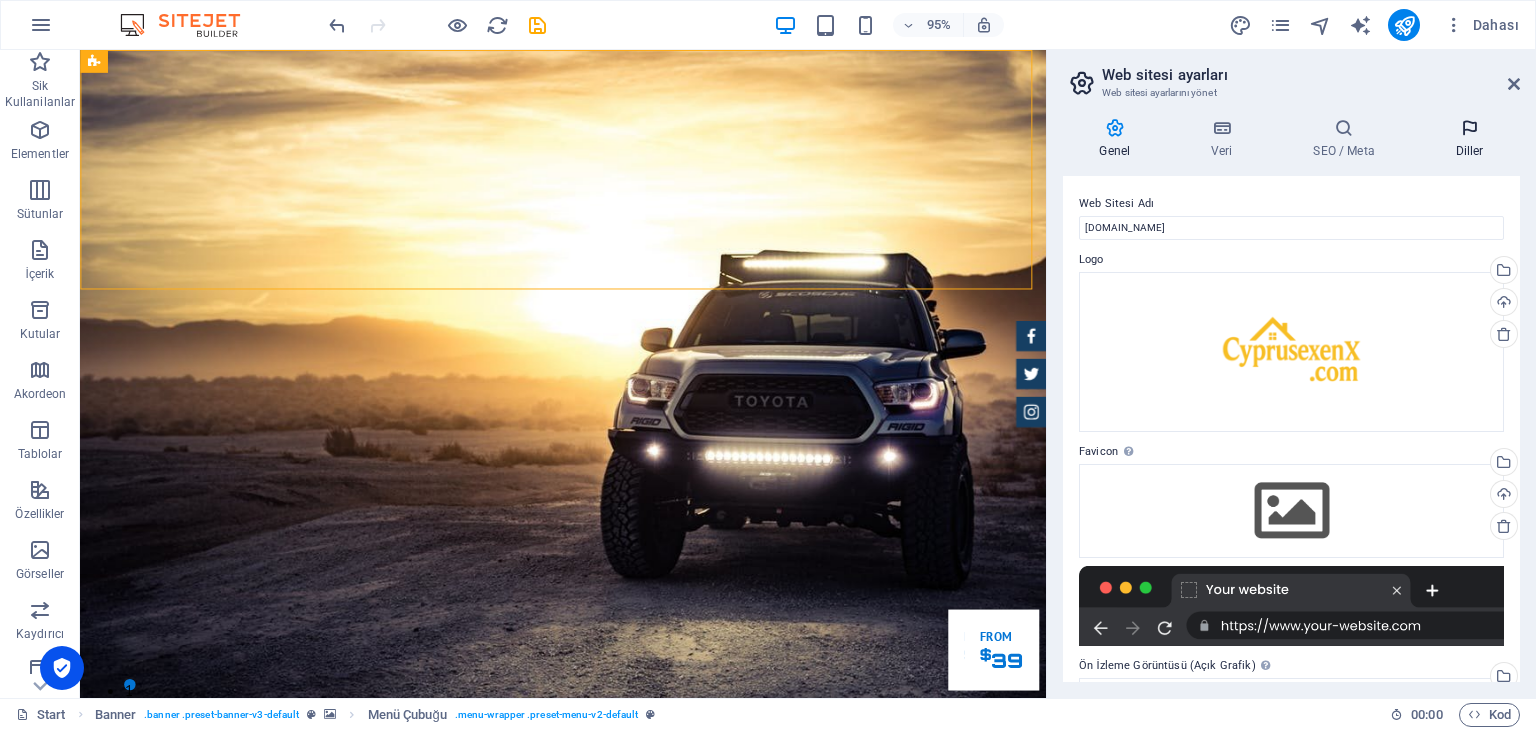 click on "Diller" at bounding box center [1469, 139] 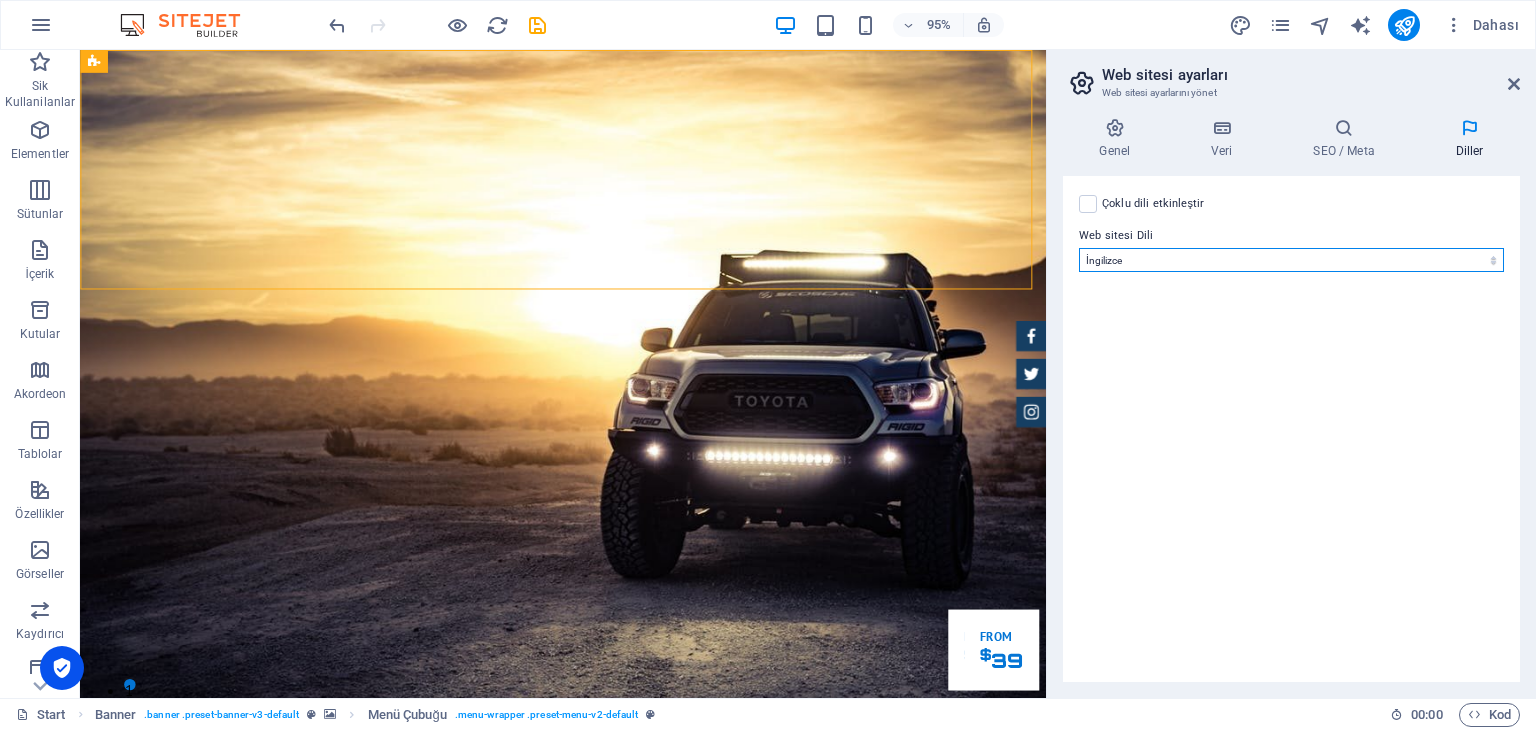 click on "Abkhazian Afar Afrikaans Akan Albanian Almanca Amharic Aragonese Arapça Armenian Assamese Avaric Avestan Aymara [GEOGRAPHIC_DATA] Bambara Bashkir Basque Belarusian Bengalce Bihari languages Bislama Bokmål Bosnian [PERSON_NAME] Bulgarca Burmese Central Khmer Chamorro Chechen Church Slavic Chuvash Cornish Corsican Cree Çekçe Çince [PERSON_NAME] Dzongkha Endonezce Esperanto Estonian Ewe Faroese Farsça Felemenkçe Fijian Fince Fransızca Fulah Gaelic Galician Ganda Georgian Greenlandic Guaraní Gujarati Haitian Creole Hausa Herero Hırvatça Hintçe Hiri Motu Icelandic Ido Igbo Interlingua Interlingue Inuktitut Inupiaq Irish İbranice İngilizce İspanyolca İtalyanca Japonca Javanese Kannada Kanurice Kashmiri Katalanca Kazakh Kikuyu Kinyarwanda Komi Kongo Korece Kurdish Kwanyama Kyrgyz Lao Latin Lehçe Letonca Limburgish Lingala [GEOGRAPHIC_DATA]ca Luba-[GEOGRAPHIC_DATA] [GEOGRAPHIC_DATA] [GEOGRAPHIC_DATA][GEOGRAPHIC_DATA] Makedonca Malagasy Malay Malayalam Maldivian Maltaca Manx Maori Marathi [GEOGRAPHIC_DATA] Mongolian [GEOGRAPHIC_DATA] [GEOGRAPHIC_DATA] [GEOGRAPHIC_DATA] Nepali [GEOGRAPHIC_DATA] Northern [PERSON_NAME] Nuosu" at bounding box center (1291, 260) 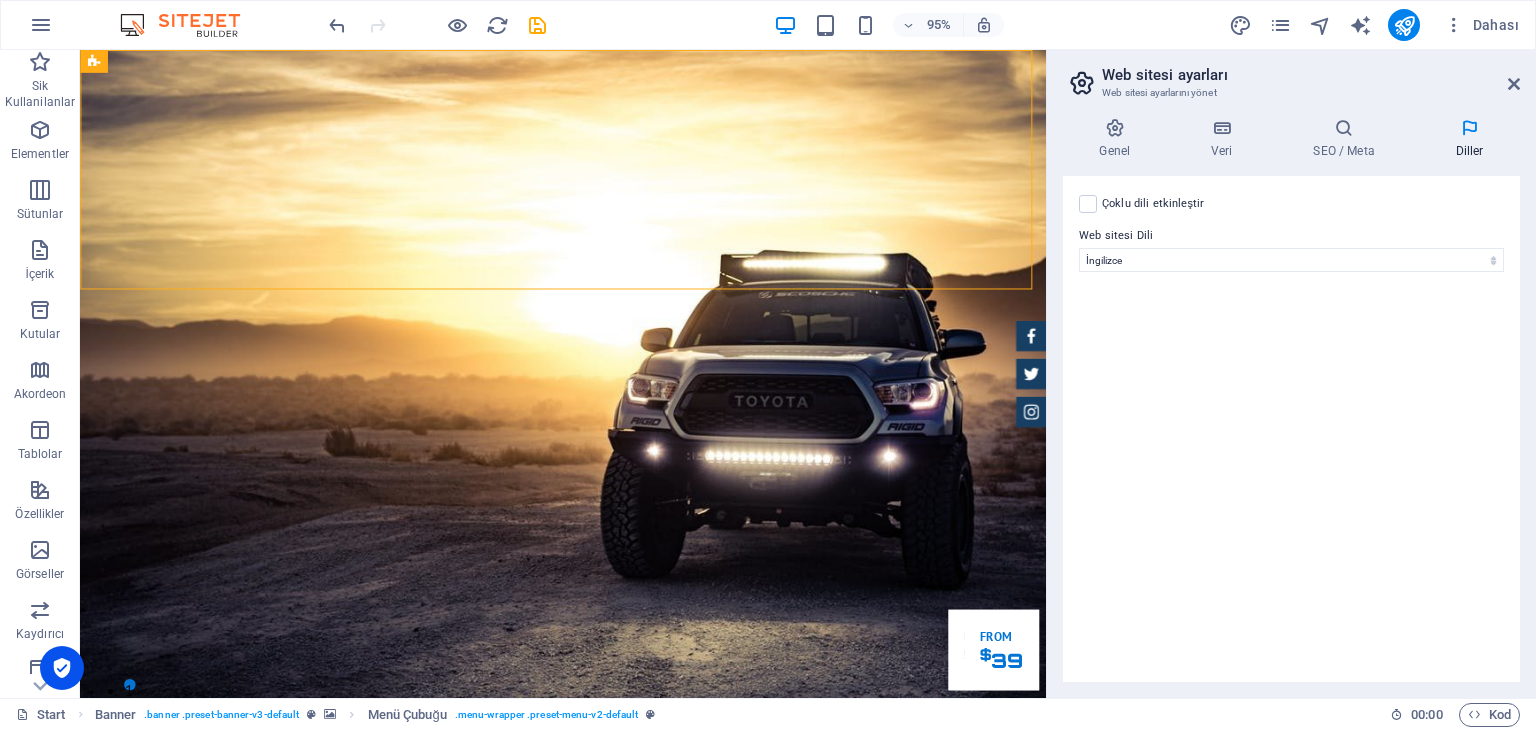 click on "Çoklu dili etkinleştir Çoklu dili silmek için tek bir dil kalana kadar tüm dillerin silinmesi gerekir." at bounding box center (1153, 204) 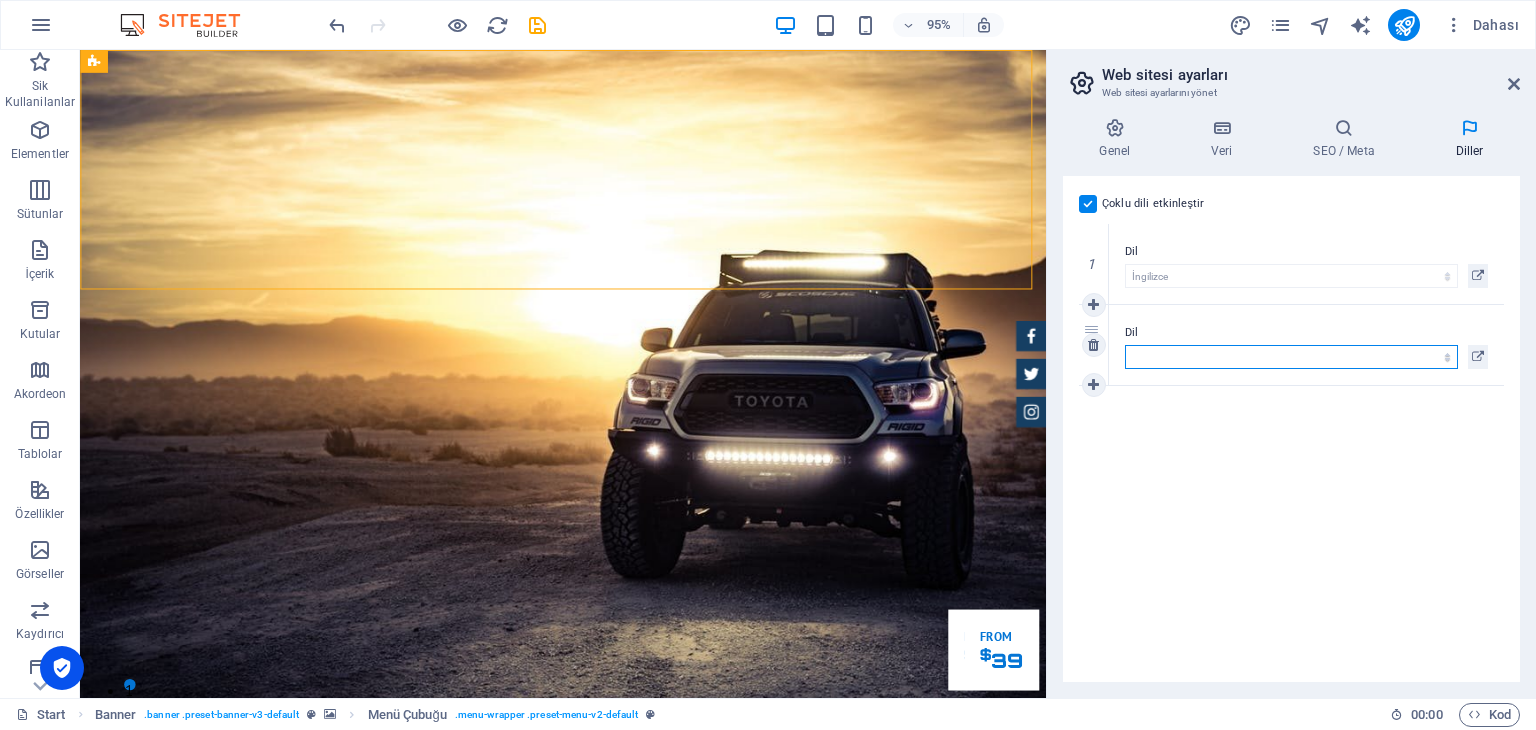 click on "Abkhazian Afar Afrikaans Akan Albanian Almanca Amharic Aragonese Arapça Armenian Assamese Avaric Avestan Aymara [GEOGRAPHIC_DATA] Bambara Bashkir Basque Belarusian Bengalce Bihari languages Bislama Bokmål Bosnian [PERSON_NAME] Bulgarca Burmese Central Khmer Chamorro Chechen Church Slavic Chuvash Cornish Corsican Cree Çekçe Çince [PERSON_NAME] Dzongkha Endonezce Esperanto Estonian Ewe Faroese Farsça Felemenkçe Fijian Fince Fransızca Fulah Gaelic Galician Ganda Georgian Greenlandic Guaraní Gujarati Haitian Creole Hausa Herero Hırvatça Hintçe Hiri Motu Icelandic Ido Igbo Interlingua Interlingue Inuktitut Inupiaq Irish İbranice İngilizce İspanyolca İtalyanca Japonca Javanese Kannada Kanurice Kashmiri Katalanca Kazakh Kikuyu Kinyarwanda Komi Kongo Korece Kurdish Kwanyama Kyrgyz Lao Latin Lehçe Letonca Limburgish Lingala [GEOGRAPHIC_DATA]ca Luba-[GEOGRAPHIC_DATA] [GEOGRAPHIC_DATA] [GEOGRAPHIC_DATA][GEOGRAPHIC_DATA] Makedonca Malagasy Malay Malayalam Maldivian Maltaca Manx Maori Marathi [GEOGRAPHIC_DATA] Mongolian [GEOGRAPHIC_DATA] [GEOGRAPHIC_DATA] [GEOGRAPHIC_DATA] Nepali [GEOGRAPHIC_DATA] Northern [PERSON_NAME] Nuosu" at bounding box center (1291, 357) 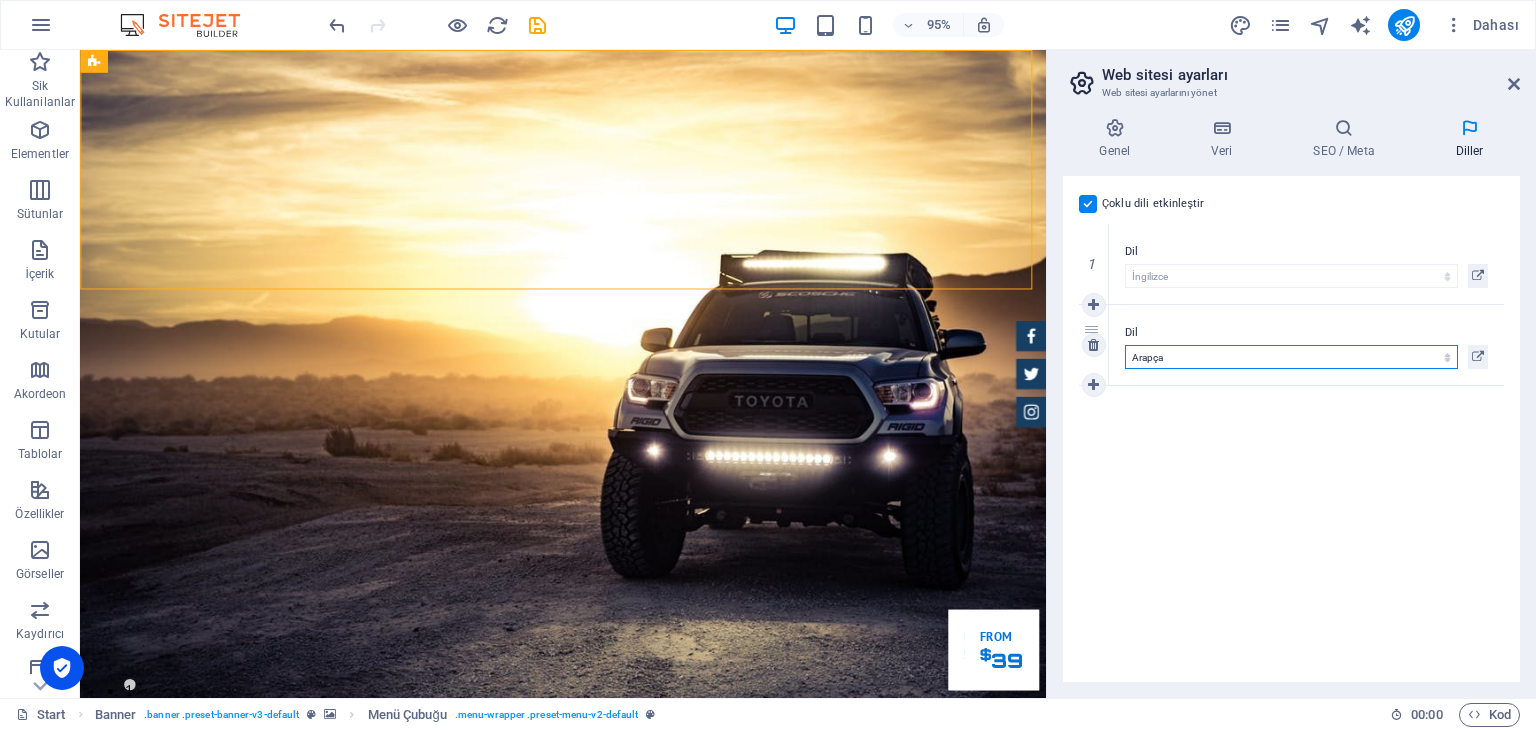 click on "Abkhazian Afar Afrikaans Akan Albanian Almanca Amharic Aragonese Arapça Armenian Assamese Avaric Avestan Aymara [GEOGRAPHIC_DATA] Bambara Bashkir Basque Belarusian Bengalce Bihari languages Bislama Bokmål Bosnian [PERSON_NAME] Bulgarca Burmese Central Khmer Chamorro Chechen Church Slavic Chuvash Cornish Corsican Cree Çekçe Çince [PERSON_NAME] Dzongkha Endonezce Esperanto Estonian Ewe Faroese Farsça Felemenkçe Fijian Fince Fransızca Fulah Gaelic Galician Ganda Georgian Greenlandic Guaraní Gujarati Haitian Creole Hausa Herero Hırvatça Hintçe Hiri Motu Icelandic Ido Igbo Interlingua Interlingue Inuktitut Inupiaq Irish İbranice İngilizce İspanyolca İtalyanca Japonca Javanese Kannada Kanurice Kashmiri Katalanca Kazakh Kikuyu Kinyarwanda Komi Kongo Korece Kurdish Kwanyama Kyrgyz Lao Latin Lehçe Letonca Limburgish Lingala [GEOGRAPHIC_DATA]ca Luba-[GEOGRAPHIC_DATA] [GEOGRAPHIC_DATA] [GEOGRAPHIC_DATA][GEOGRAPHIC_DATA] Makedonca Malagasy Malay Malayalam Maldivian Maltaca Manx Maori Marathi [GEOGRAPHIC_DATA] Mongolian [GEOGRAPHIC_DATA] [GEOGRAPHIC_DATA] [GEOGRAPHIC_DATA] Nepali [GEOGRAPHIC_DATA] Northern [PERSON_NAME] Nuosu" at bounding box center (1291, 357) 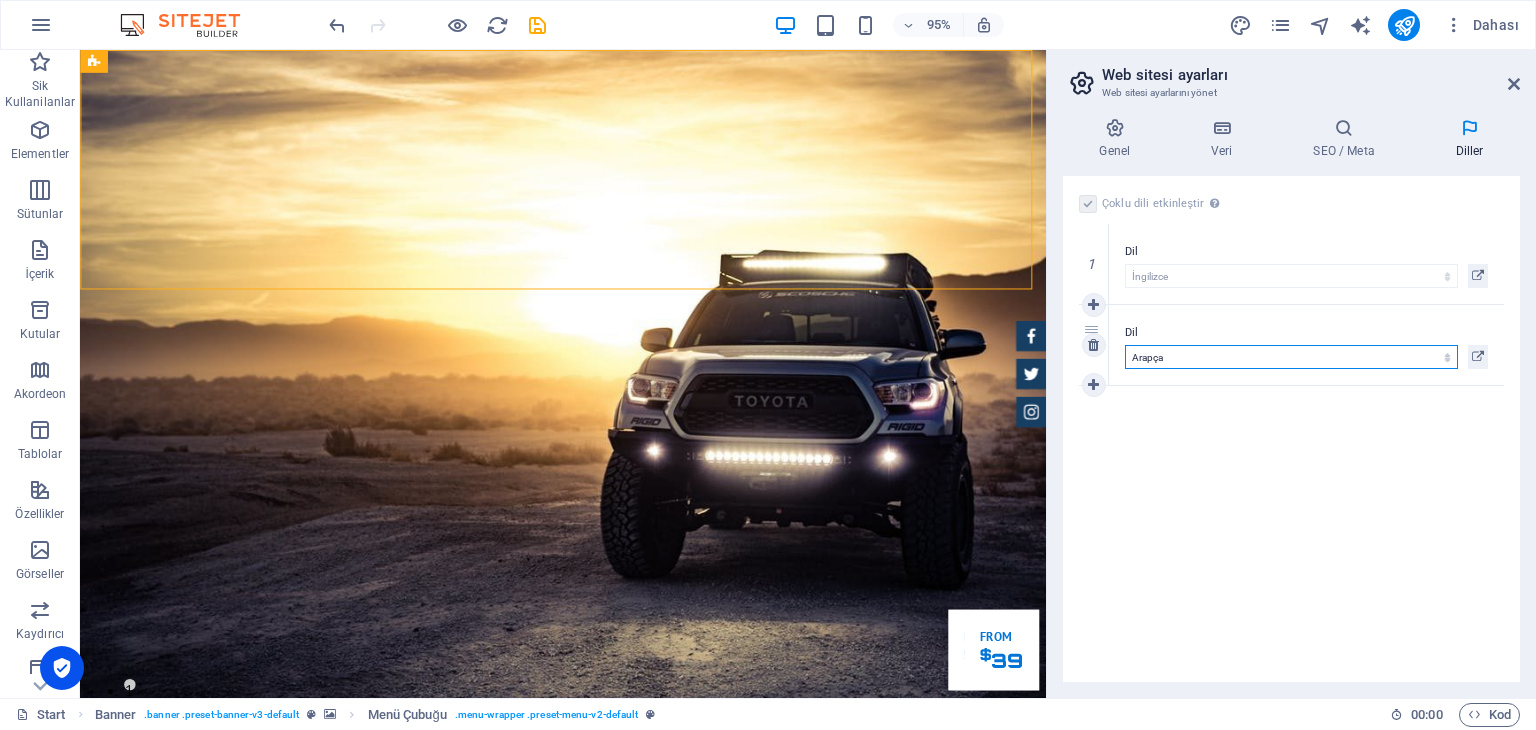click on "Abkhazian Afar Afrikaans Akan Albanian Almanca Amharic Aragonese Arapça Armenian Assamese Avaric Avestan Aymara [GEOGRAPHIC_DATA] Bambara Bashkir Basque Belarusian Bengalce Bihari languages Bislama Bokmål Bosnian [PERSON_NAME] Bulgarca Burmese Central Khmer Chamorro Chechen Church Slavic Chuvash Cornish Corsican Cree Çekçe Çince [PERSON_NAME] Dzongkha Endonezce Esperanto Estonian Ewe Faroese Farsça Felemenkçe Fijian Fince Fransızca Fulah Gaelic Galician Ganda Georgian Greenlandic Guaraní Gujarati Haitian Creole Hausa Herero Hırvatça Hintçe Hiri Motu Icelandic Ido Igbo Interlingua Interlingue Inuktitut Inupiaq Irish İbranice İngilizce İspanyolca İtalyanca Japonca Javanese Kannada Kanurice Kashmiri Katalanca Kazakh Kikuyu Kinyarwanda Komi Kongo Korece Kurdish Kwanyama Kyrgyz Lao Latin Lehçe Letonca Limburgish Lingala [GEOGRAPHIC_DATA]ca Luba-[GEOGRAPHIC_DATA] [GEOGRAPHIC_DATA] [GEOGRAPHIC_DATA][GEOGRAPHIC_DATA] Makedonca Malagasy Malay Malayalam Maldivian Maltaca Manx Maori Marathi [GEOGRAPHIC_DATA] Mongolian [GEOGRAPHIC_DATA] [GEOGRAPHIC_DATA] [GEOGRAPHIC_DATA] Nepali [GEOGRAPHIC_DATA] Northern [PERSON_NAME] Nuosu" at bounding box center (1291, 357) 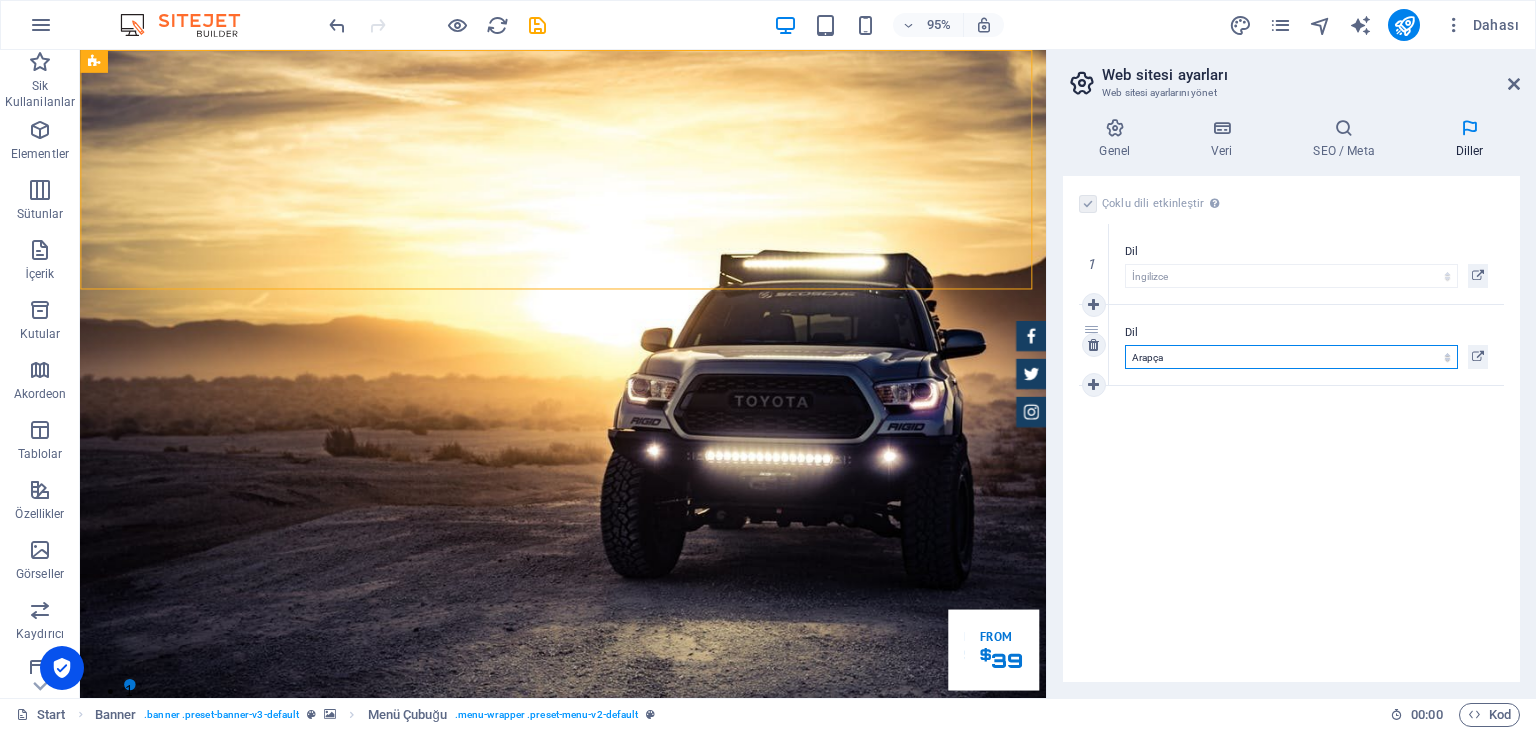 select on "5" 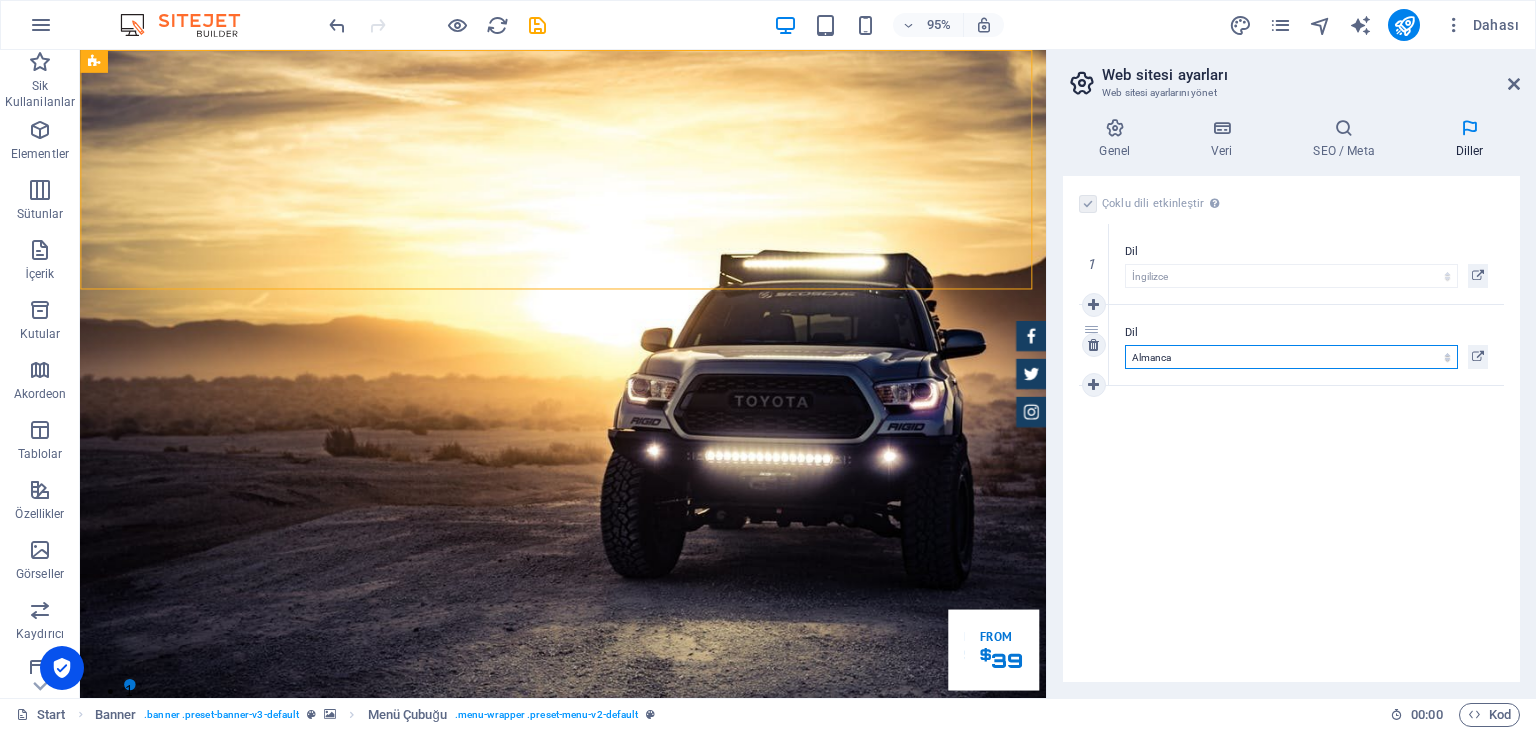 click on "Abkhazian Afar Afrikaans Akan Albanian Almanca Amharic Aragonese Arapça Armenian Assamese Avaric Avestan Aymara [GEOGRAPHIC_DATA] Bambara Bashkir Basque Belarusian Bengalce Bihari languages Bislama Bokmål Bosnian [PERSON_NAME] Bulgarca Burmese Central Khmer Chamorro Chechen Church Slavic Chuvash Cornish Corsican Cree Çekçe Çince [PERSON_NAME] Dzongkha Endonezce Esperanto Estonian Ewe Faroese Farsça Felemenkçe Fijian Fince Fransızca Fulah Gaelic Galician Ganda Georgian Greenlandic Guaraní Gujarati Haitian Creole Hausa Herero Hırvatça Hintçe Hiri Motu Icelandic Ido Igbo Interlingua Interlingue Inuktitut Inupiaq Irish İbranice İngilizce İspanyolca İtalyanca Japonca Javanese Kannada Kanurice Kashmiri Katalanca Kazakh Kikuyu Kinyarwanda Komi Kongo Korece Kurdish Kwanyama Kyrgyz Lao Latin Lehçe Letonca Limburgish Lingala [GEOGRAPHIC_DATA]ca Luba-[GEOGRAPHIC_DATA] [GEOGRAPHIC_DATA] [GEOGRAPHIC_DATA][GEOGRAPHIC_DATA] Makedonca Malagasy Malay Malayalam Maldivian Maltaca Manx Maori Marathi [GEOGRAPHIC_DATA] Mongolian [GEOGRAPHIC_DATA] [GEOGRAPHIC_DATA] [GEOGRAPHIC_DATA] Nepali [GEOGRAPHIC_DATA] Northern [PERSON_NAME] Nuosu" at bounding box center [1291, 357] 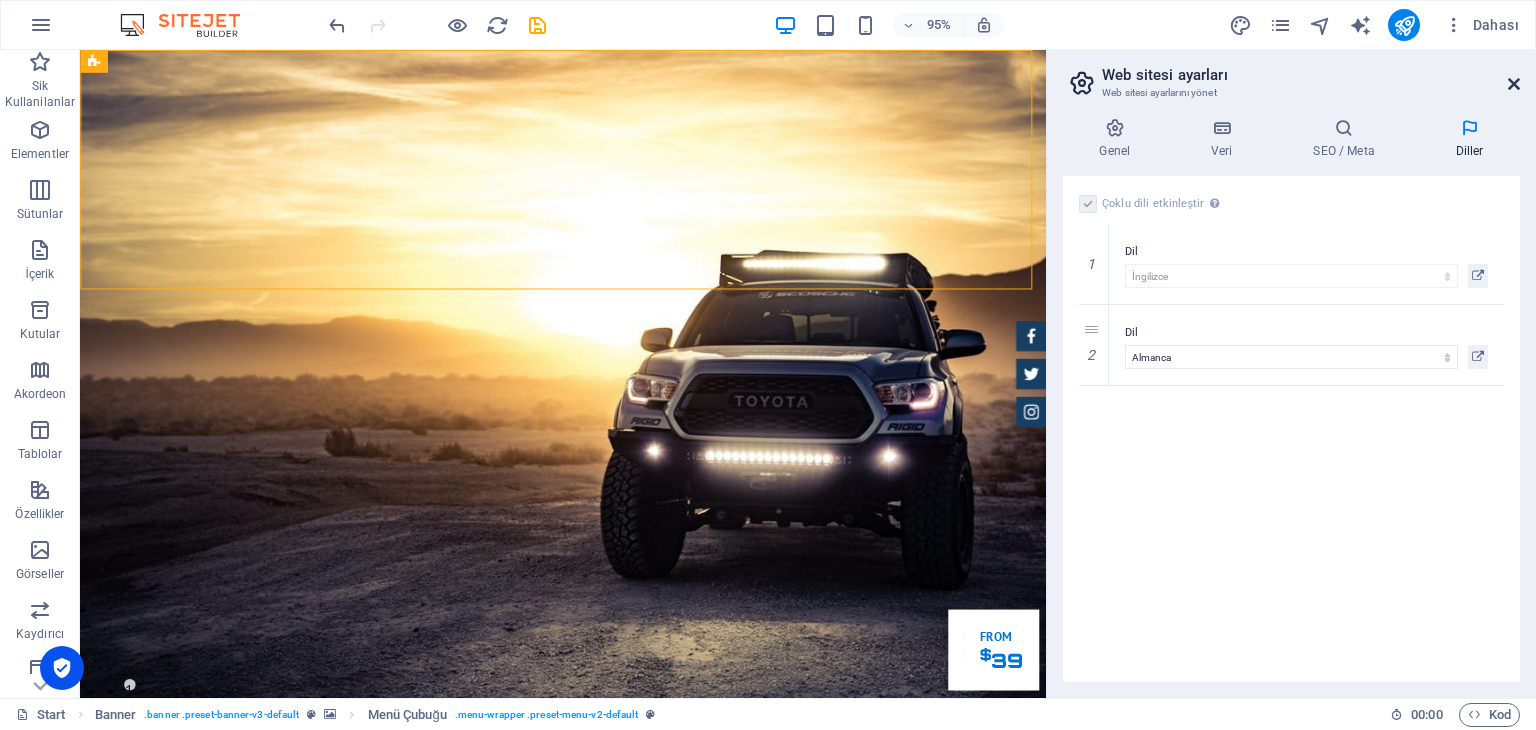 click at bounding box center (1514, 84) 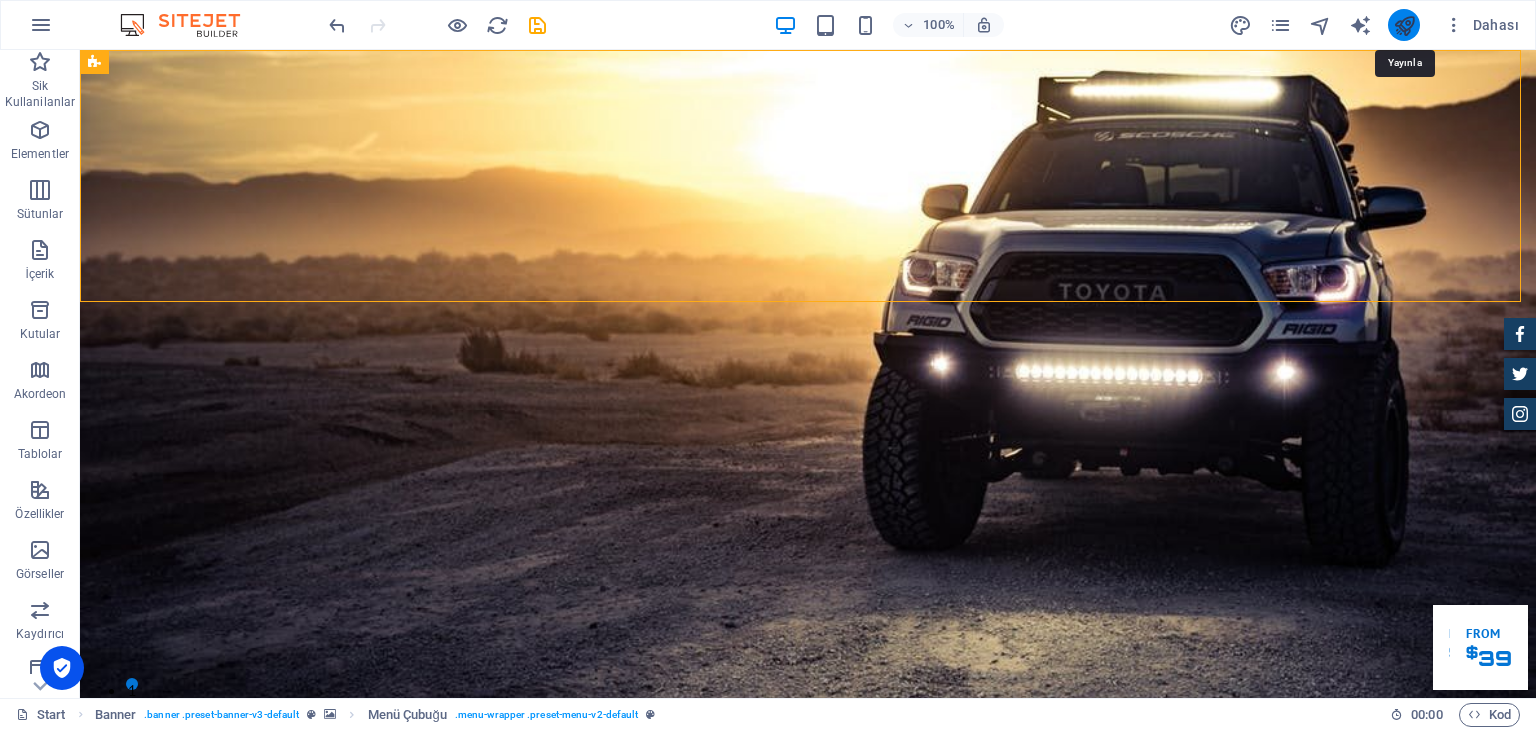 click at bounding box center [1404, 25] 